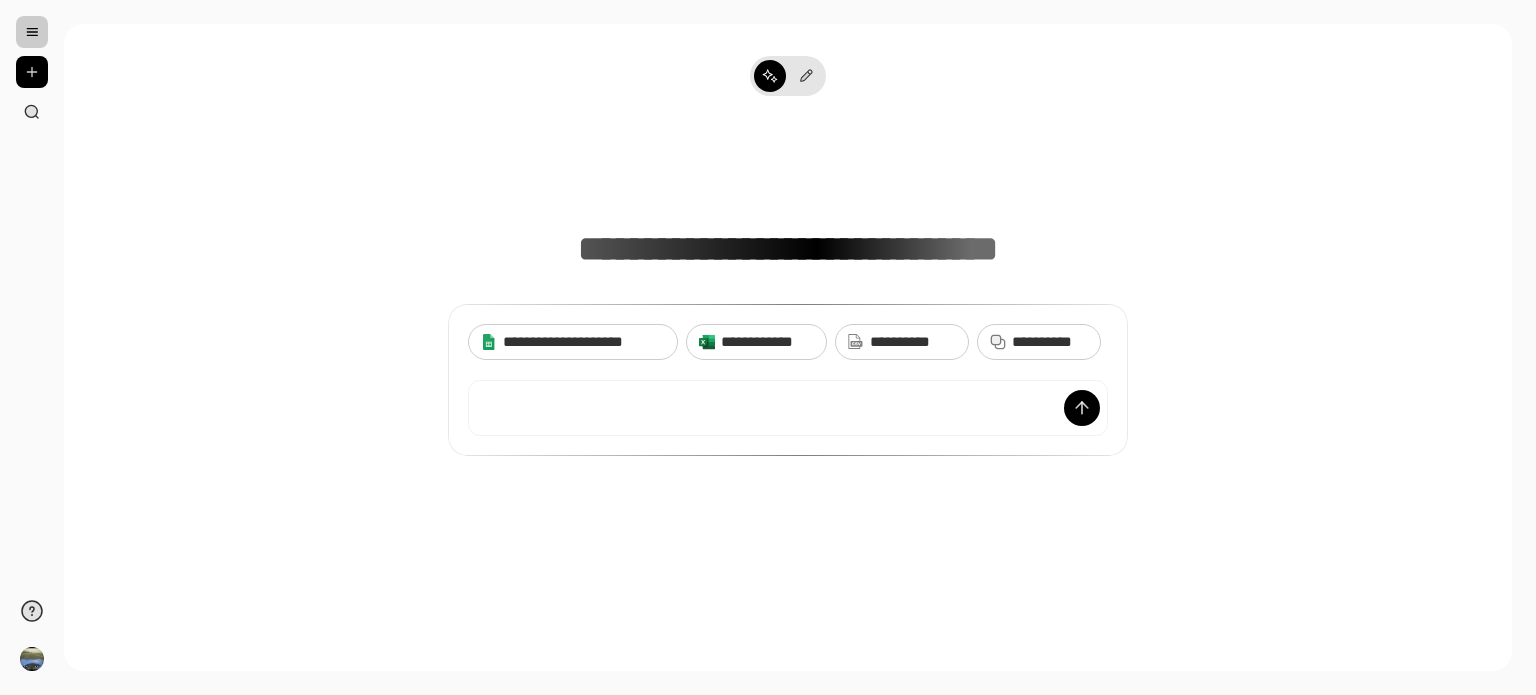 scroll, scrollTop: 0, scrollLeft: 0, axis: both 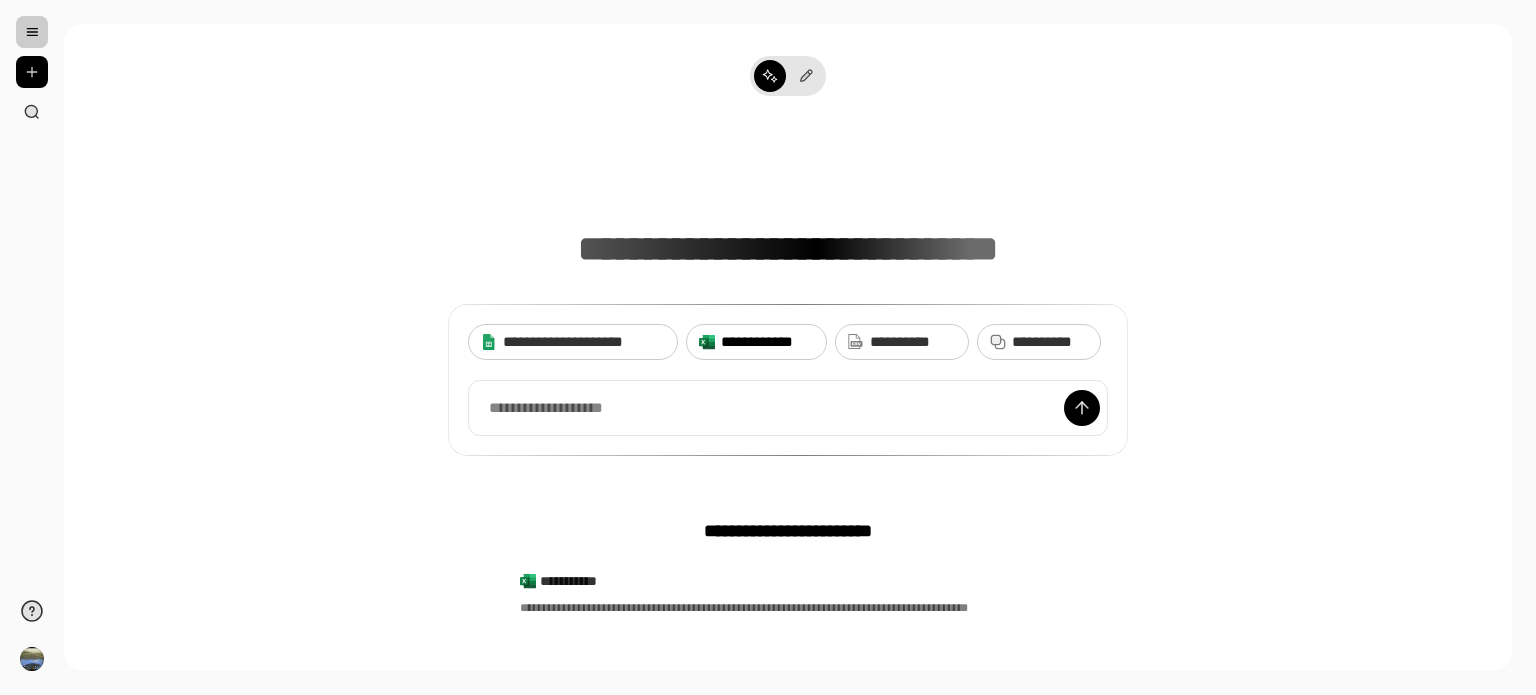 click on "**********" at bounding box center (767, 342) 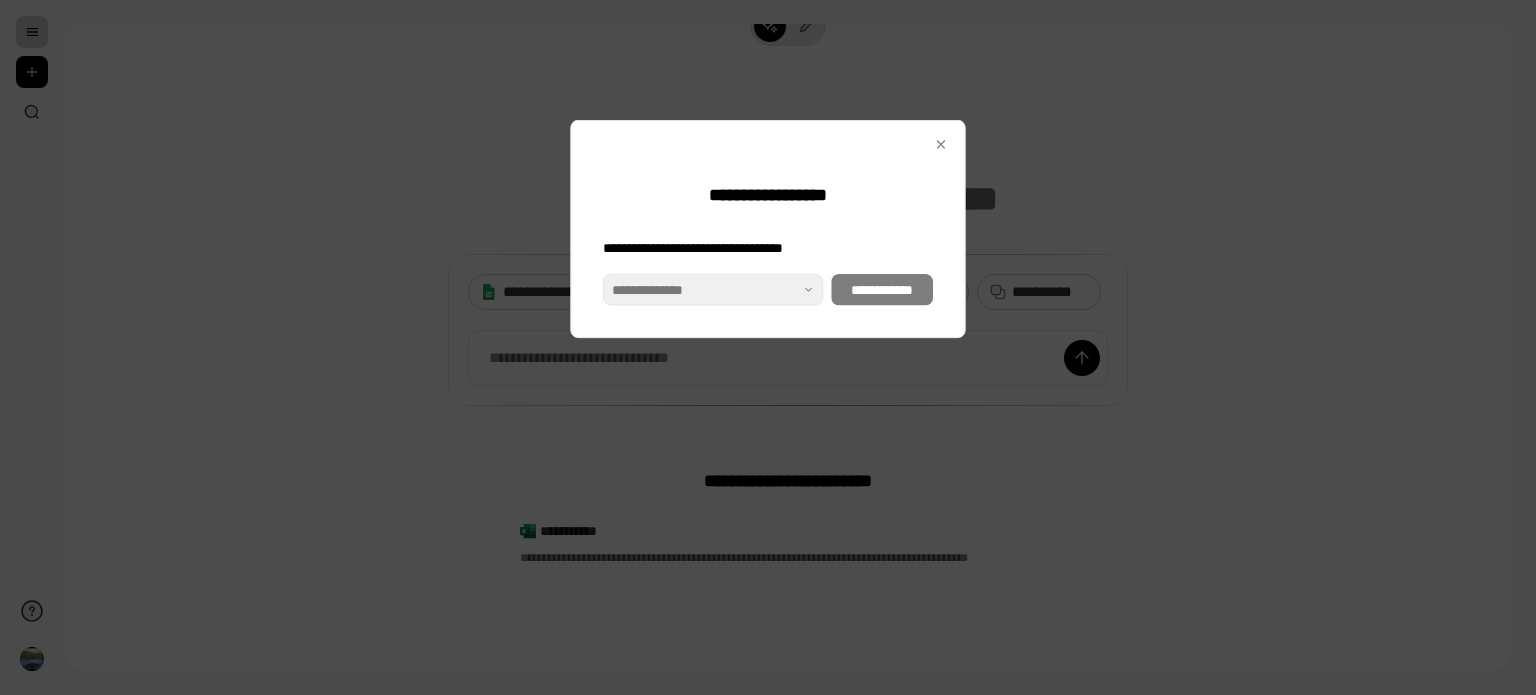 scroll, scrollTop: 76, scrollLeft: 0, axis: vertical 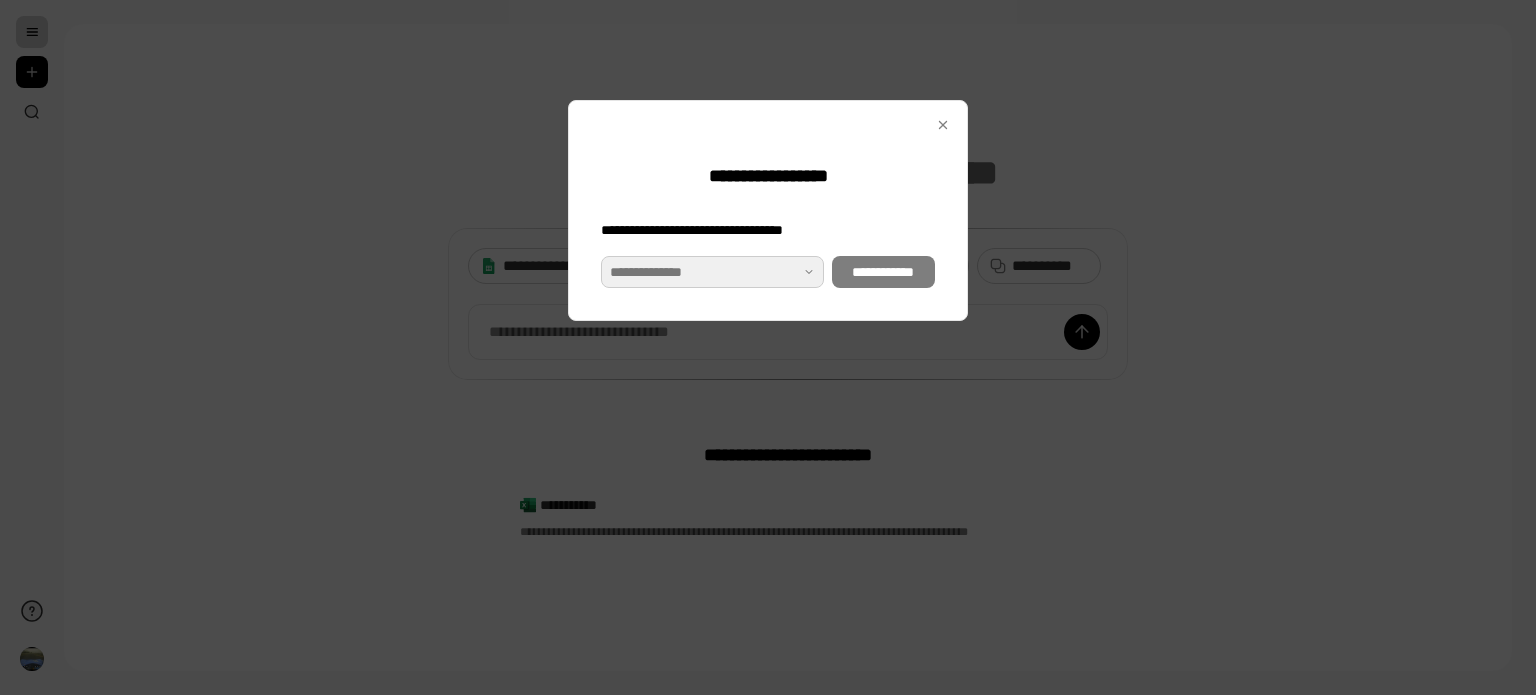 click at bounding box center [712, 272] 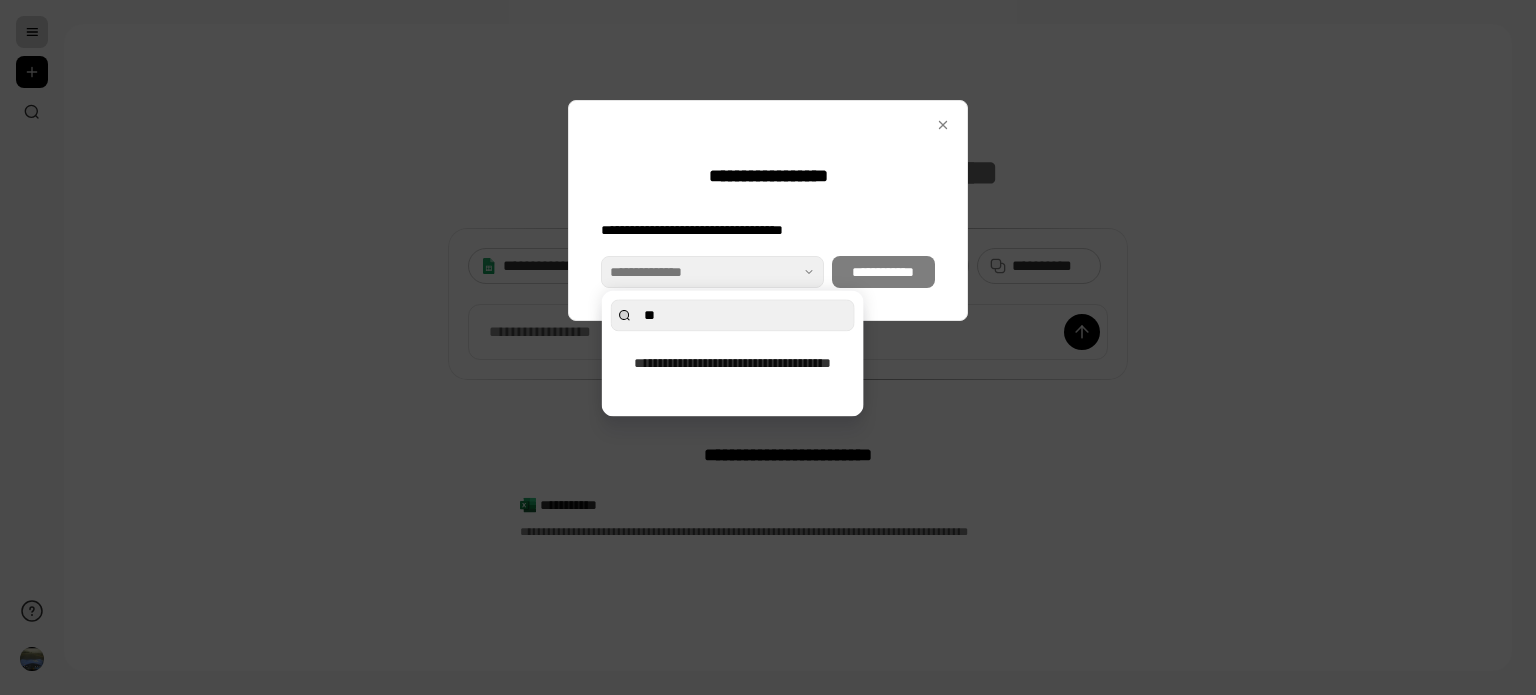 type on "*" 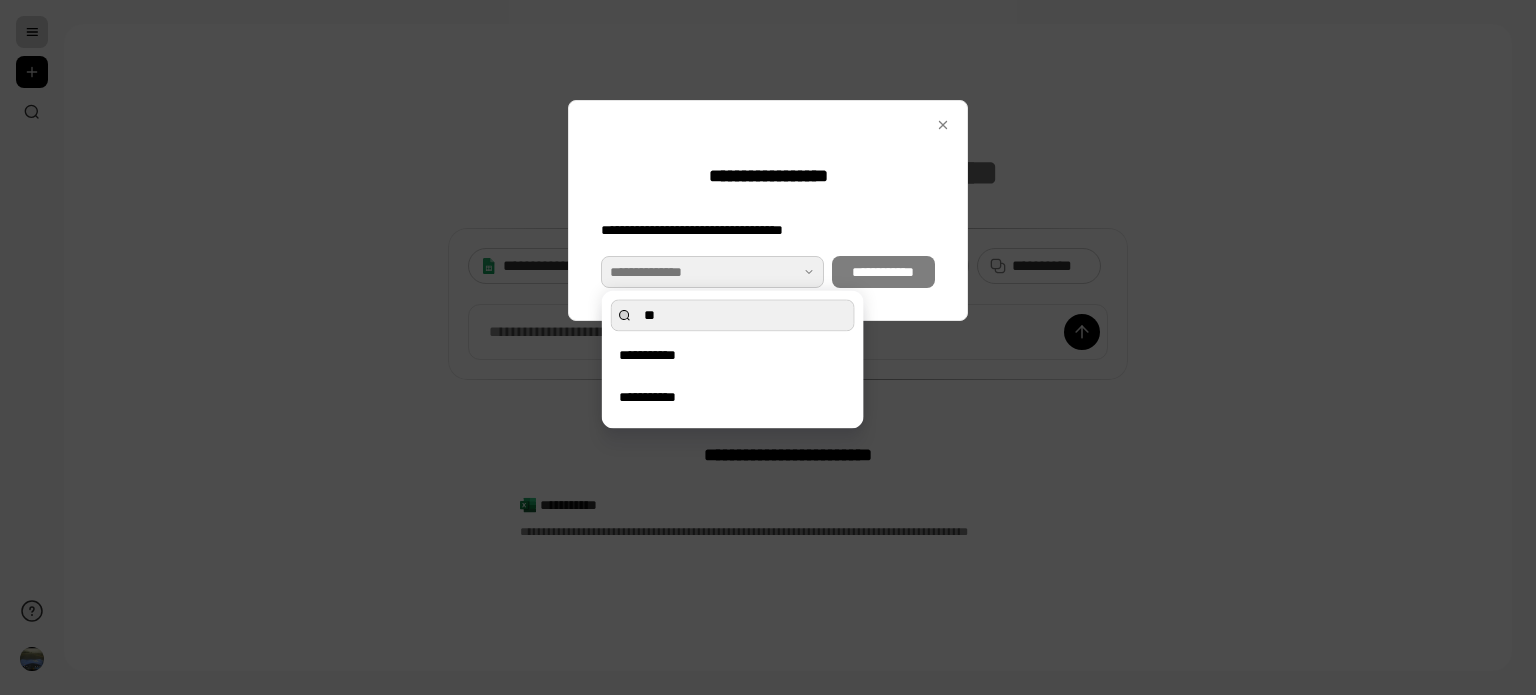 click on "**" at bounding box center [733, 315] 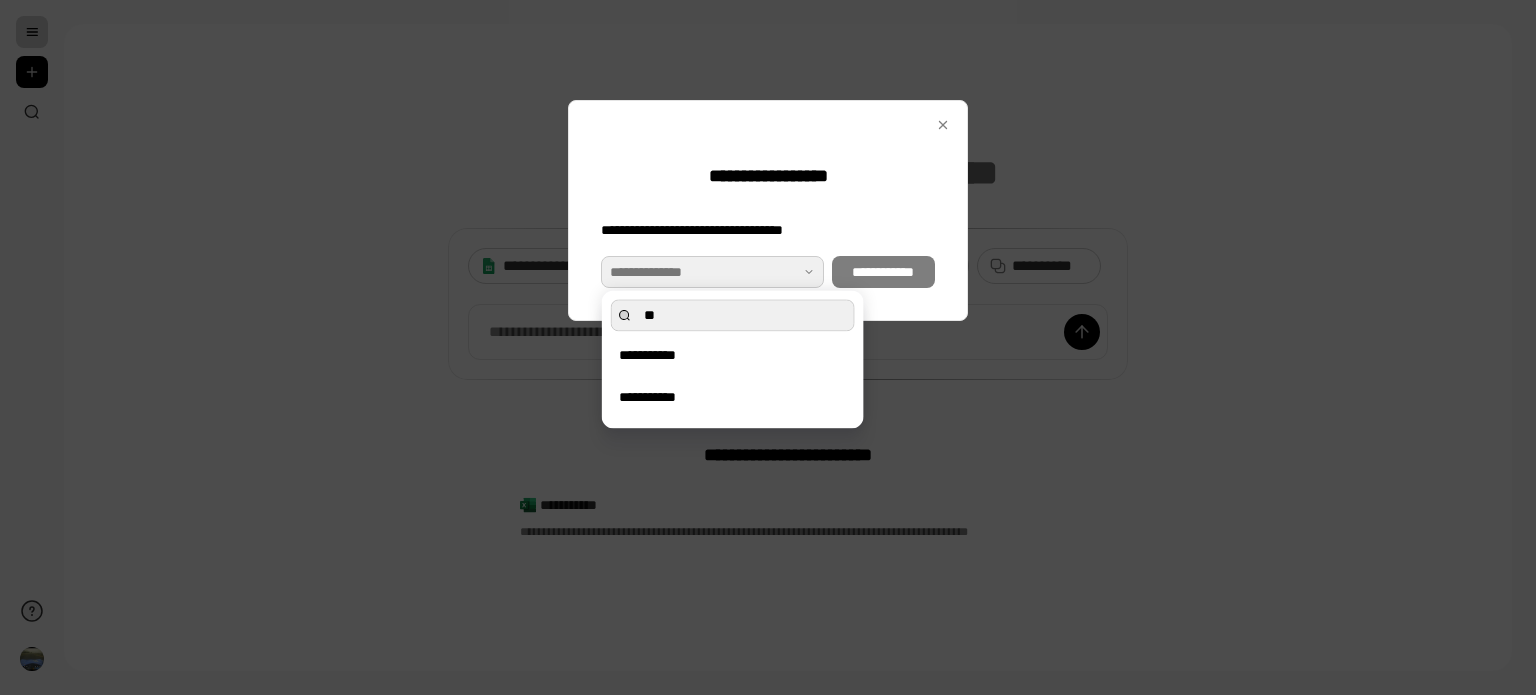 type on "*" 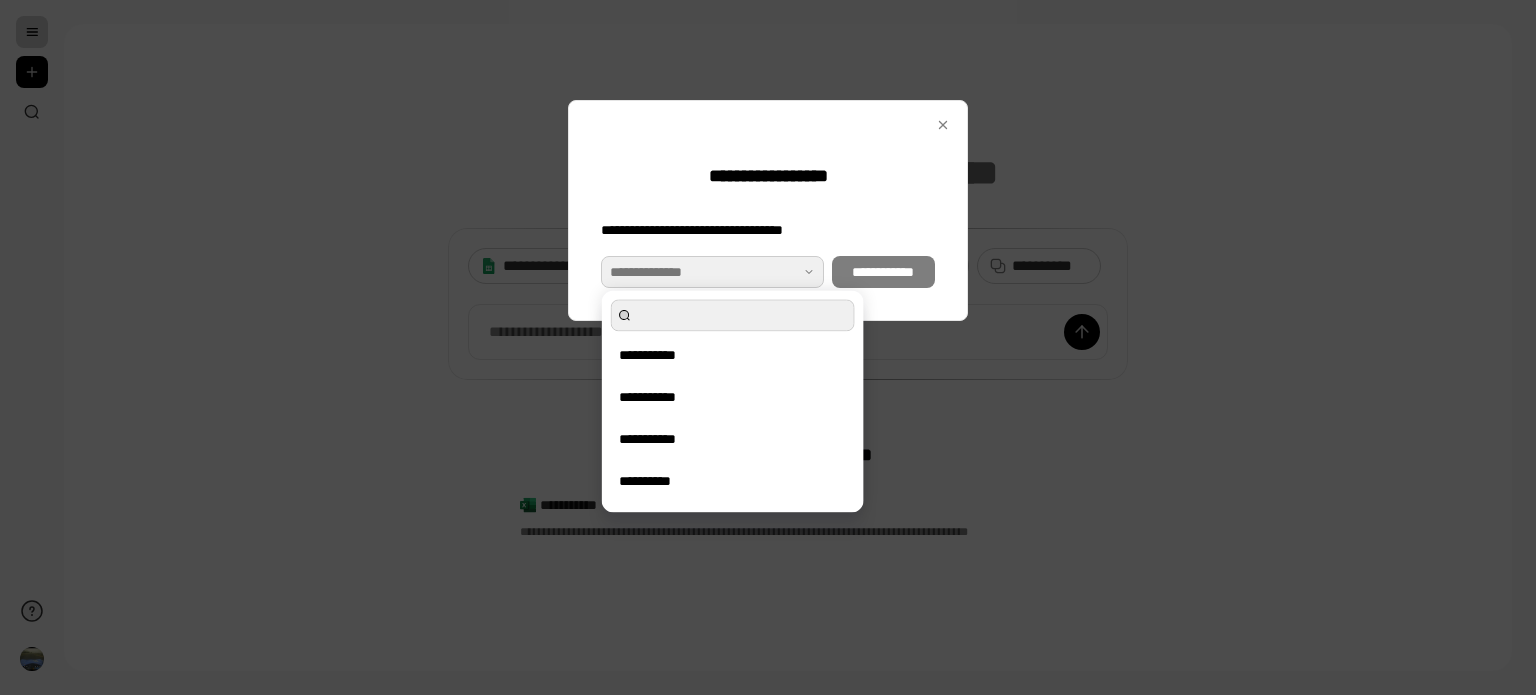 type 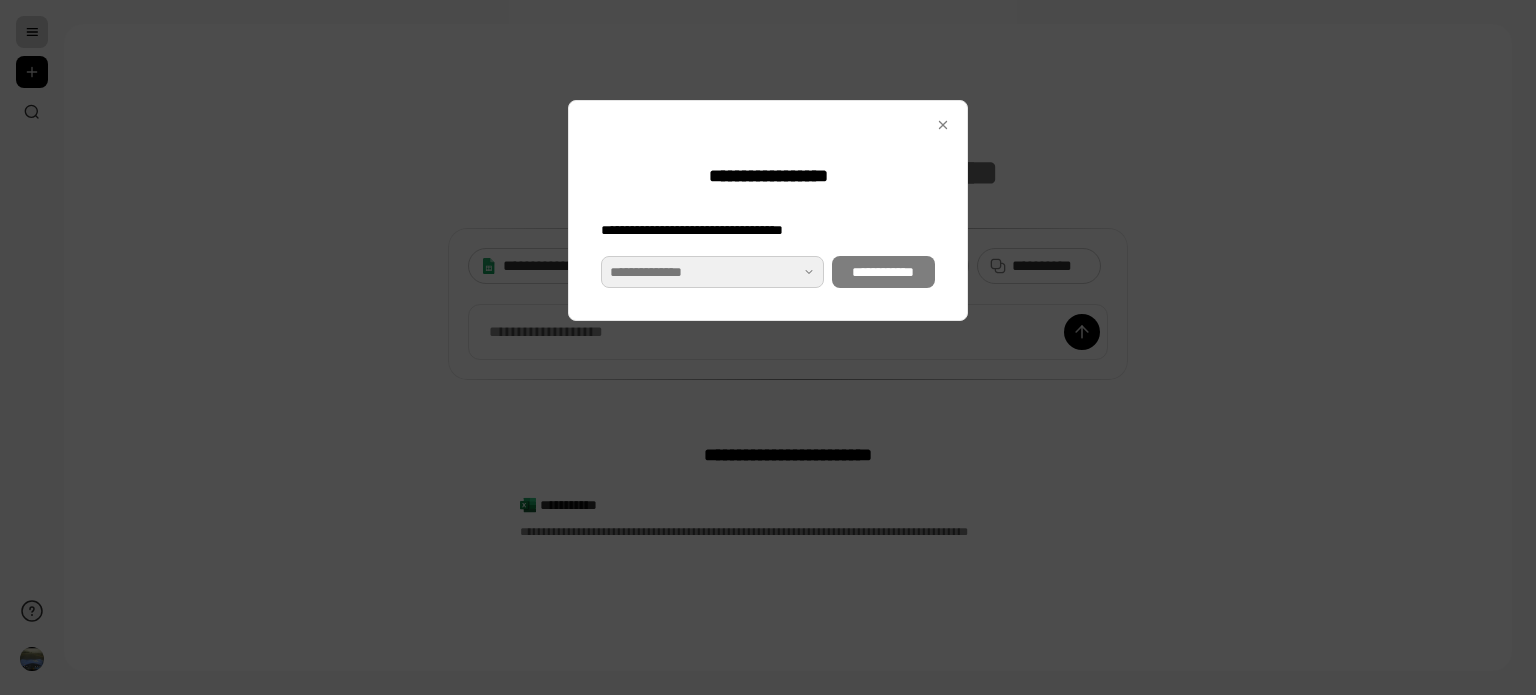 click at bounding box center [712, 272] 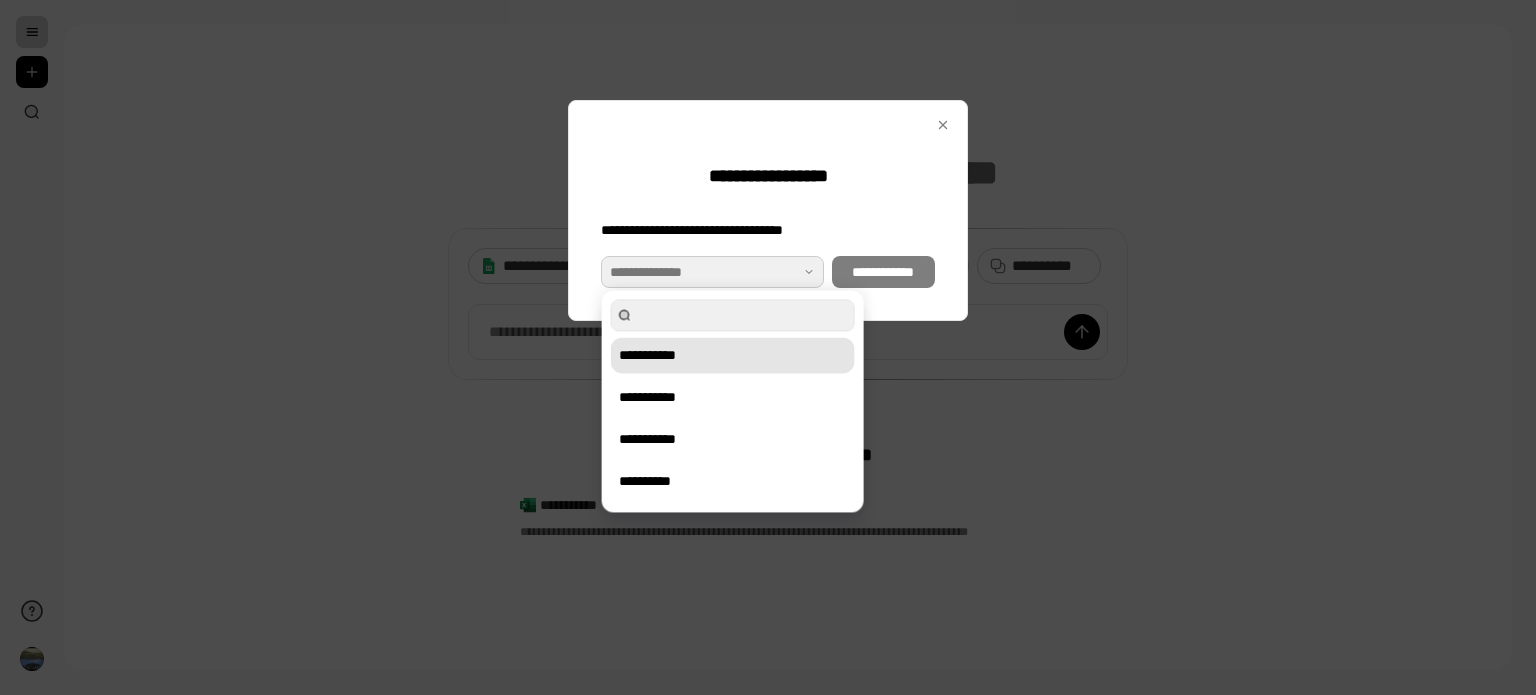 click on "**********" at bounding box center (733, 355) 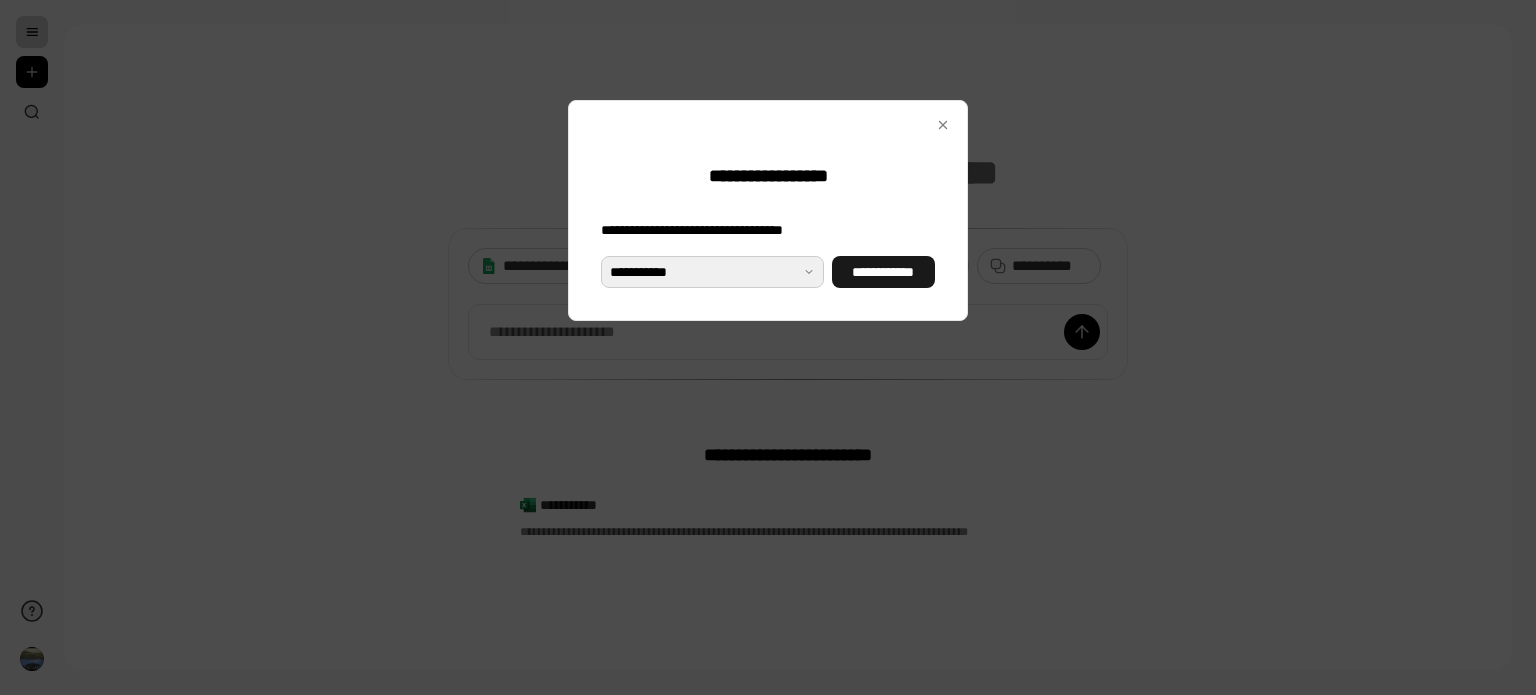 click on "**********" at bounding box center [883, 272] 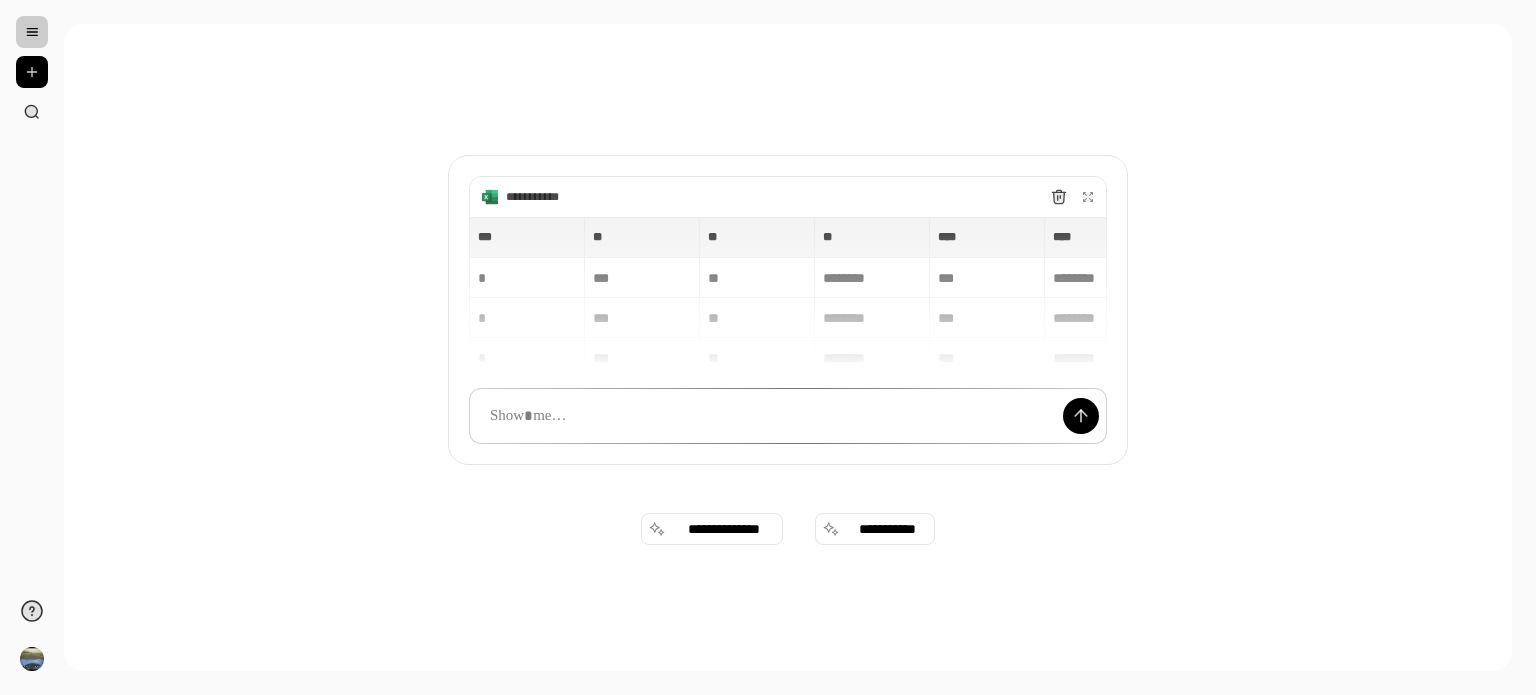 scroll, scrollTop: 0, scrollLeft: 0, axis: both 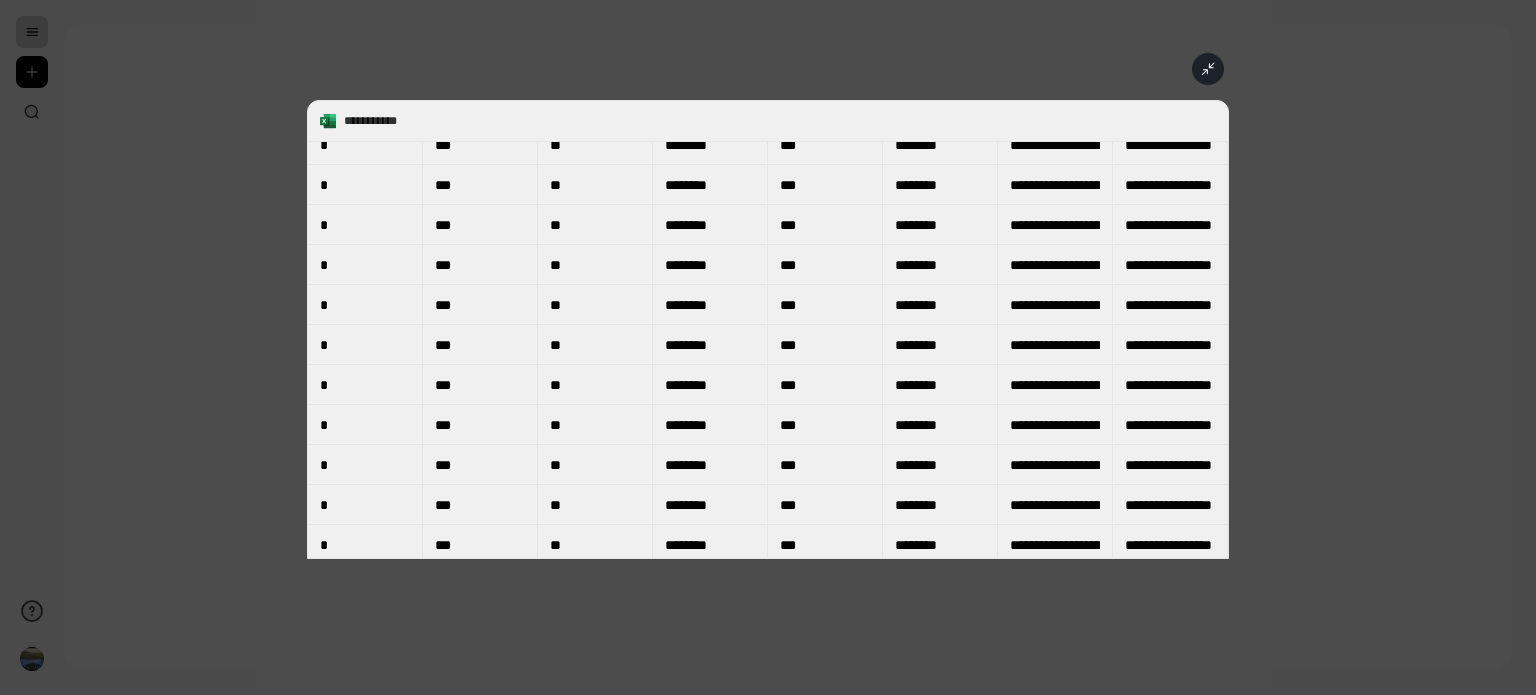 drag, startPoint x: 560, startPoint y: 540, endPoint x: 513, endPoint y: 531, distance: 47.853943 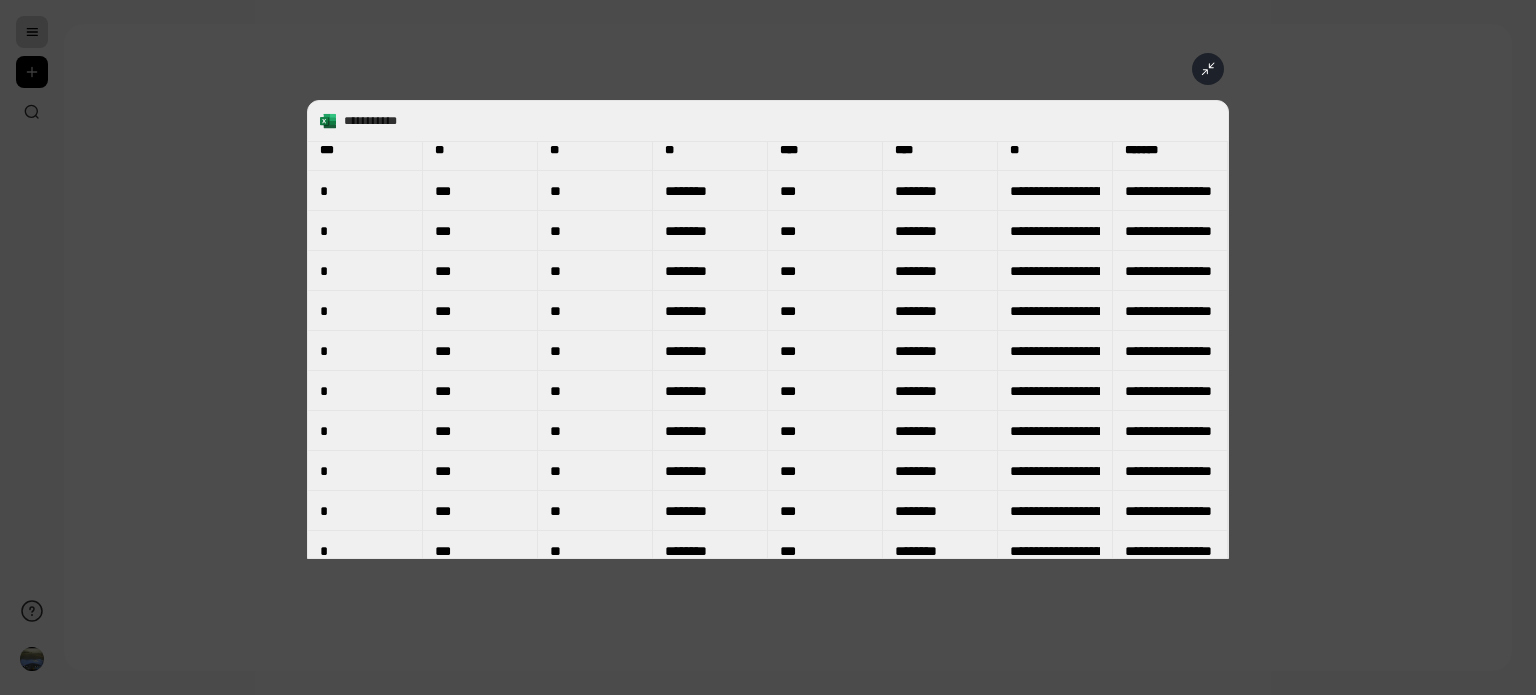 scroll, scrollTop: 0, scrollLeft: 0, axis: both 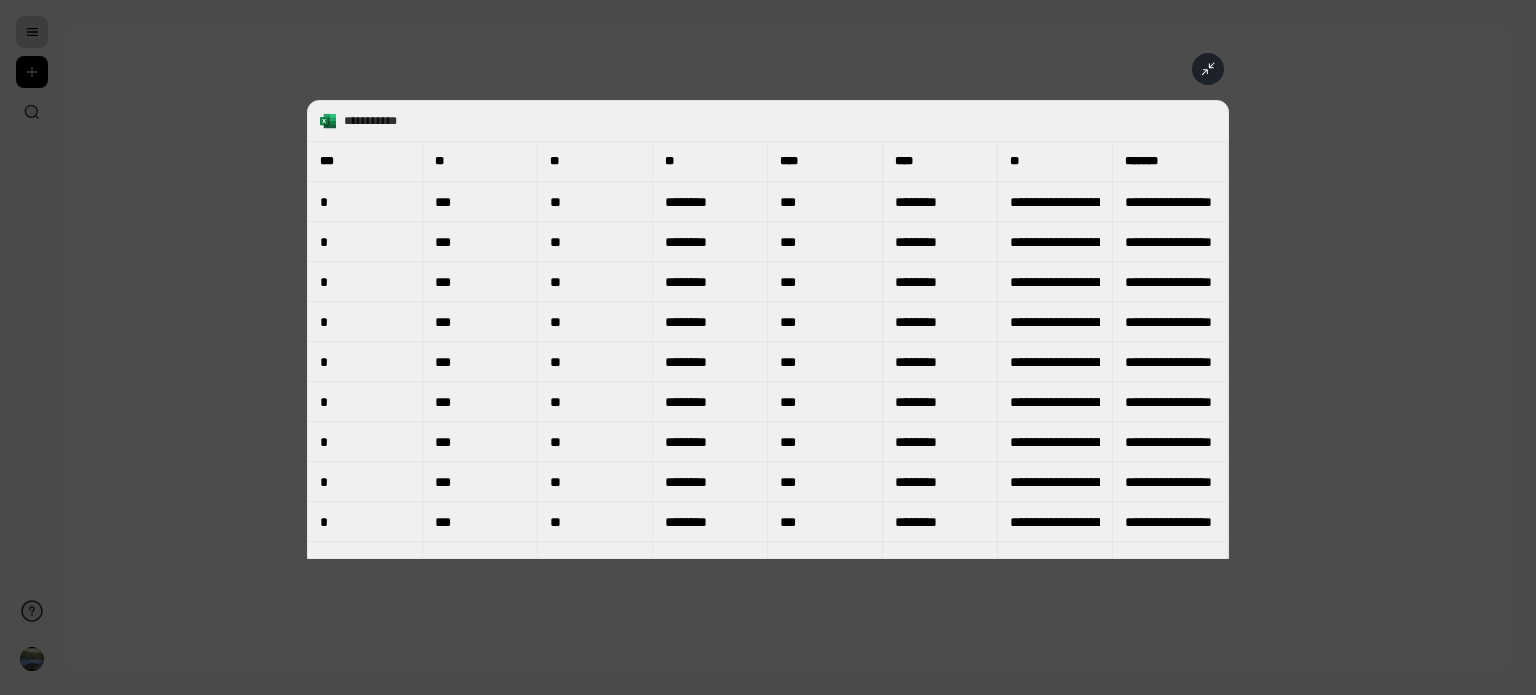click on "**********" at bounding box center [768, 350] 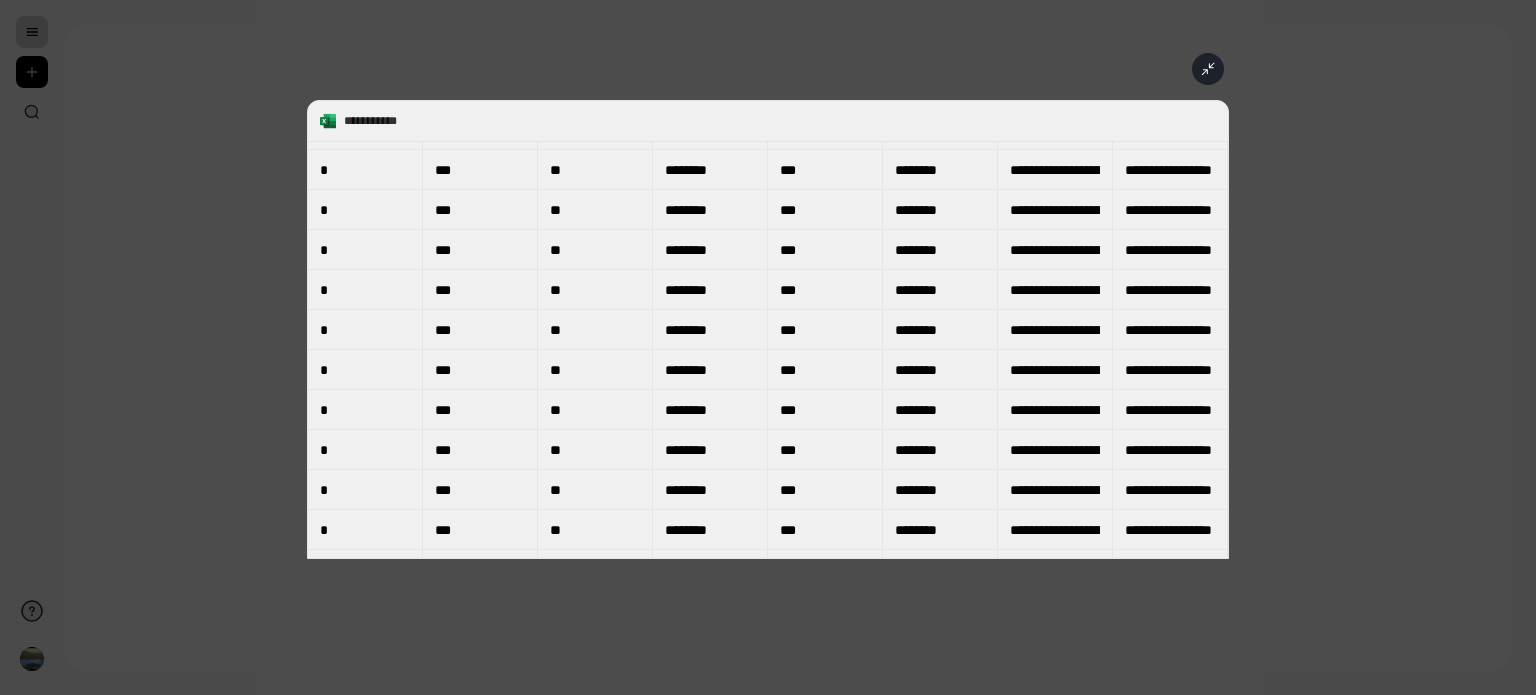 scroll, scrollTop: 0, scrollLeft: 0, axis: both 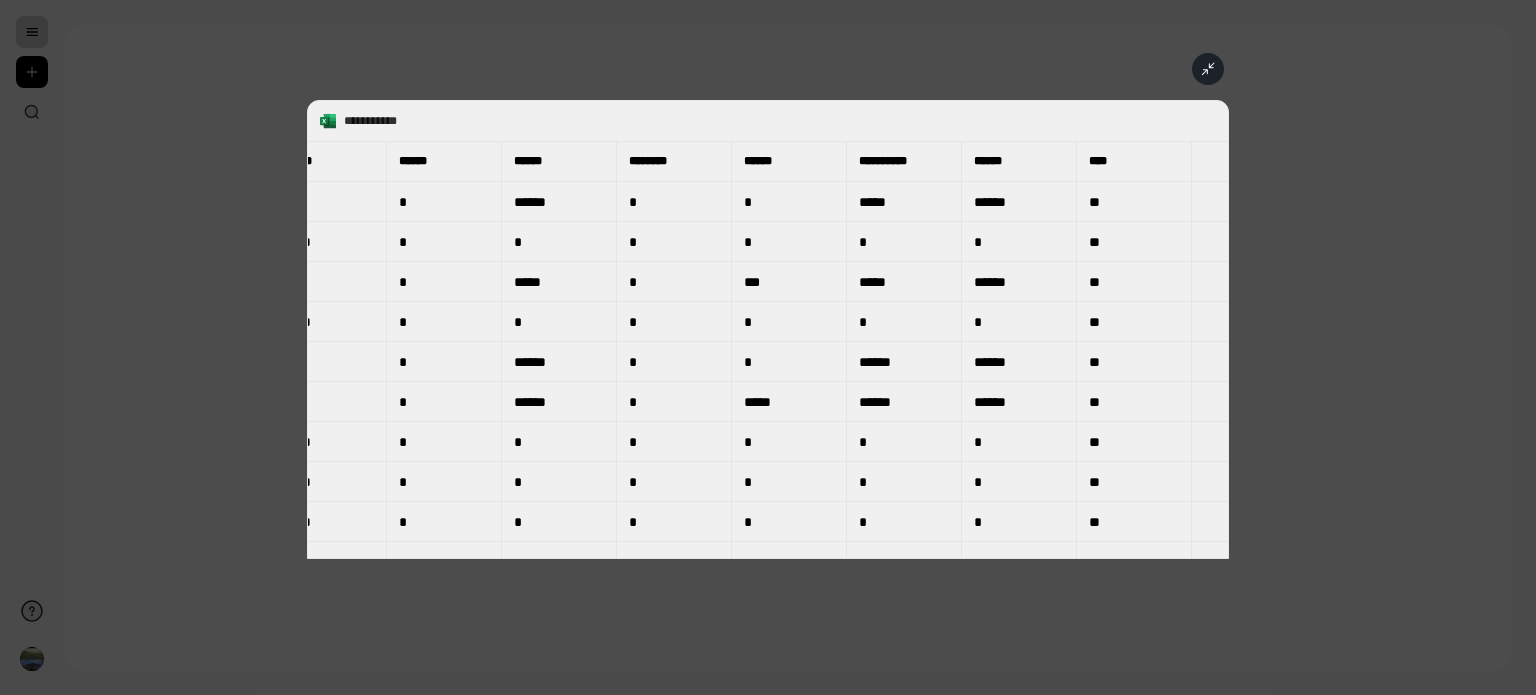click on "******" at bounding box center [1019, 161] 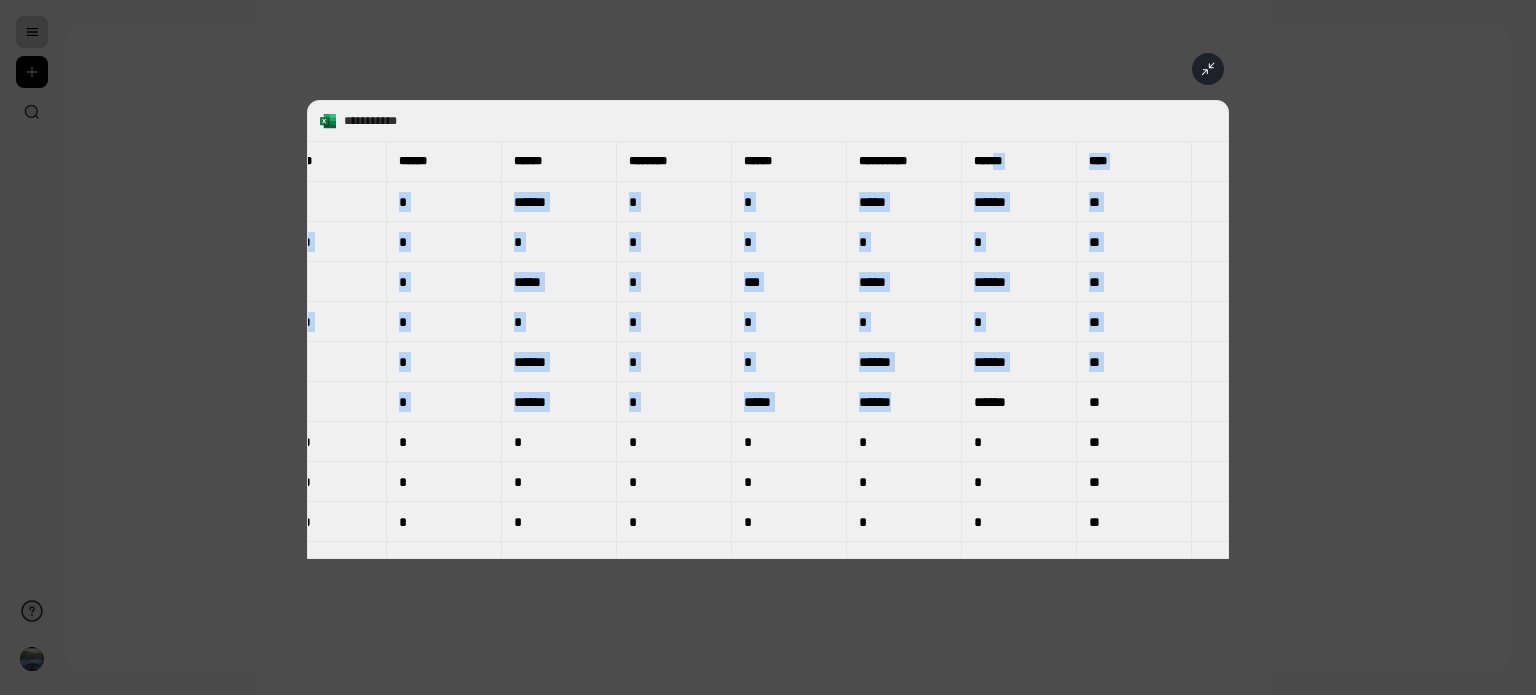 drag, startPoint x: 1012, startPoint y: 151, endPoint x: 1012, endPoint y: 414, distance: 263 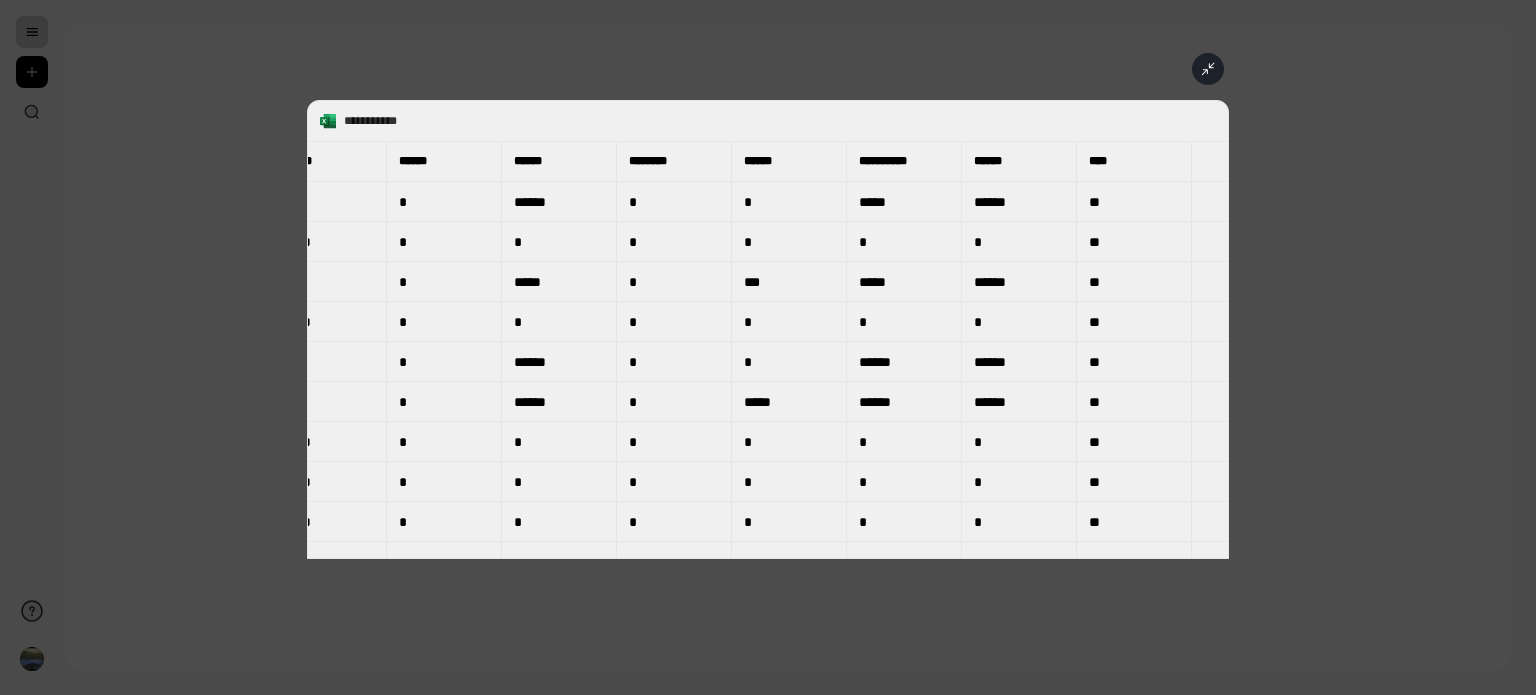 click on "*" at bounding box center (1019, 442) 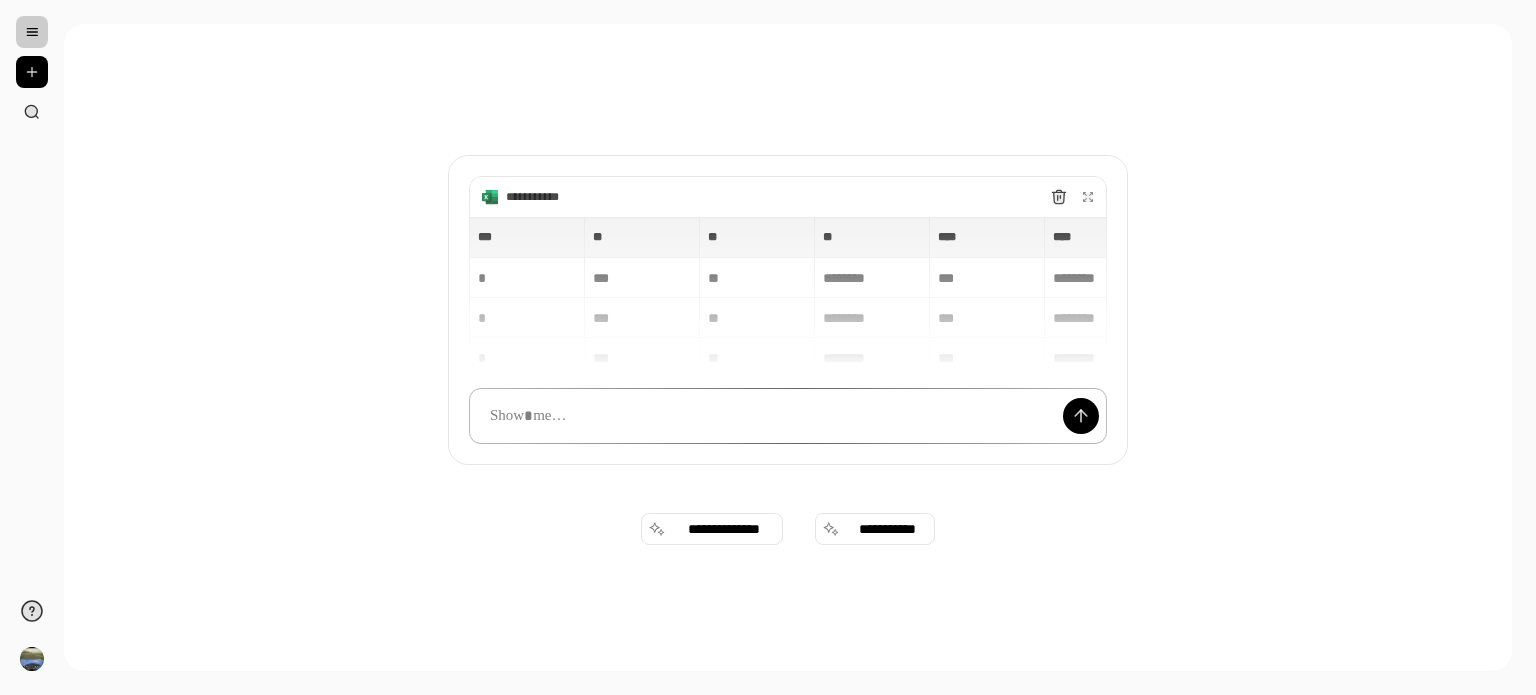 click at bounding box center [788, 416] 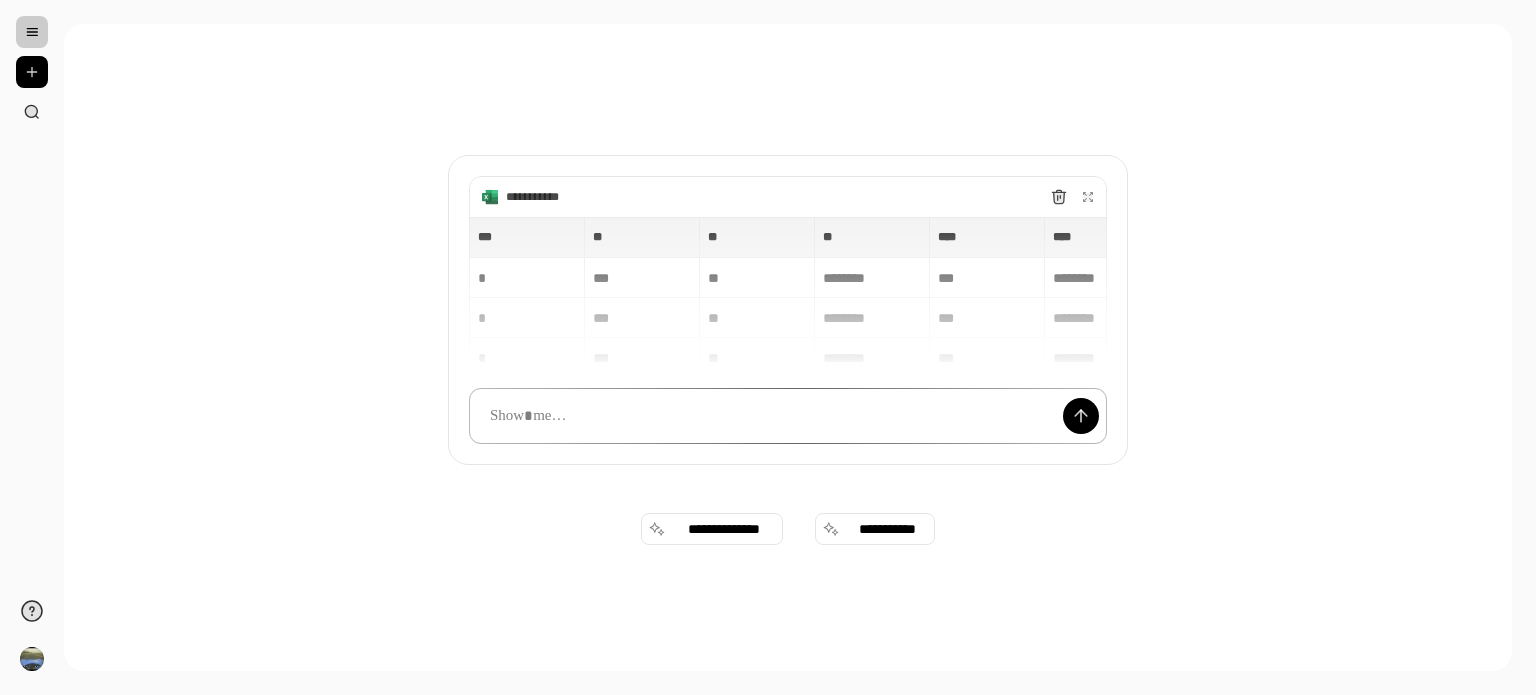 type 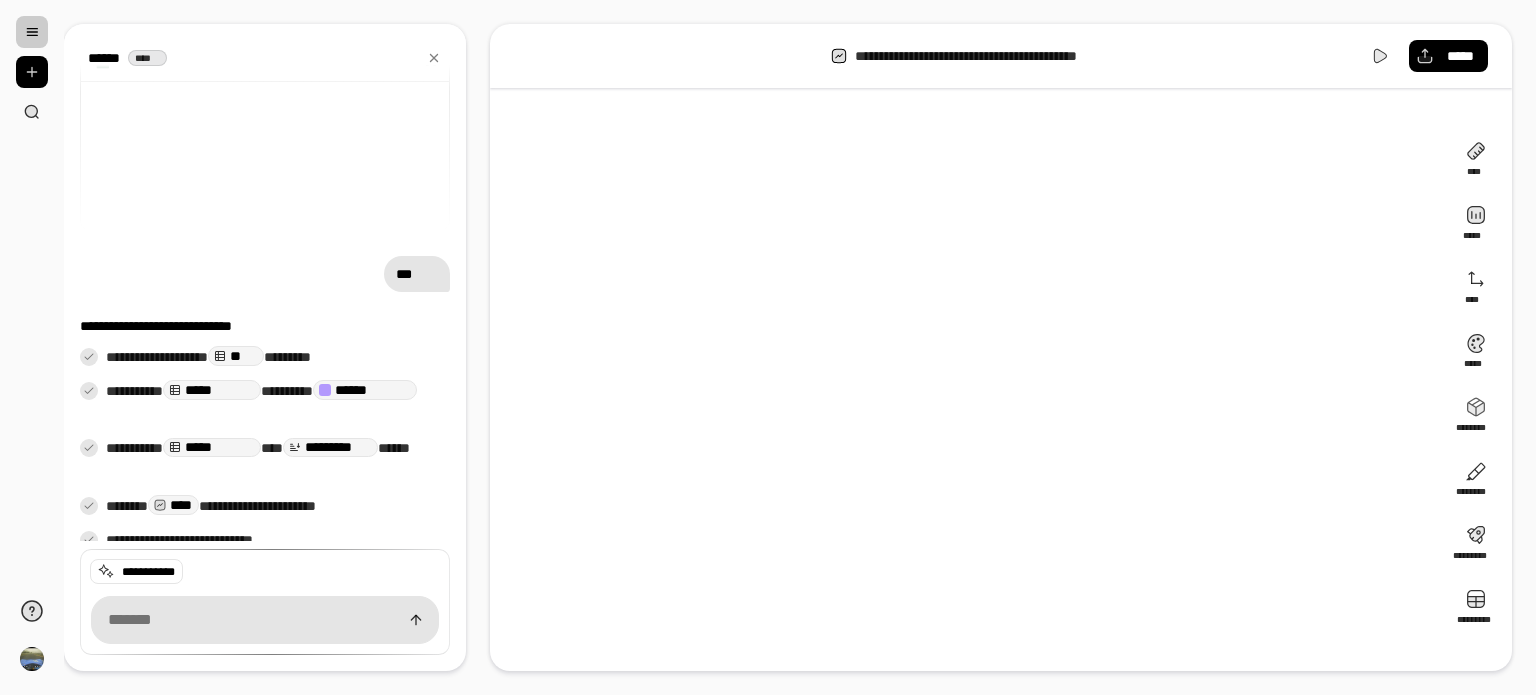 scroll, scrollTop: 93, scrollLeft: 0, axis: vertical 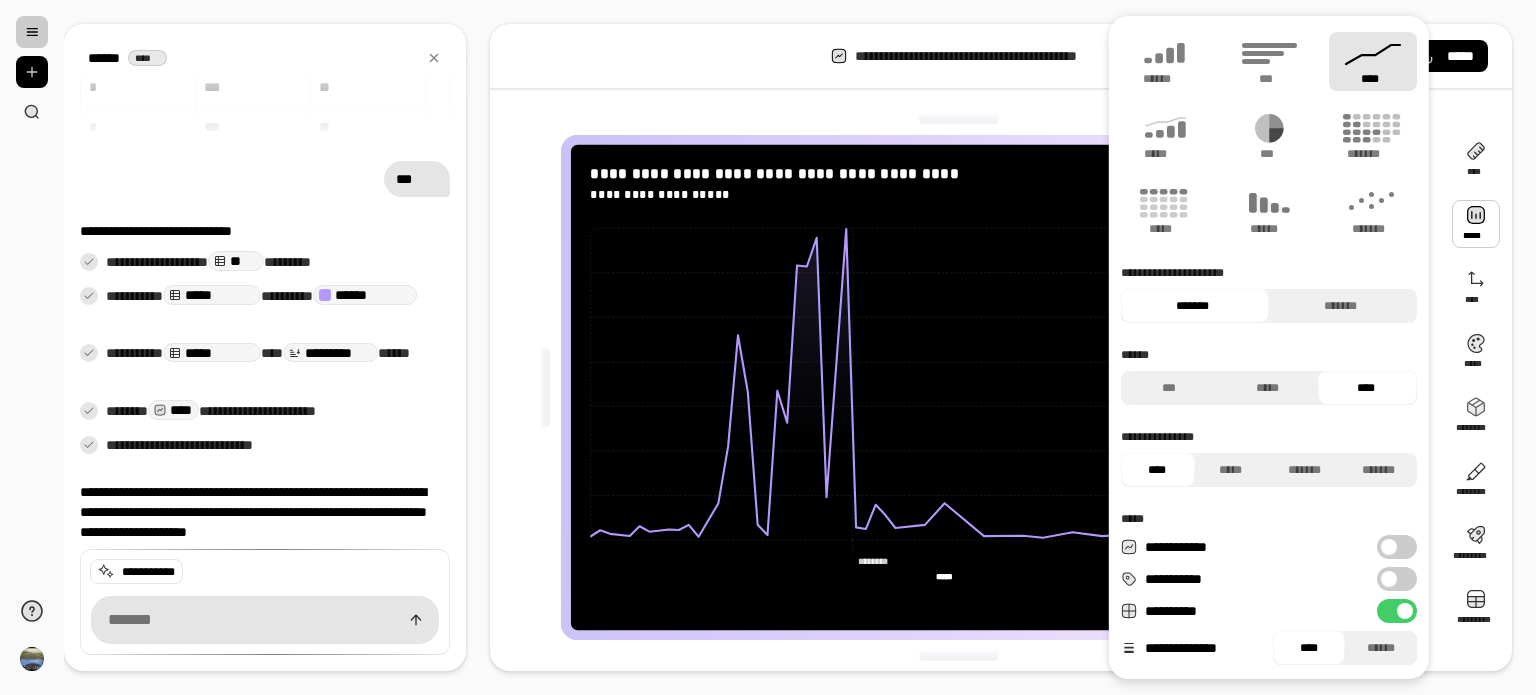 click at bounding box center [1476, 224] 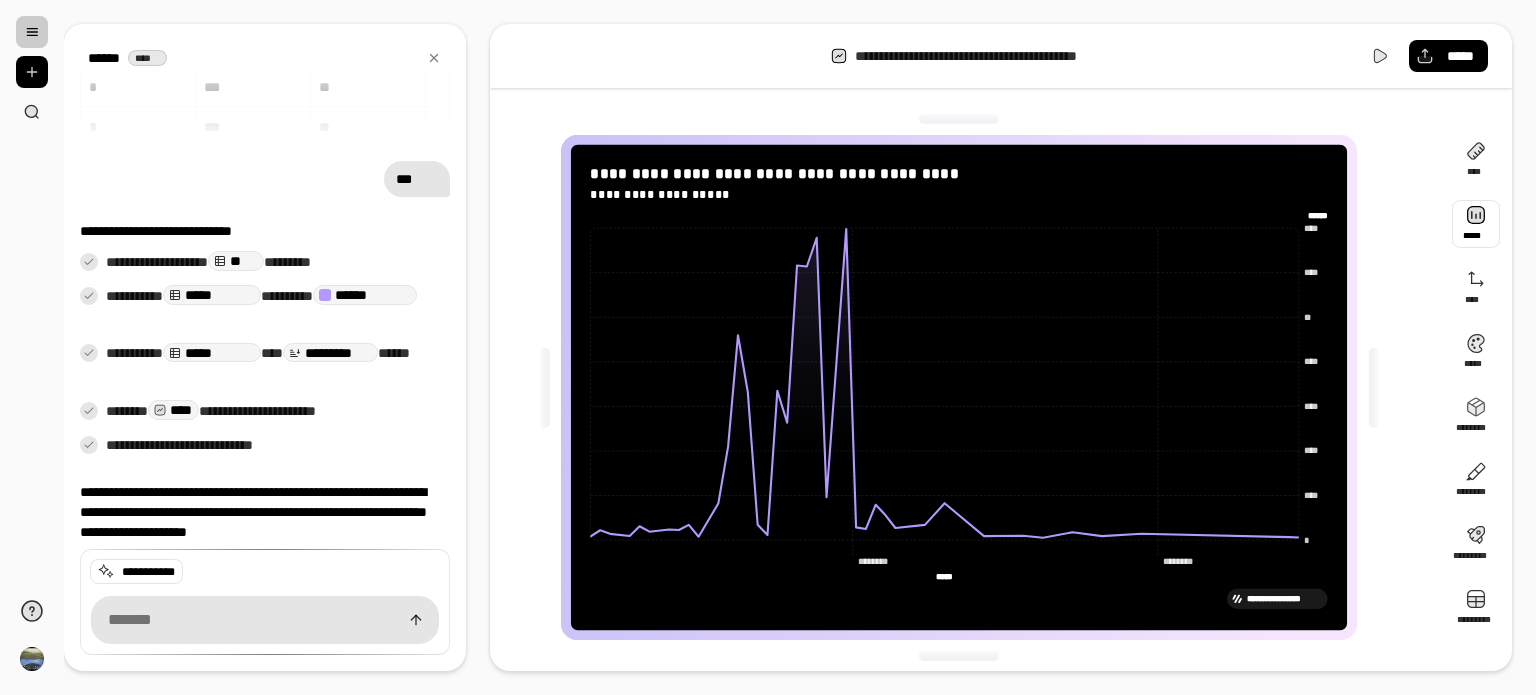 click at bounding box center [1476, 224] 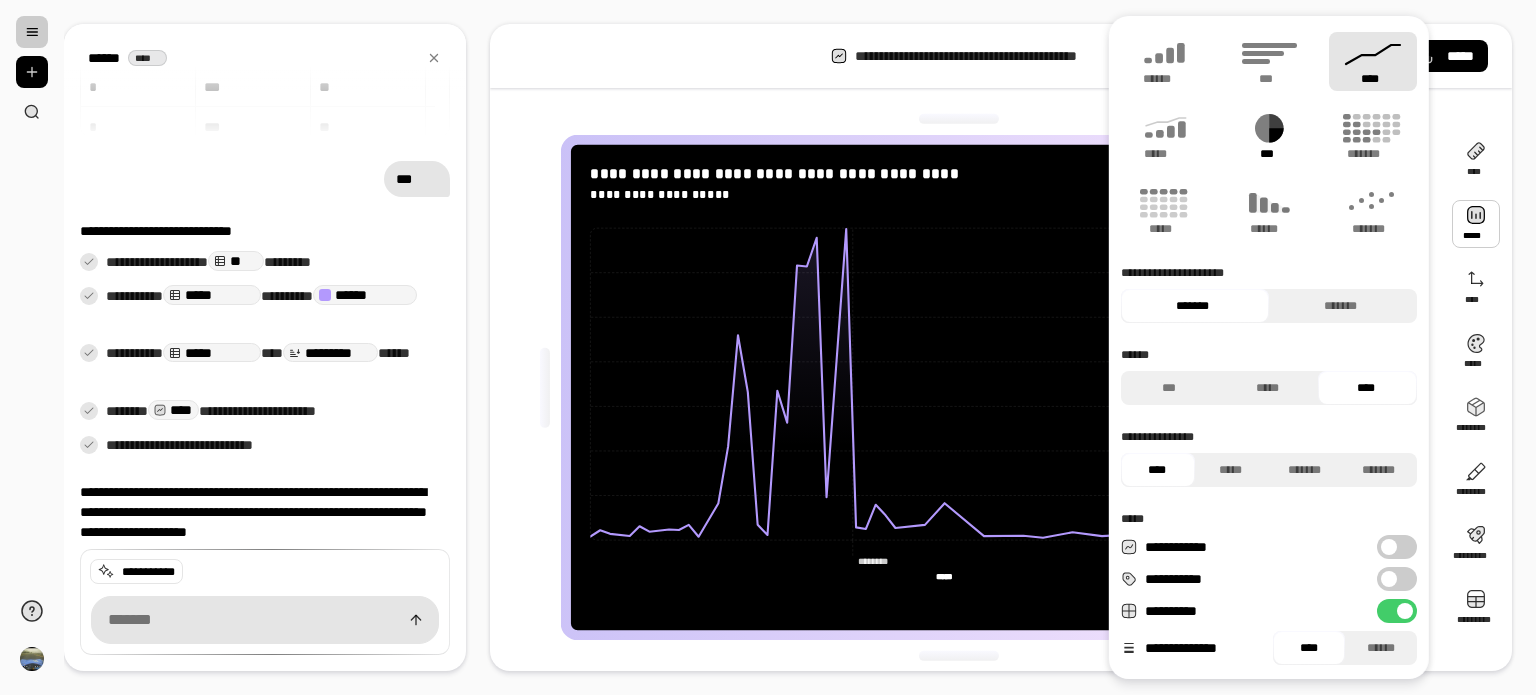 click 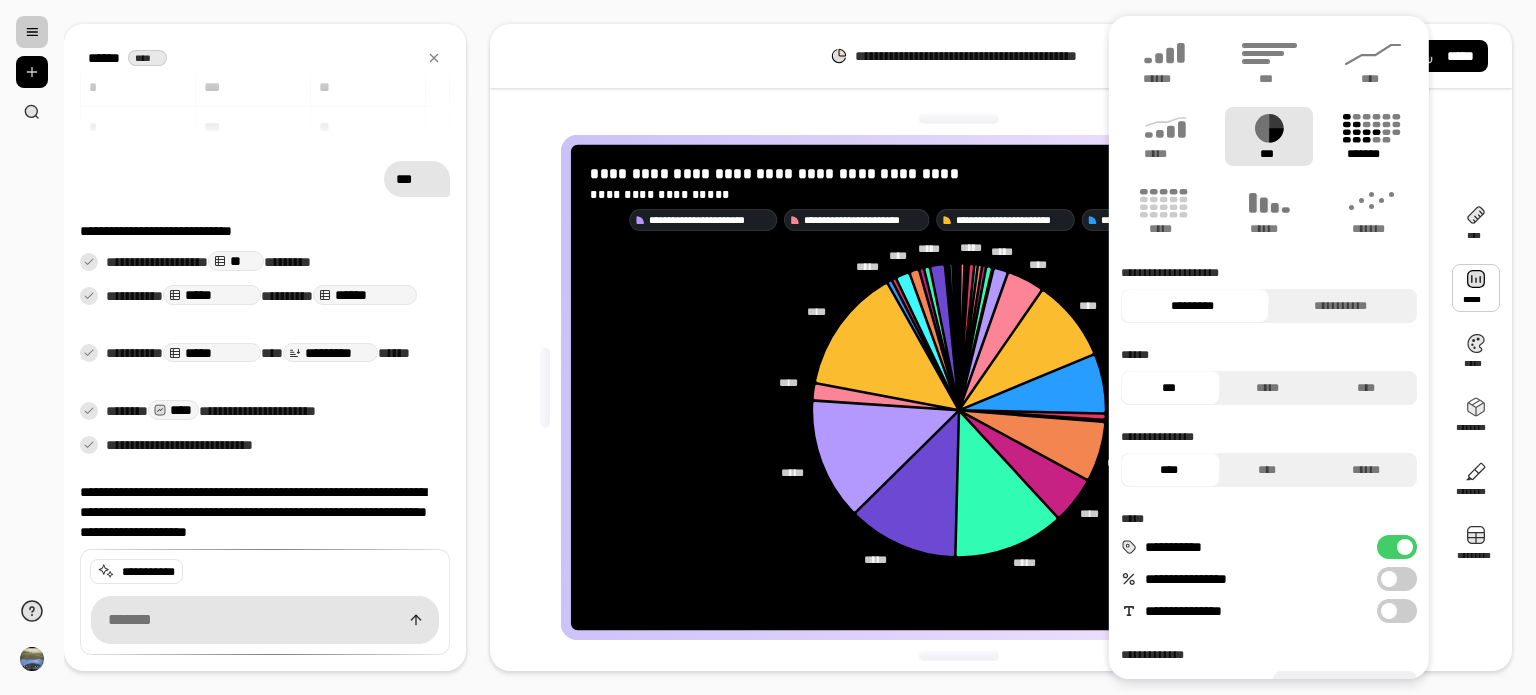 click 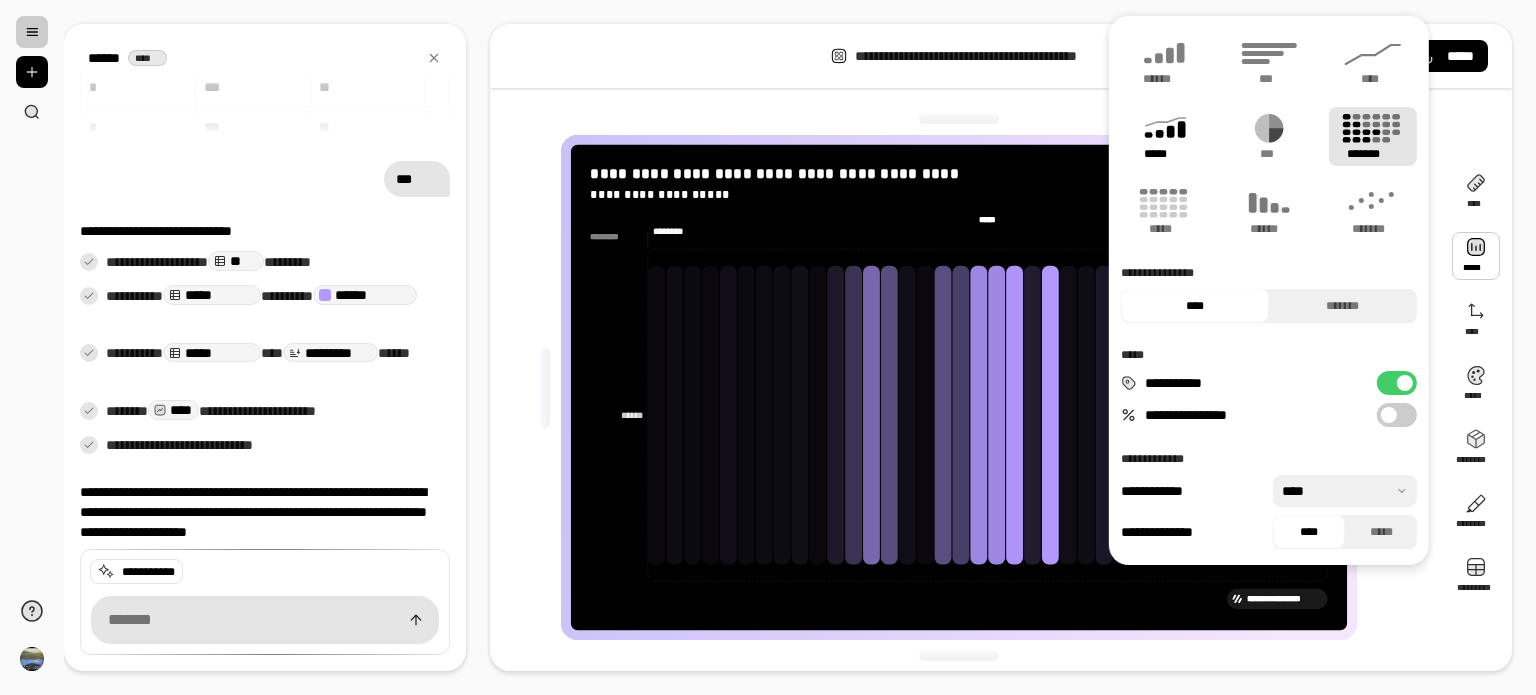 click 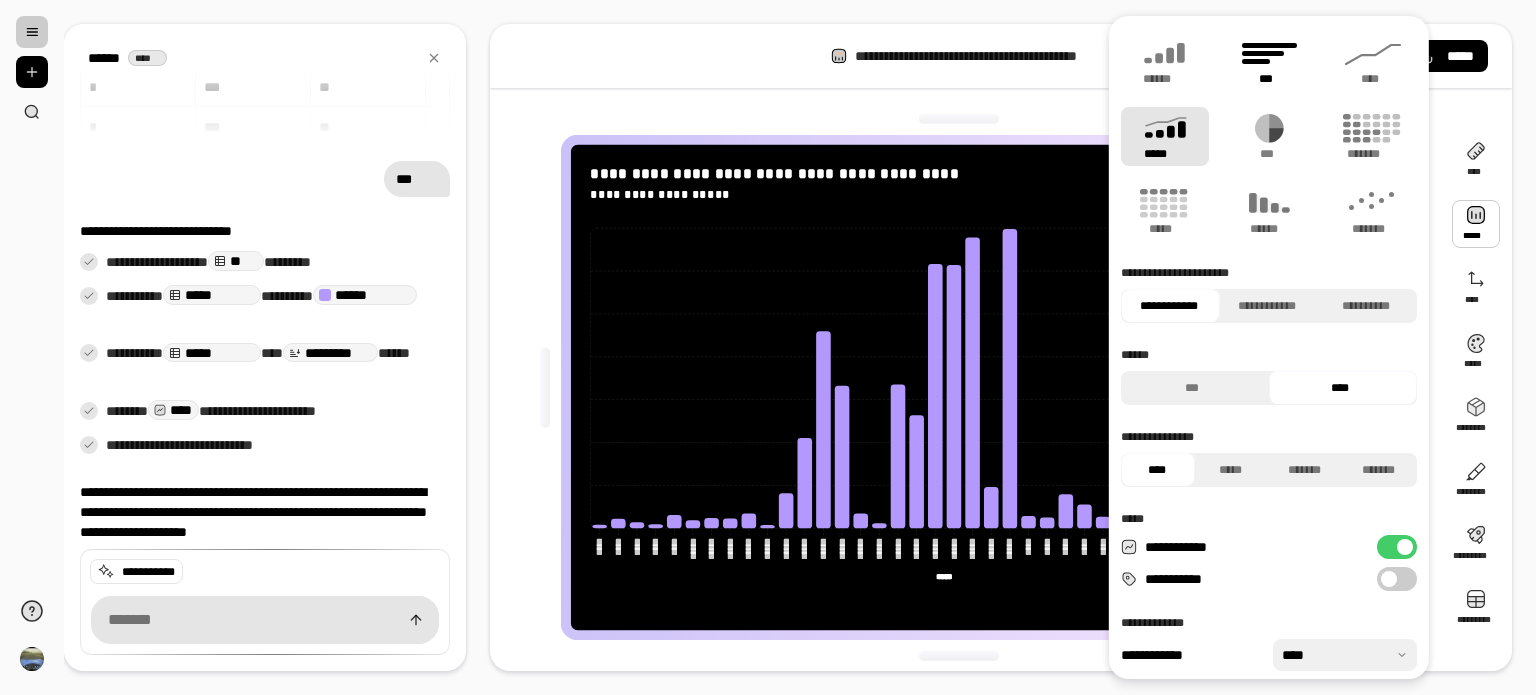 click 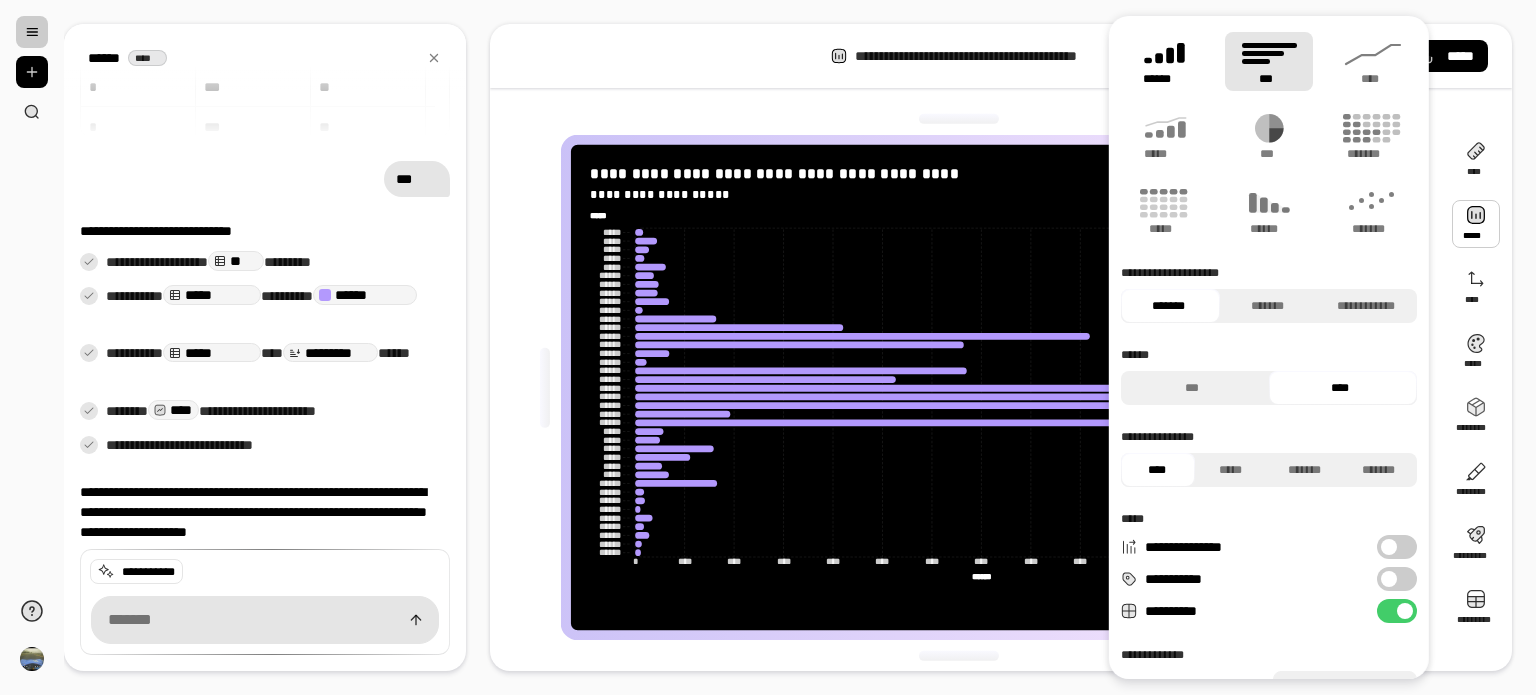 click 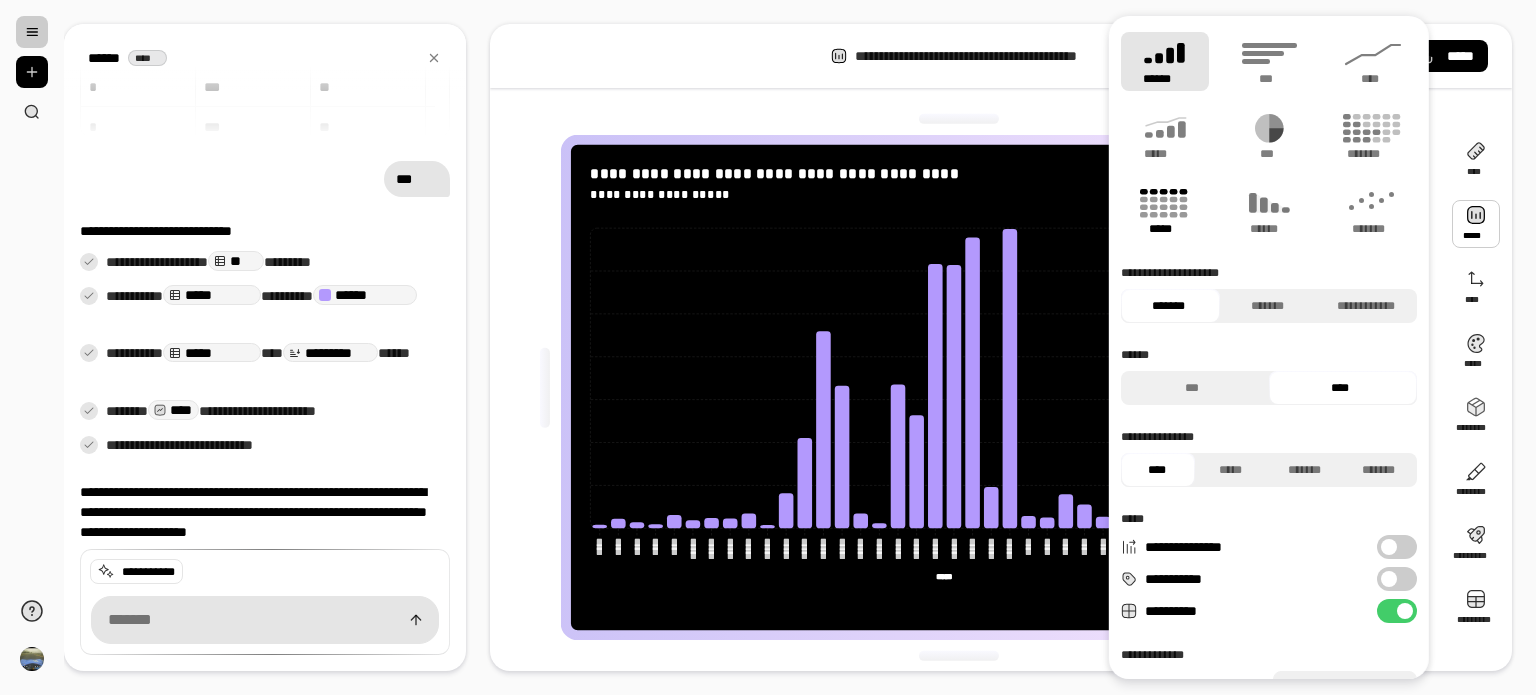 click 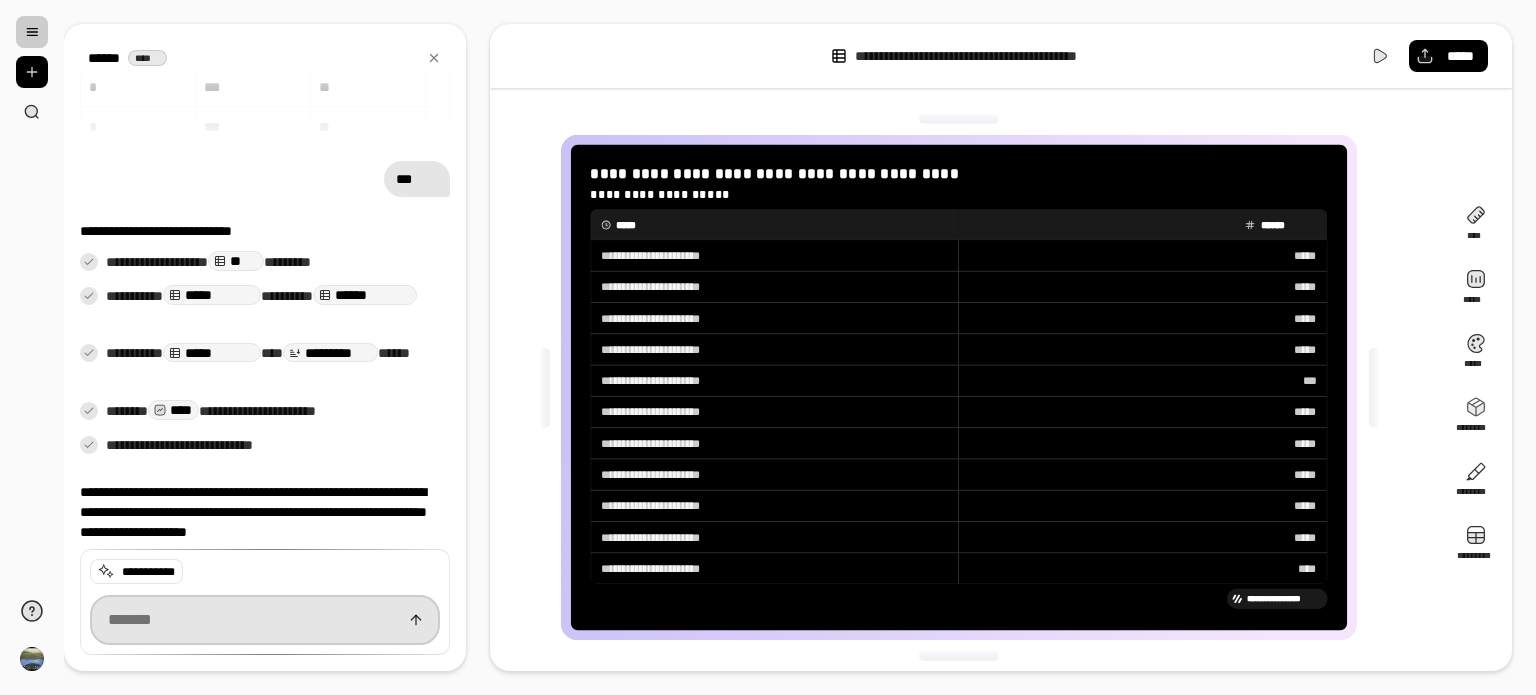 click at bounding box center [265, 620] 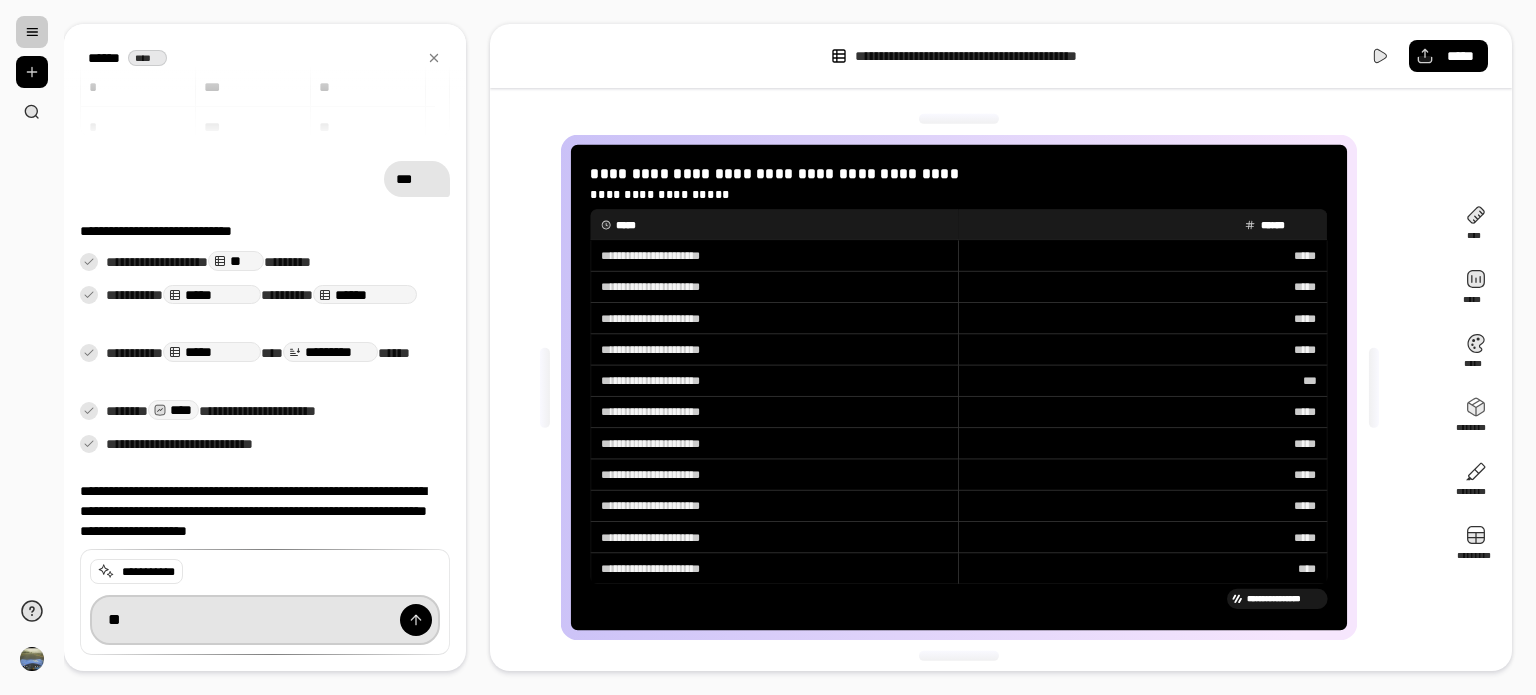 type on "*" 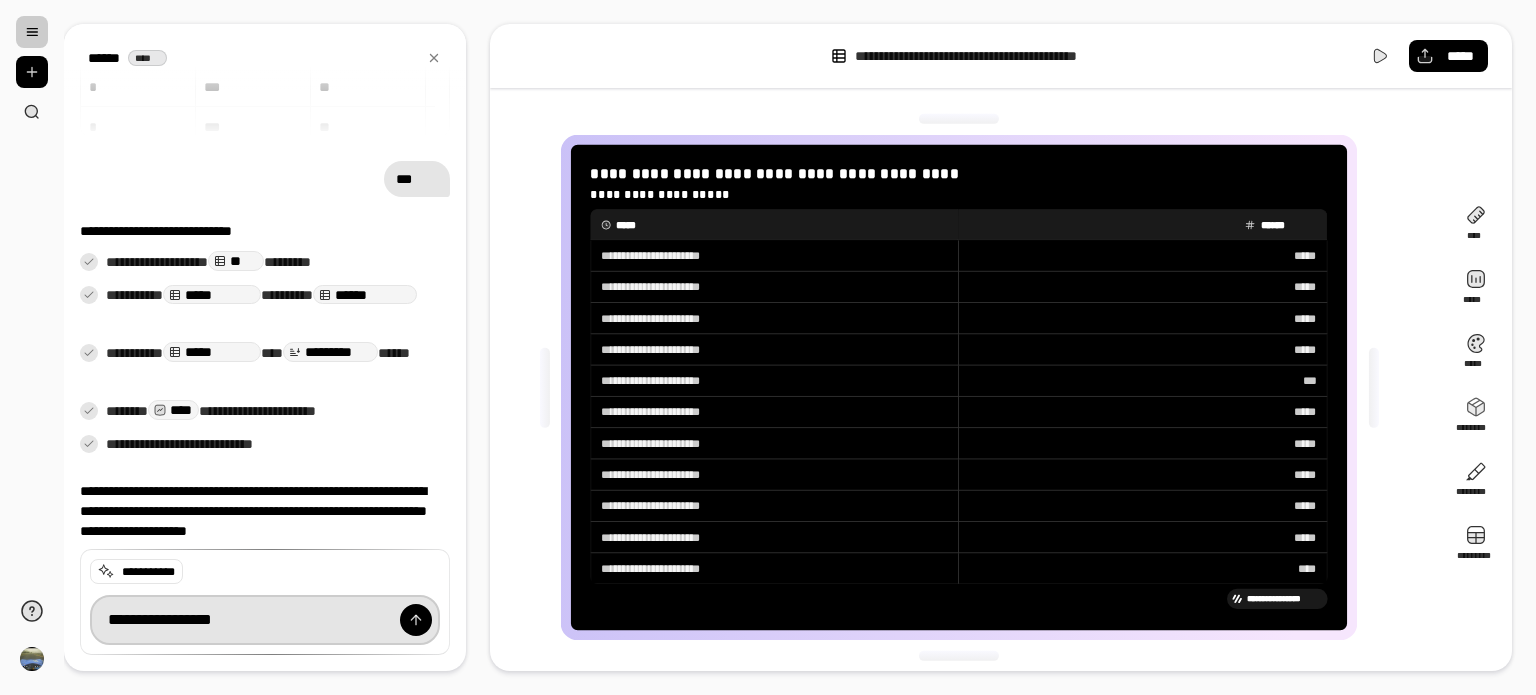 type on "**********" 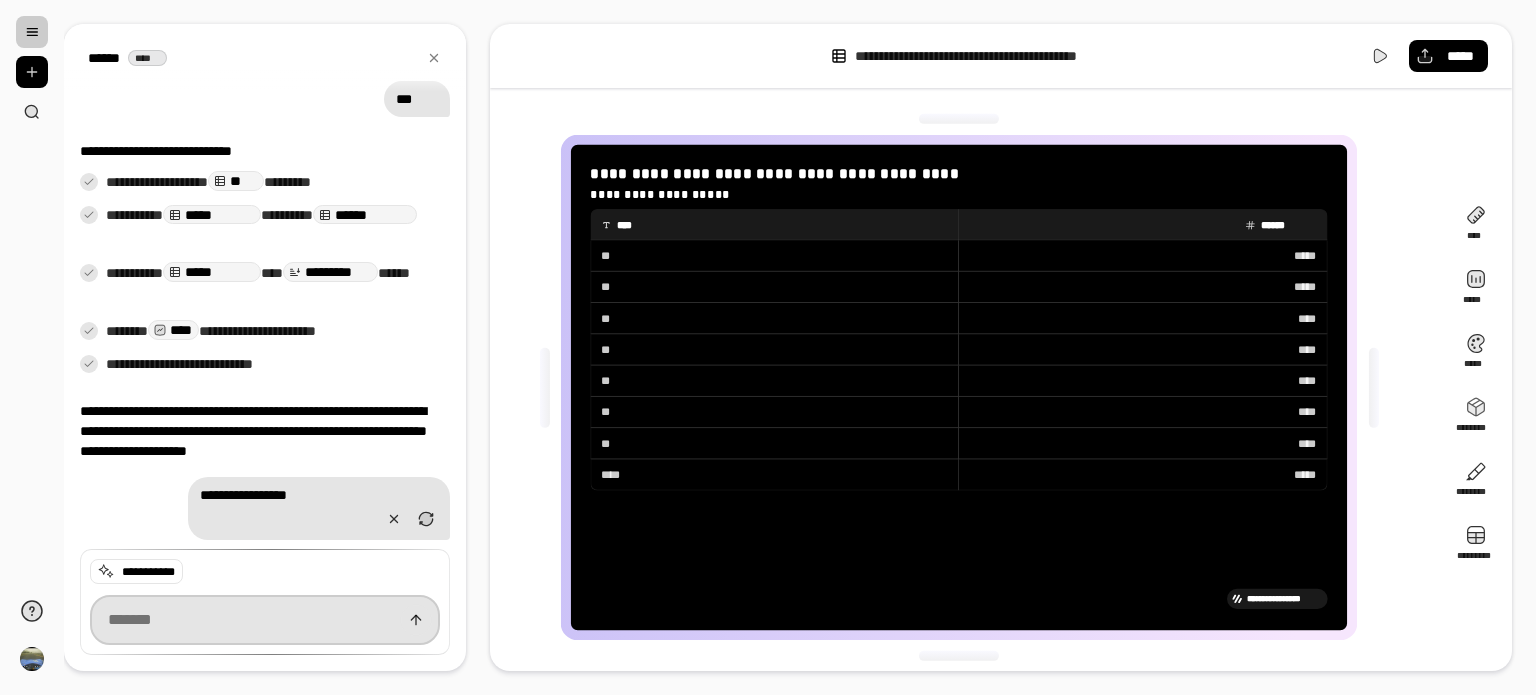 scroll, scrollTop: 329, scrollLeft: 0, axis: vertical 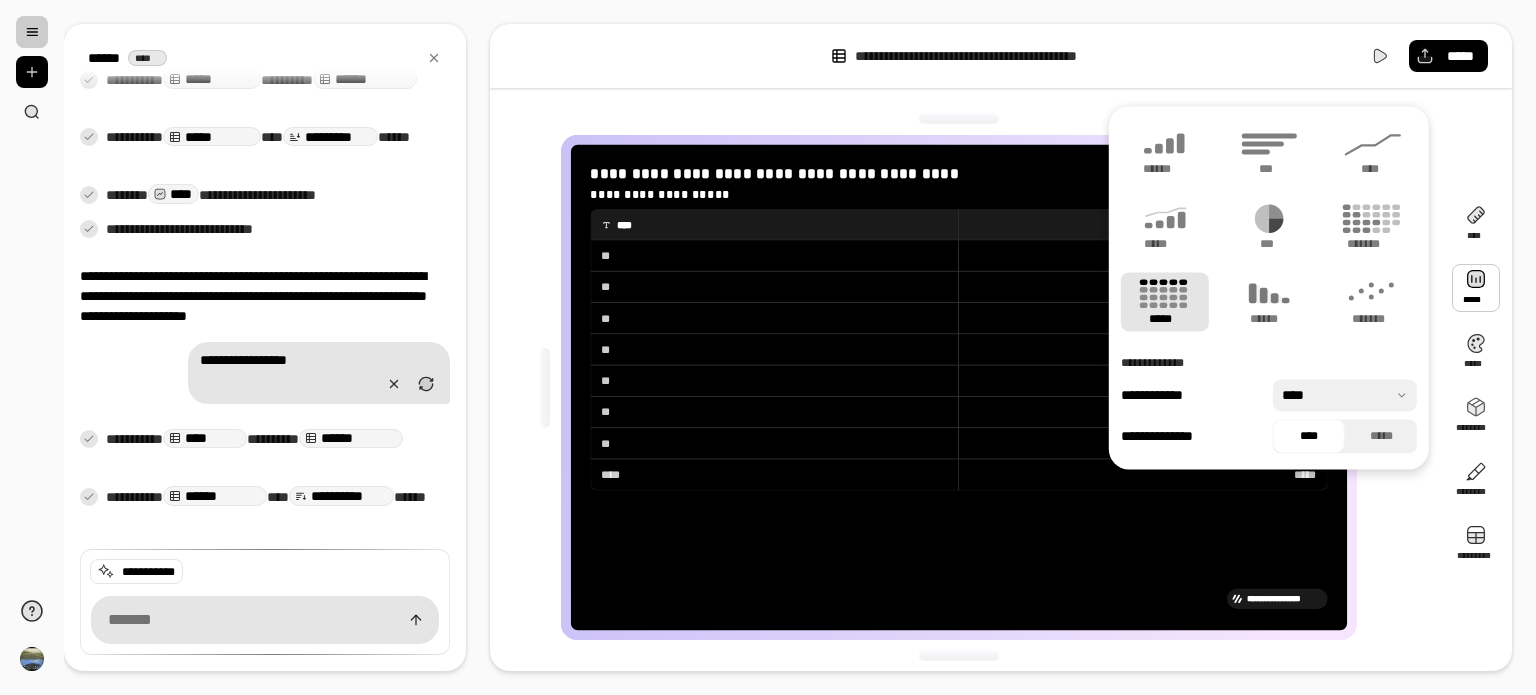 click at bounding box center (1476, 288) 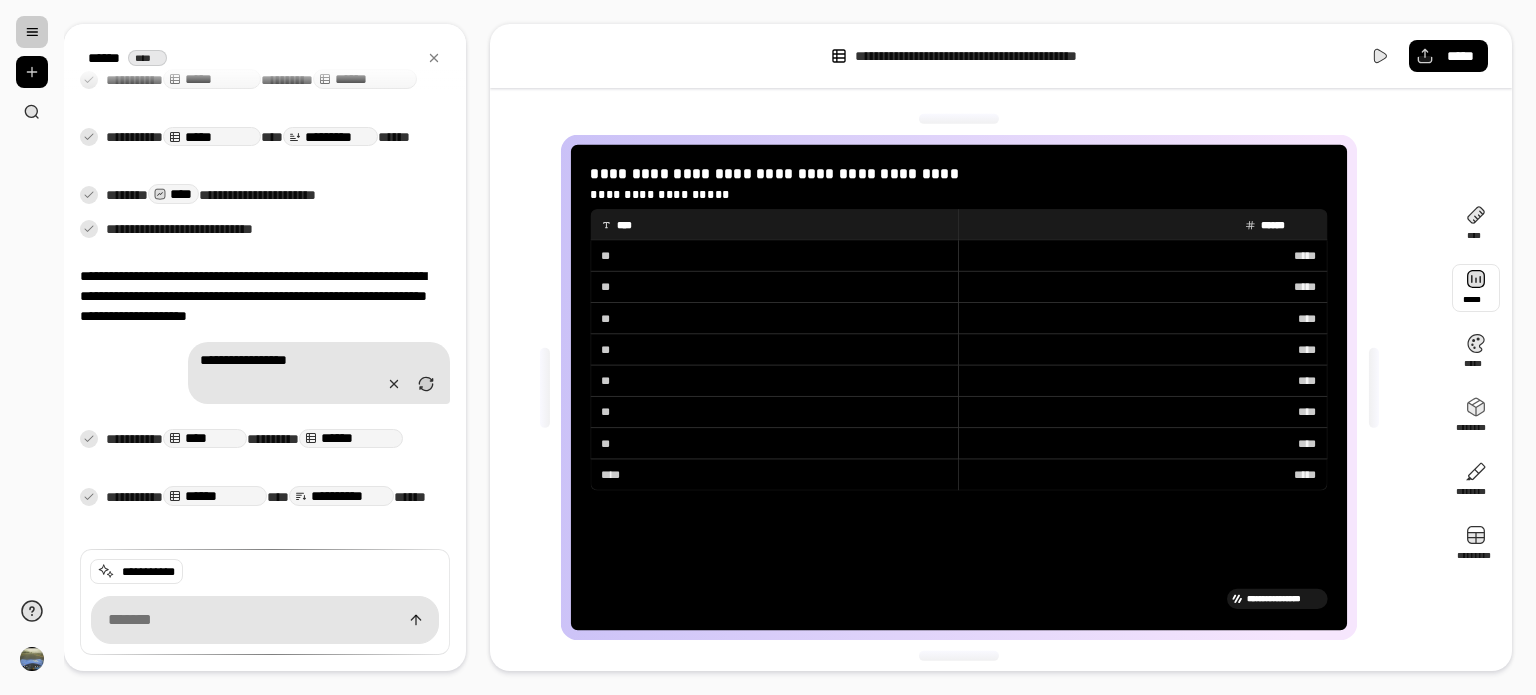 click at bounding box center (1476, 288) 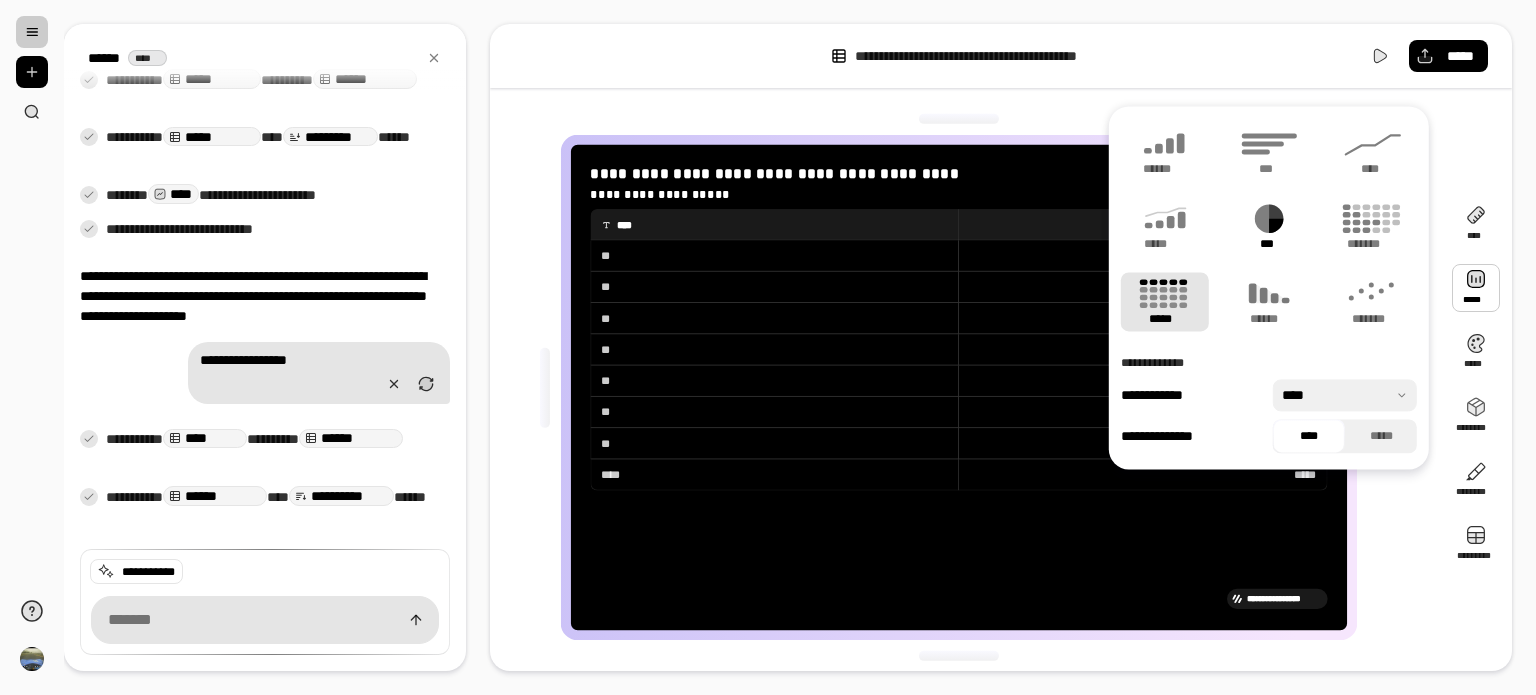 click 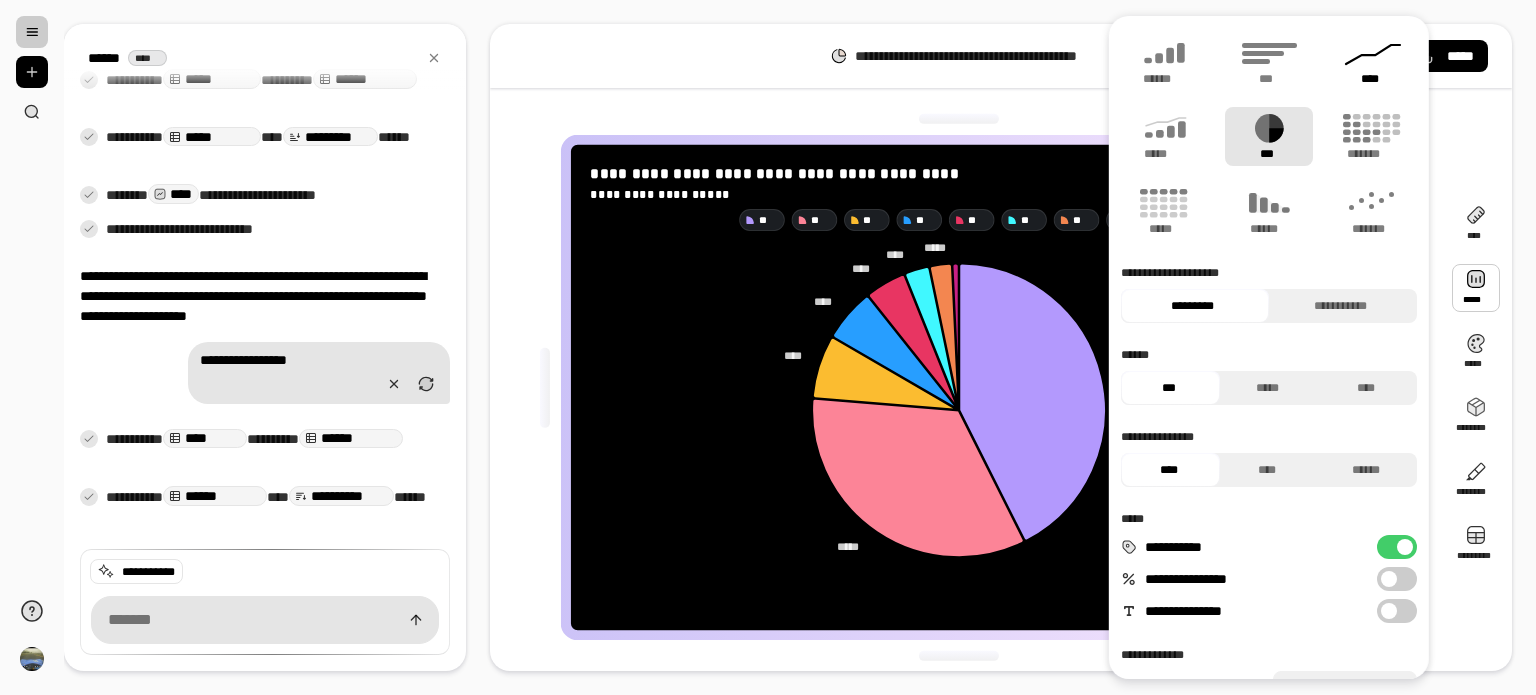 click on "****" at bounding box center (1373, 79) 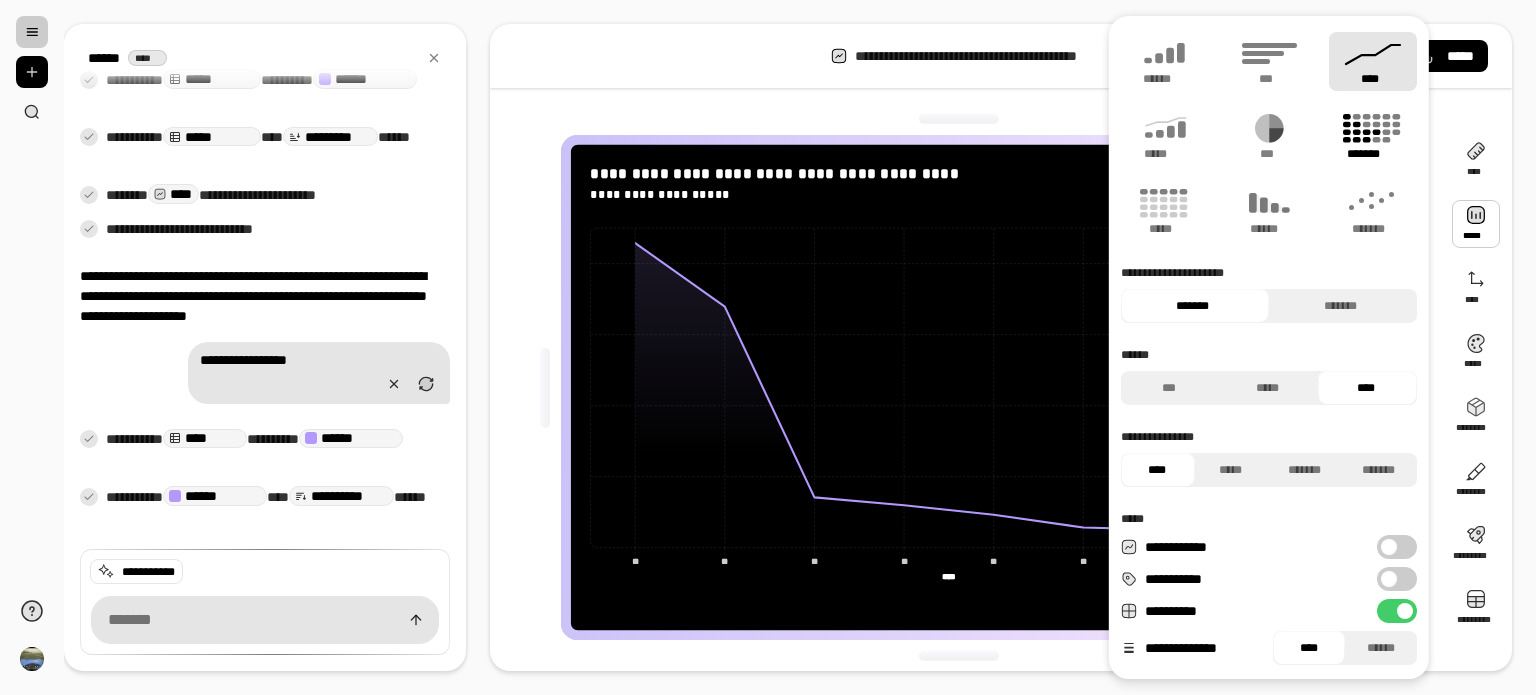 click 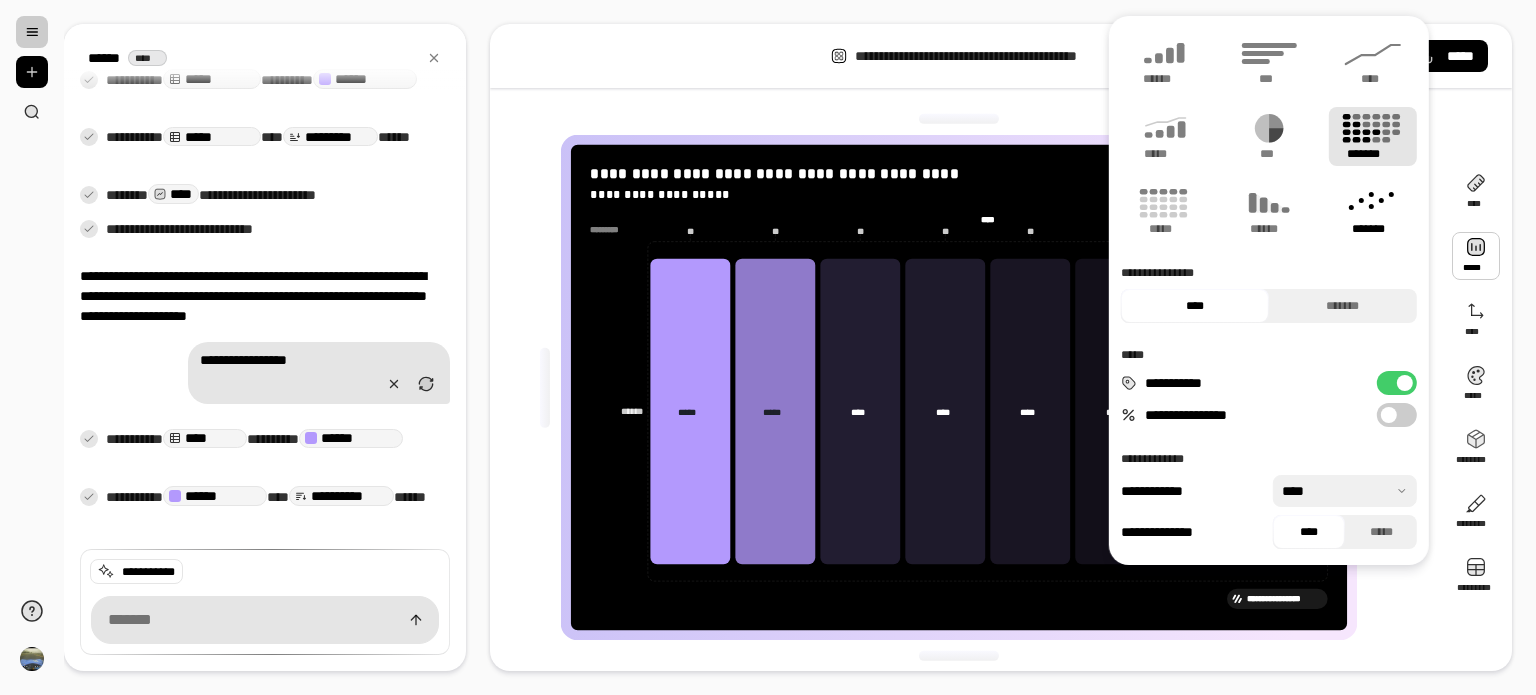 click 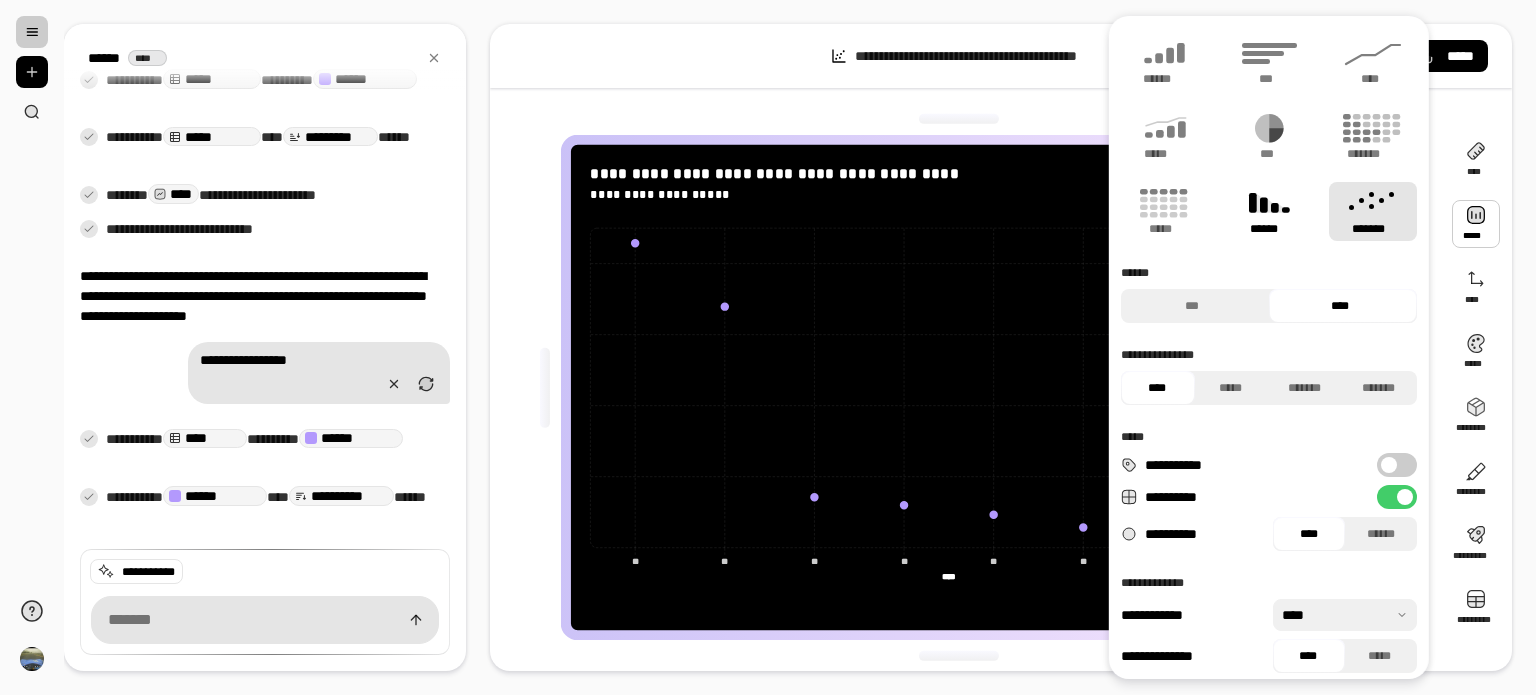 click 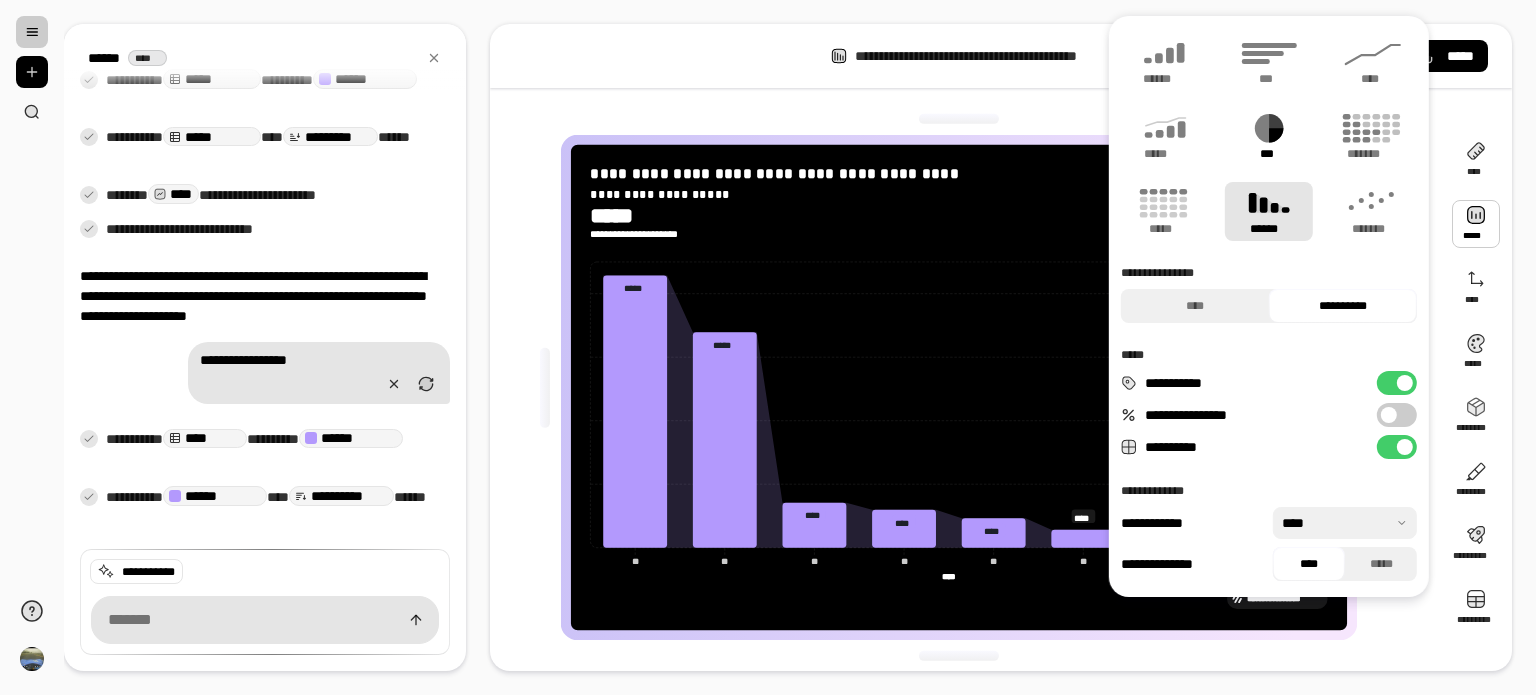 click 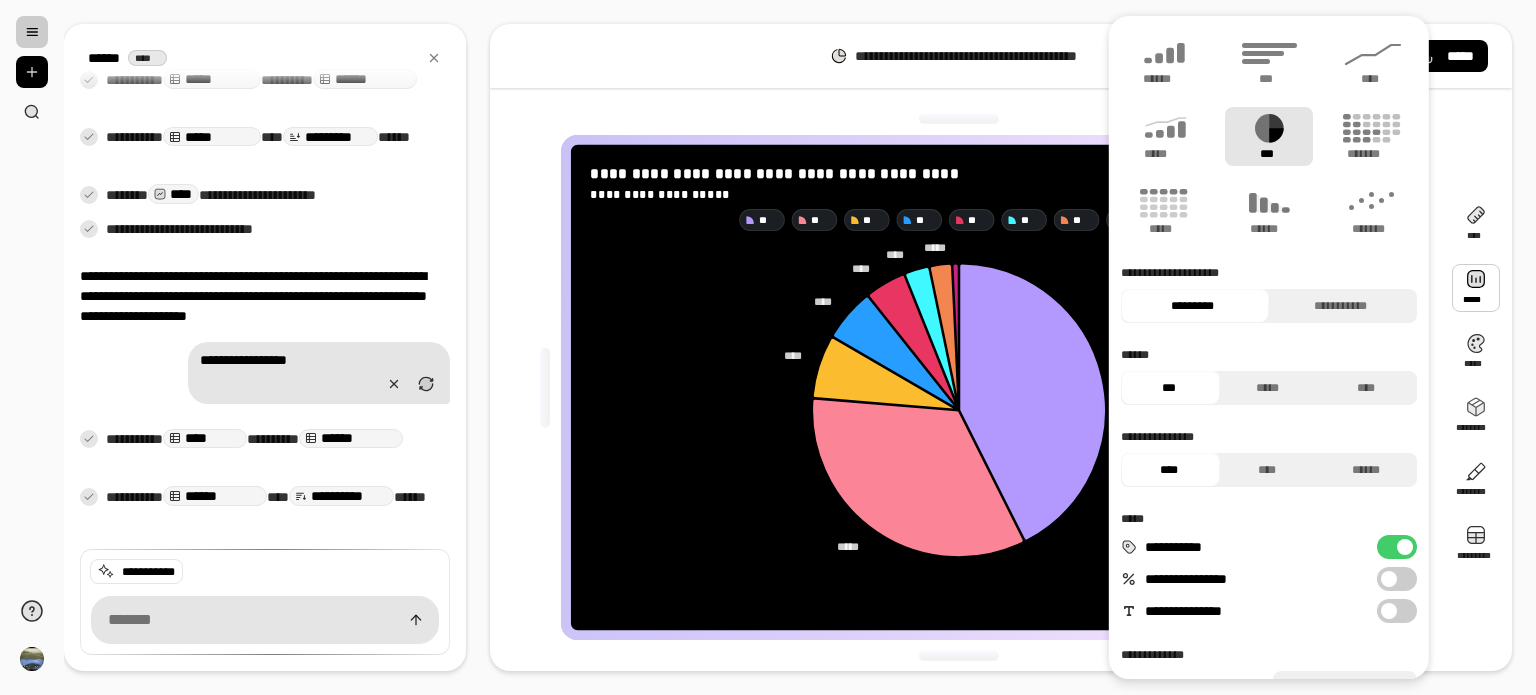 click 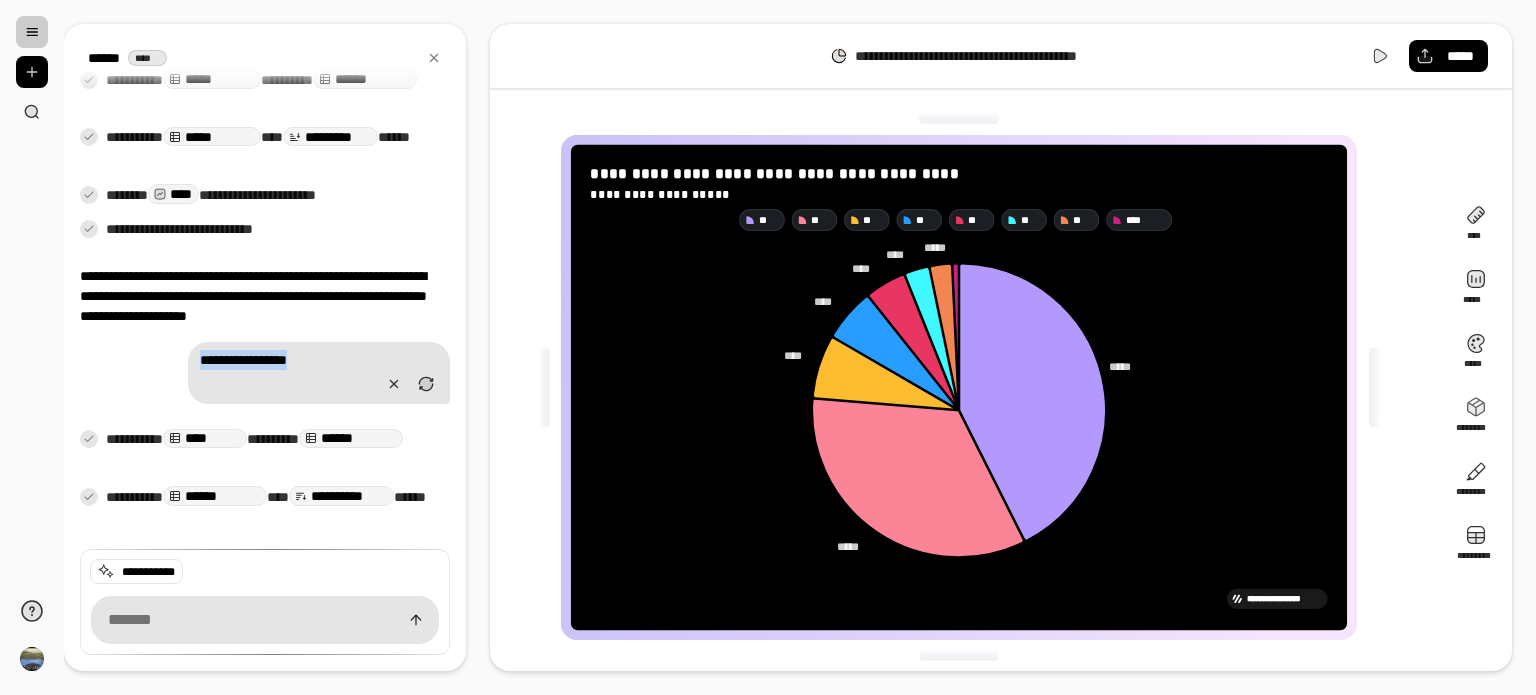 drag, startPoint x: 187, startPoint y: 361, endPoint x: 426, endPoint y: 359, distance: 239.00836 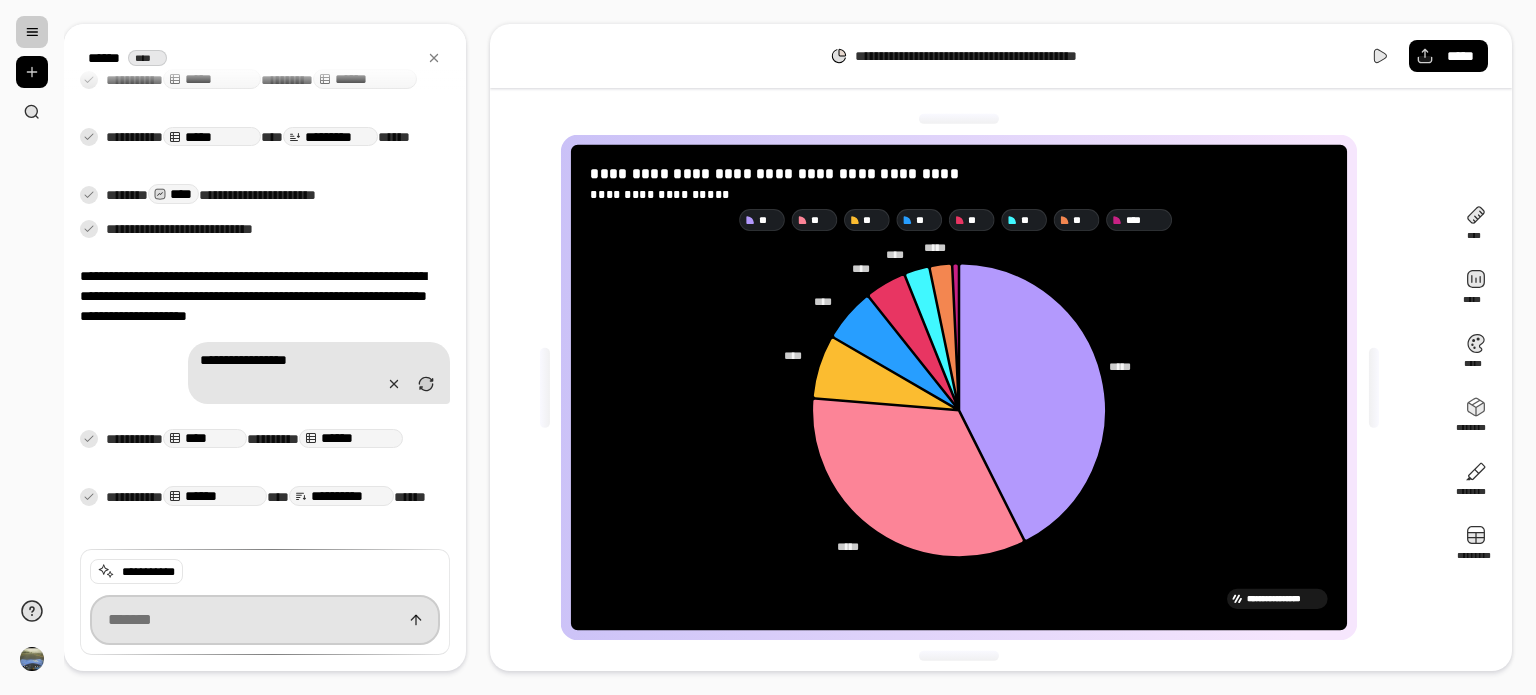click at bounding box center [265, 620] 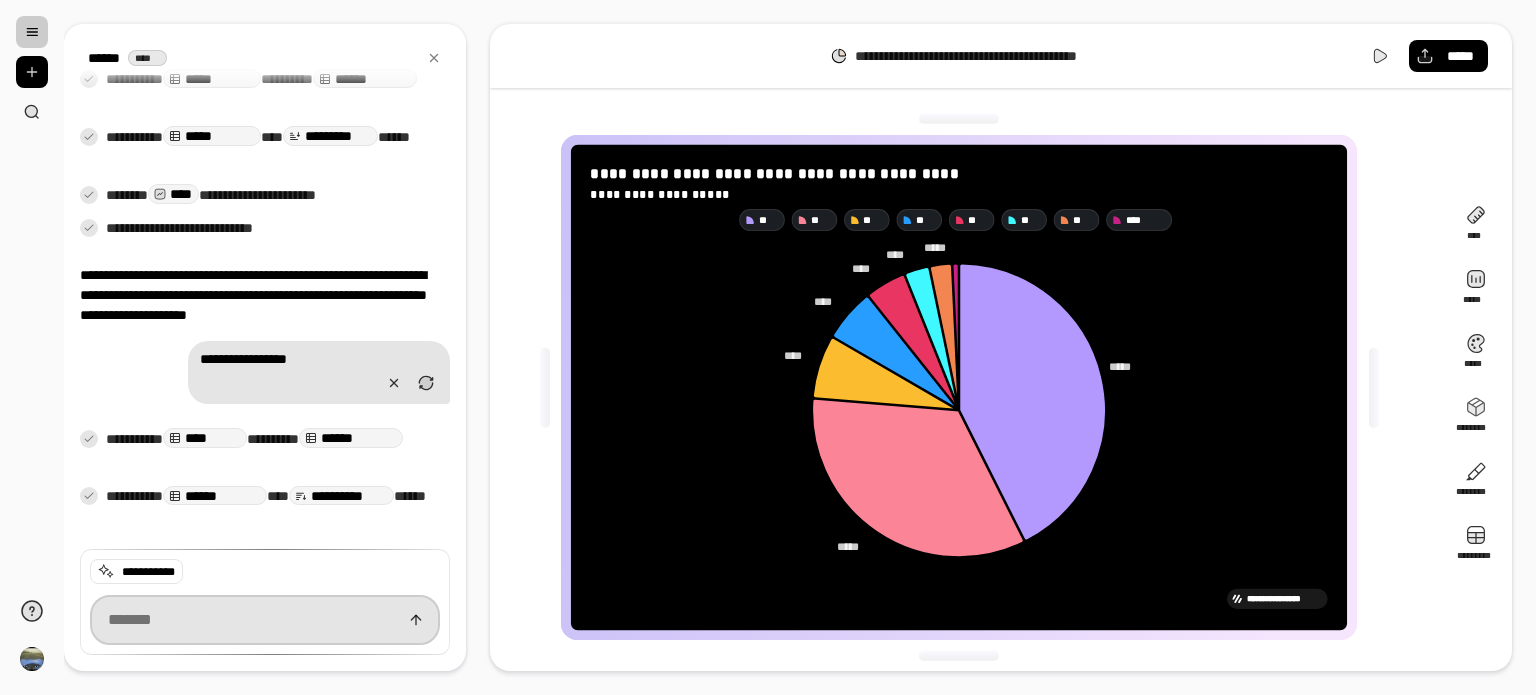paste on "**********" 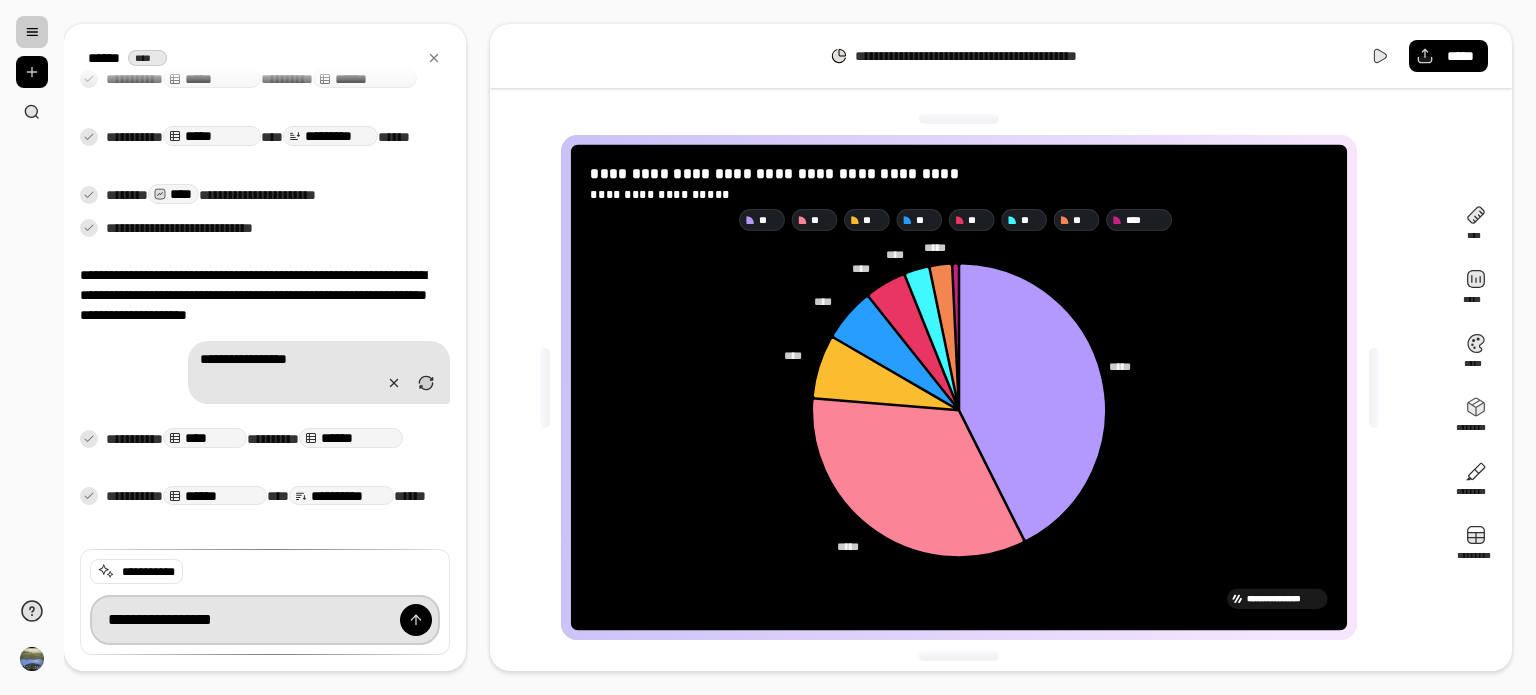 click on "**********" at bounding box center [265, 620] 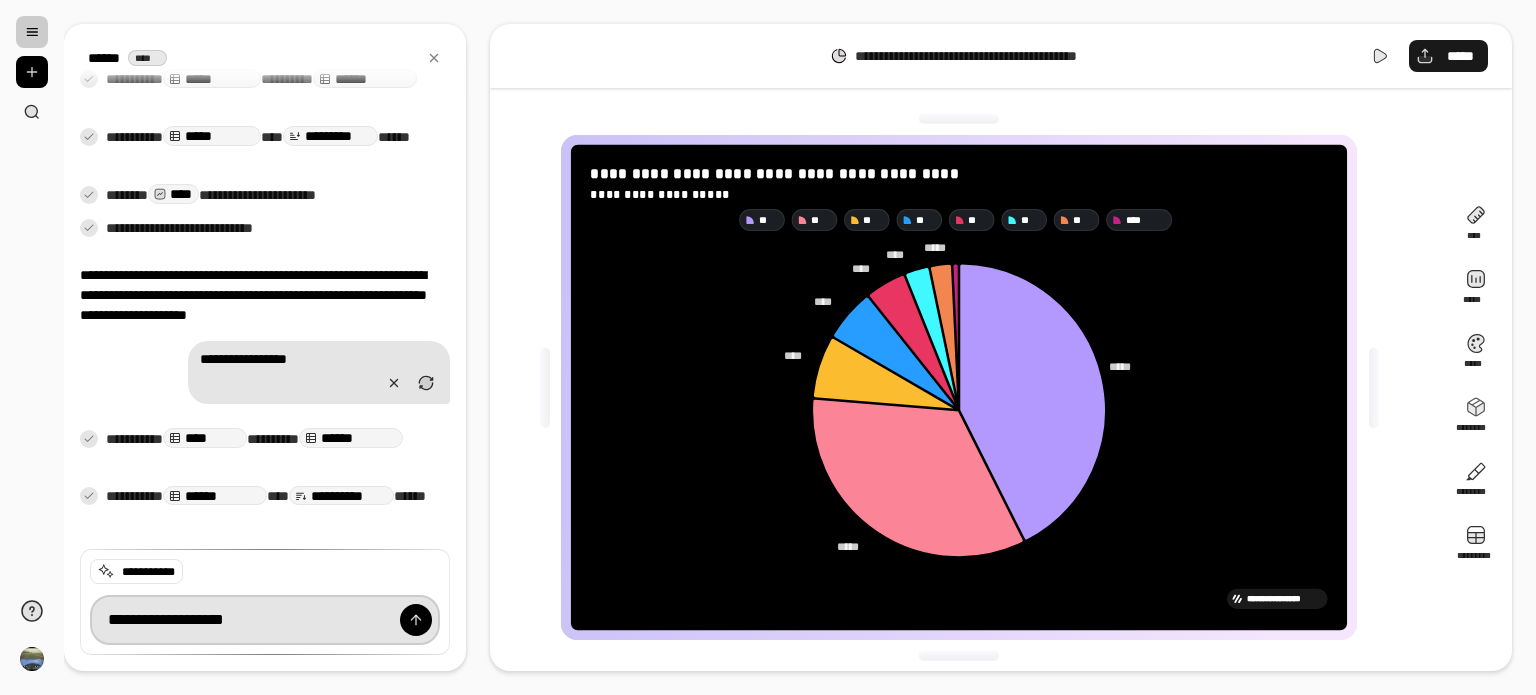 type on "**********" 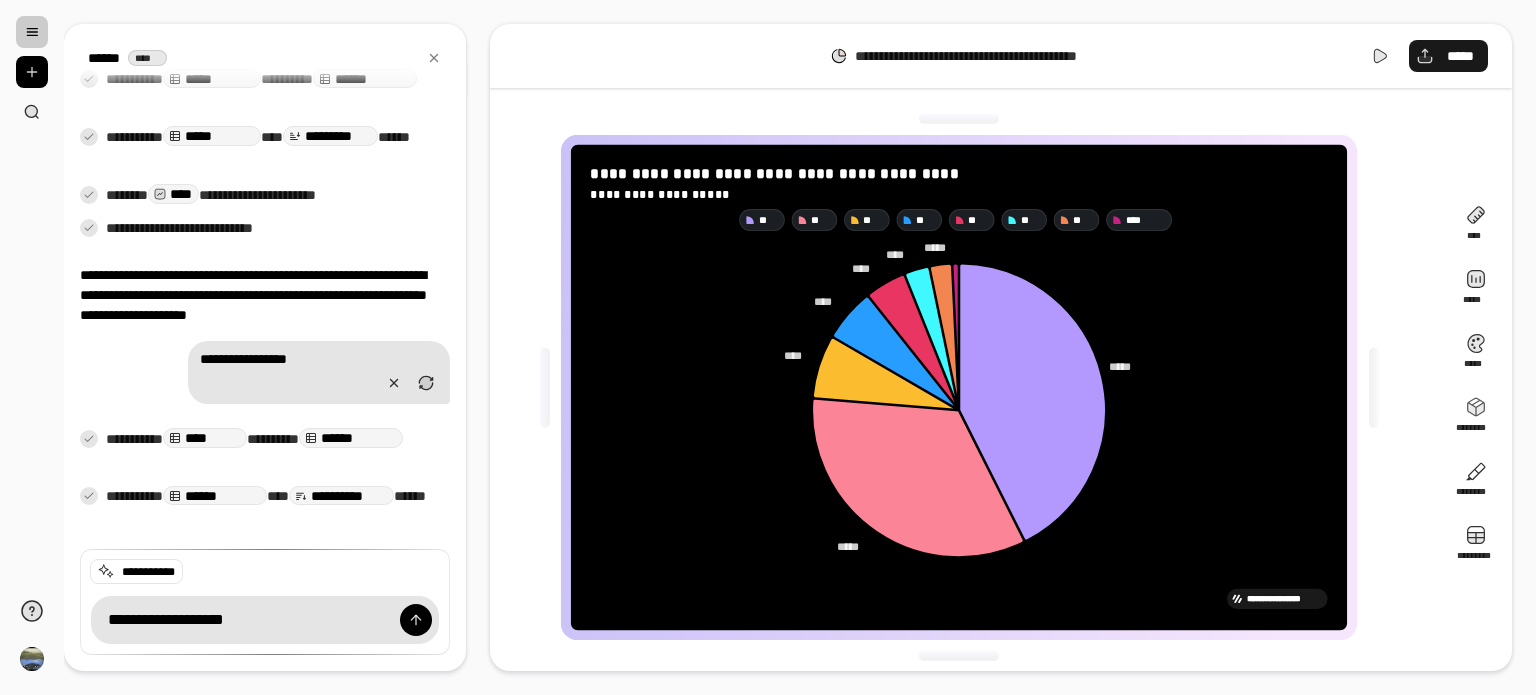 click on "*****" at bounding box center (1460, 56) 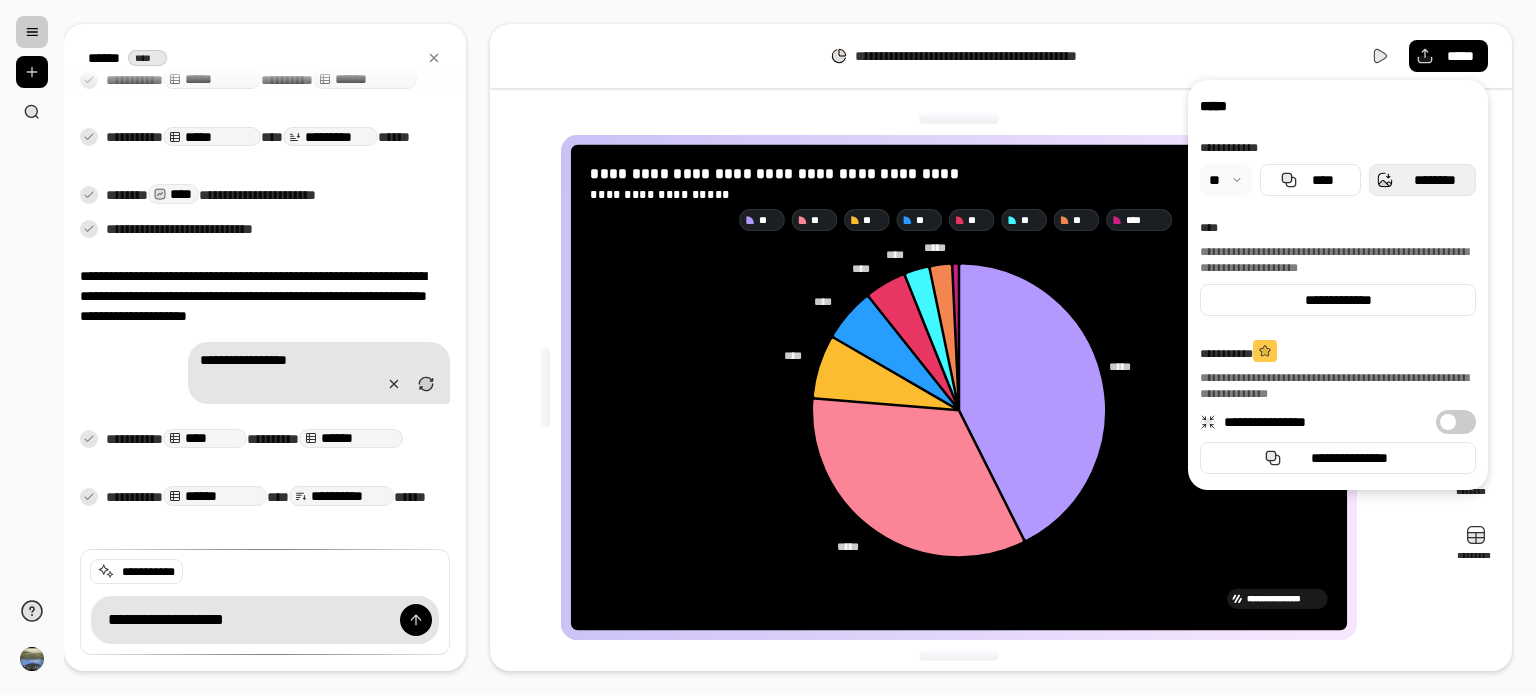 click on "********" at bounding box center [1434, 180] 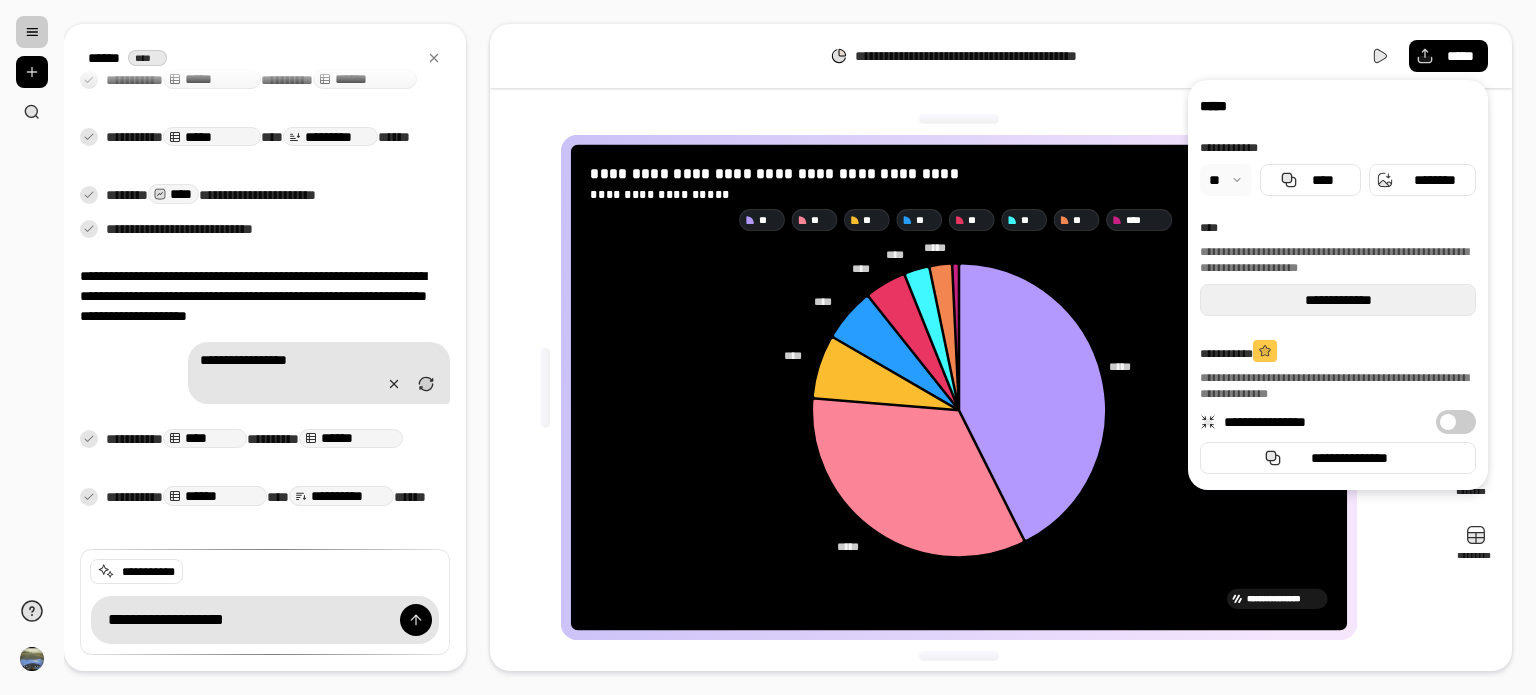 click on "**********" at bounding box center (1338, 300) 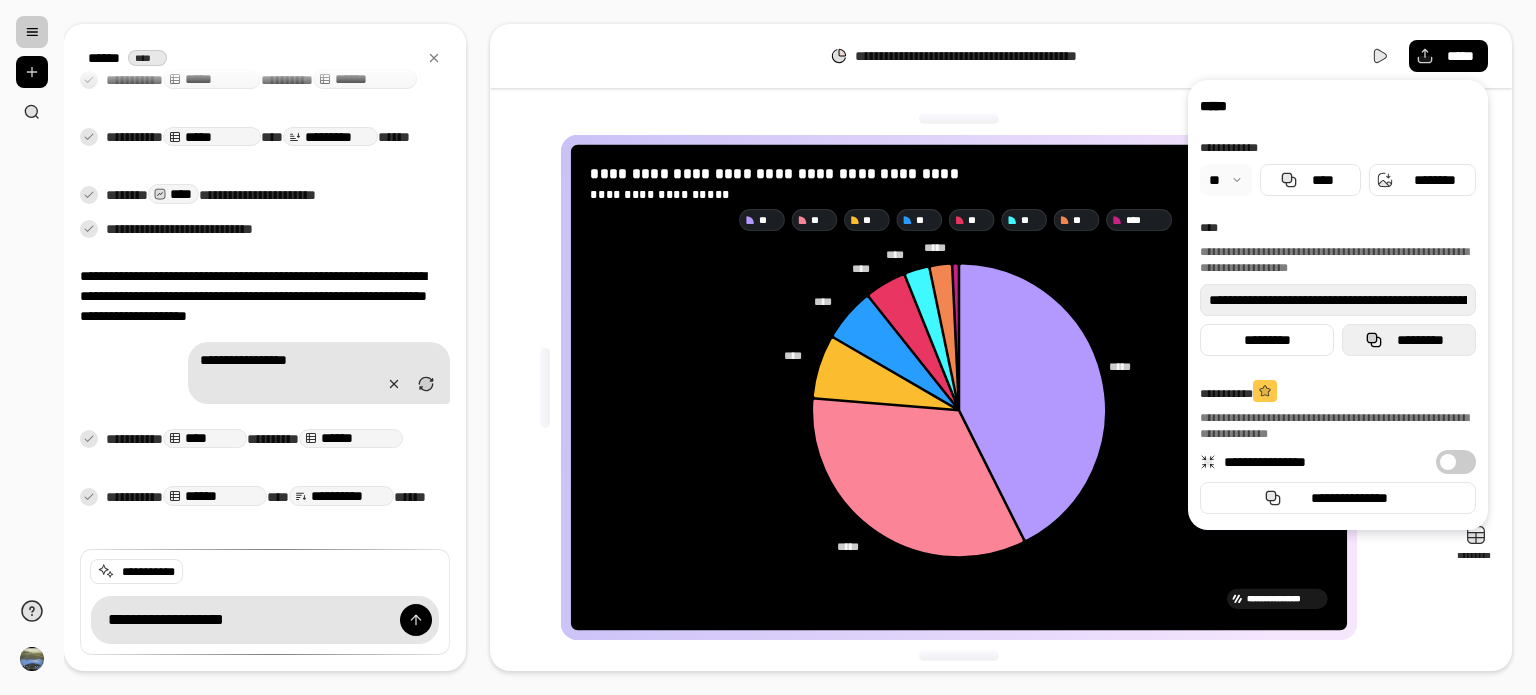 click on "*********" at bounding box center [1421, 340] 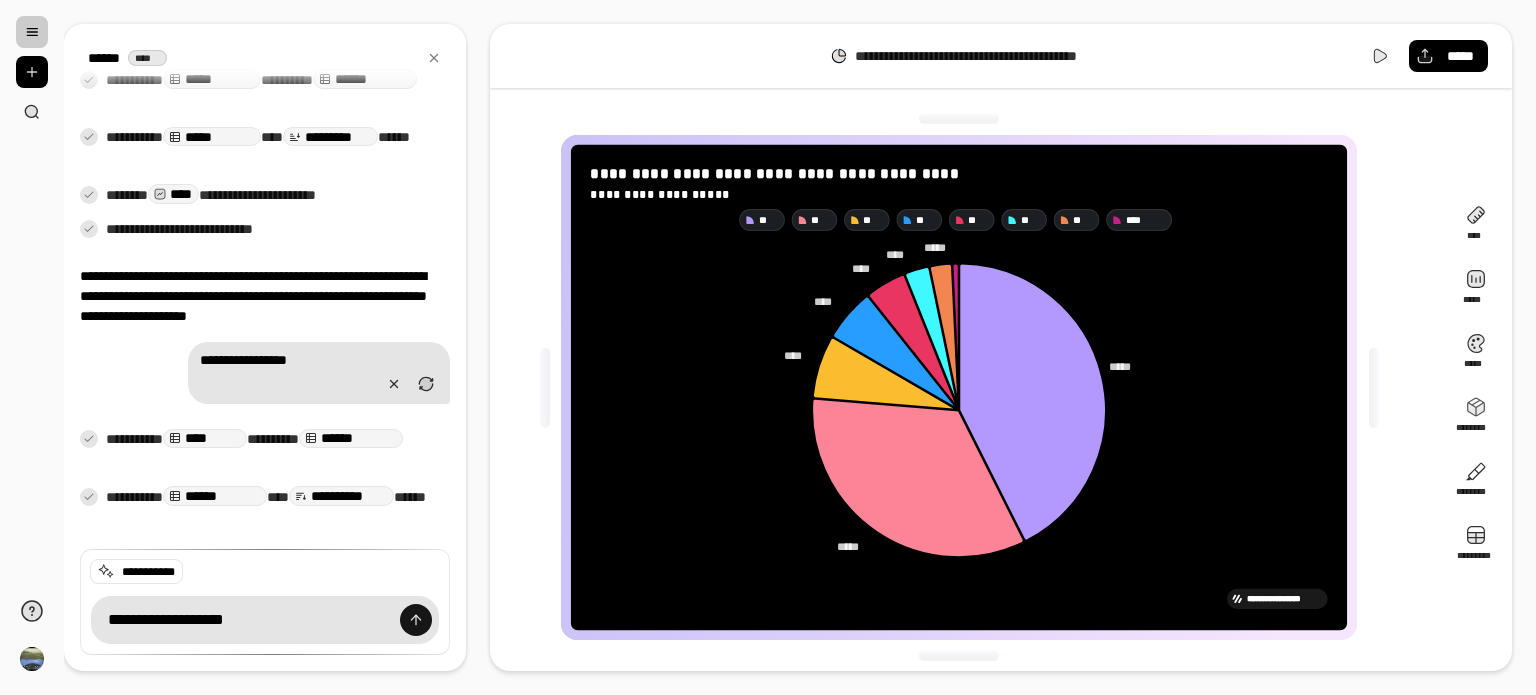 click at bounding box center [416, 620] 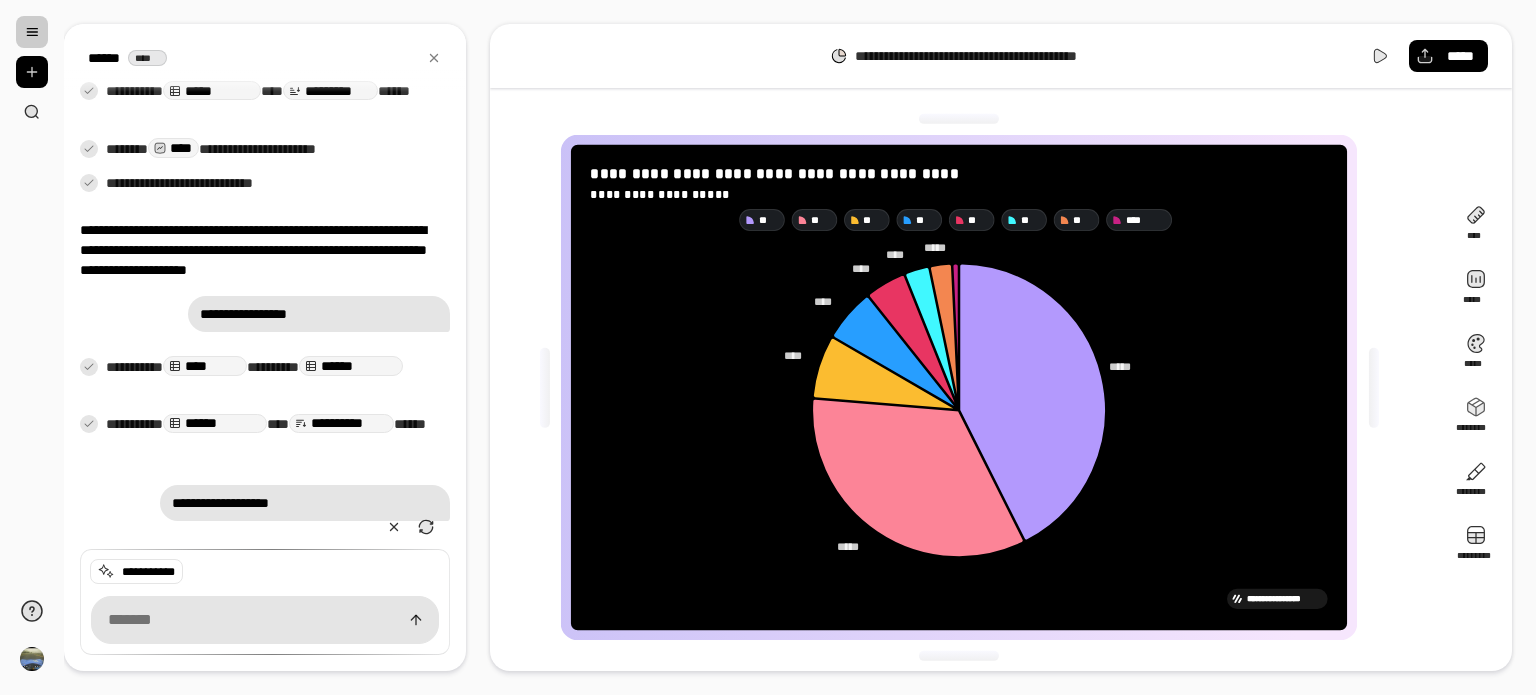 scroll, scrollTop: 390, scrollLeft: 0, axis: vertical 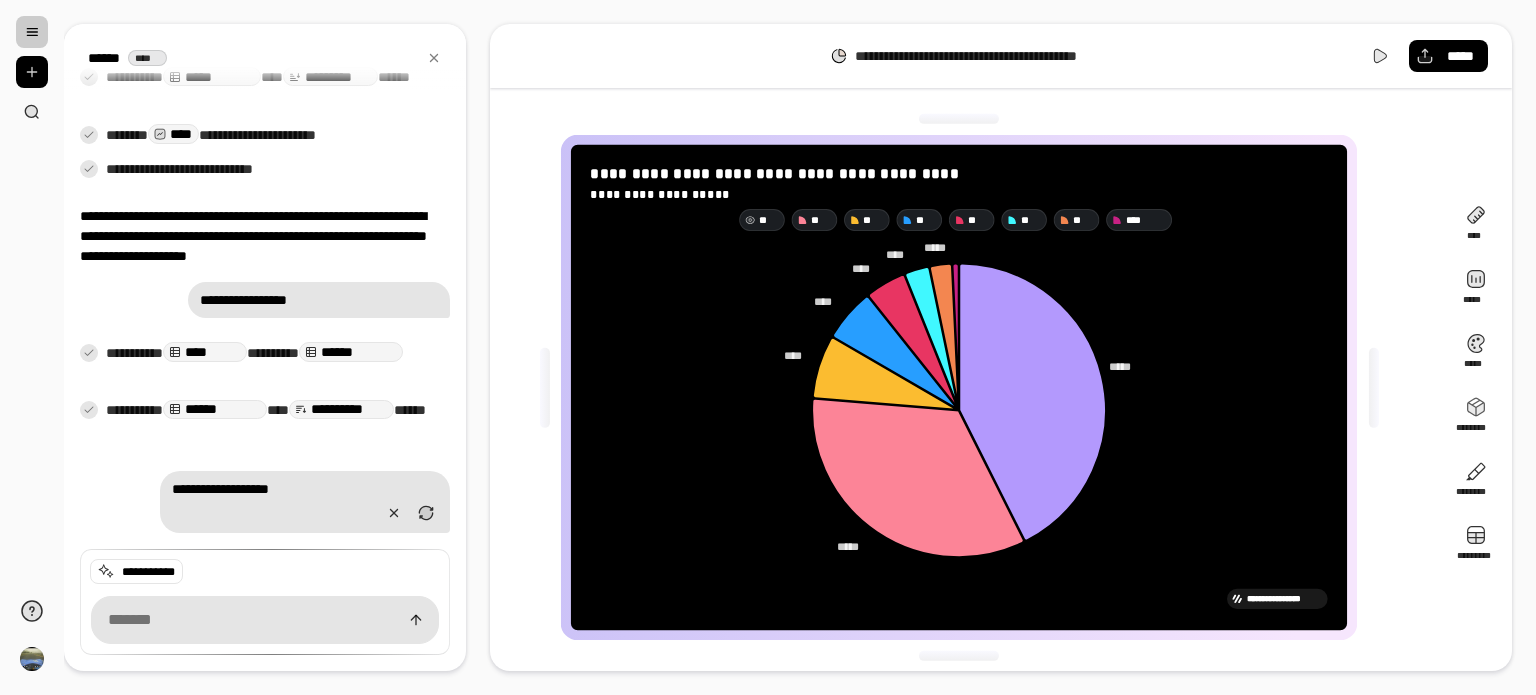 click 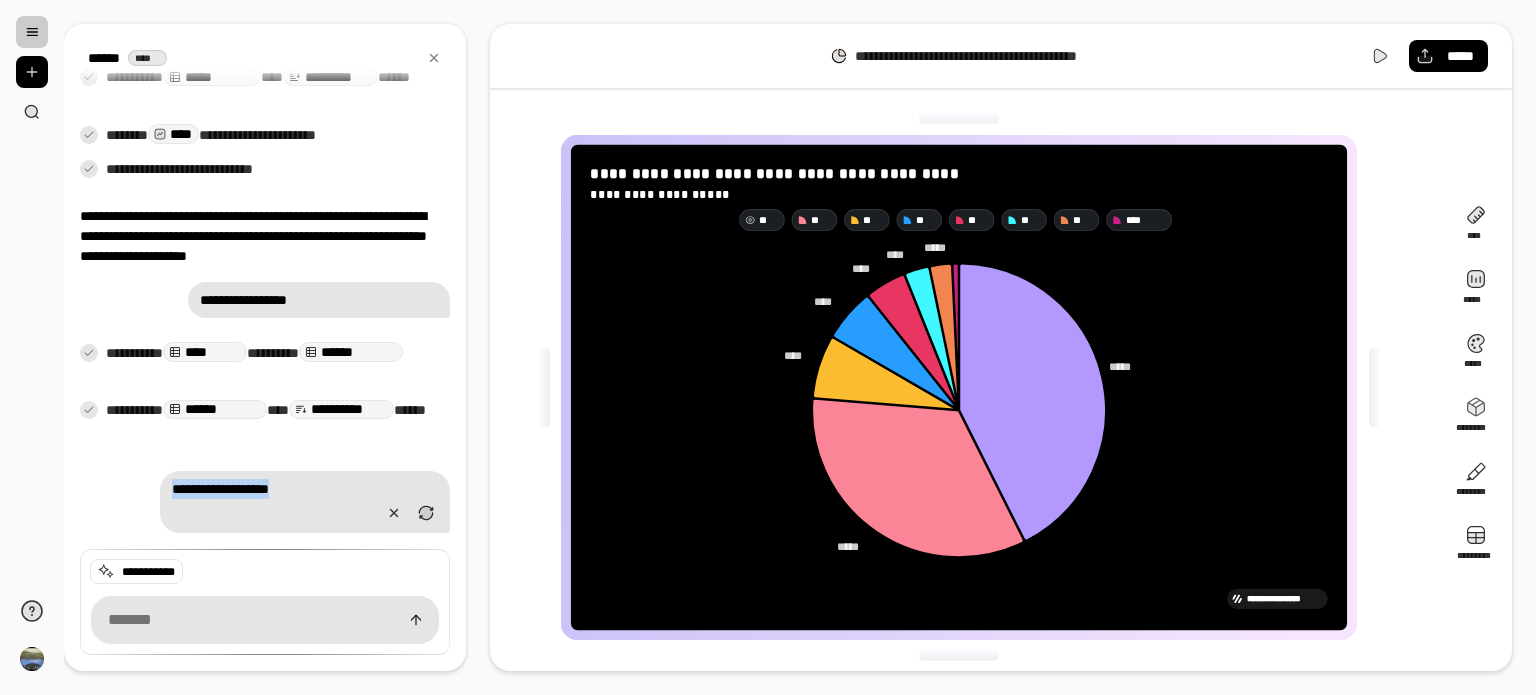 drag, startPoint x: 157, startPoint y: 481, endPoint x: 426, endPoint y: 491, distance: 269.18582 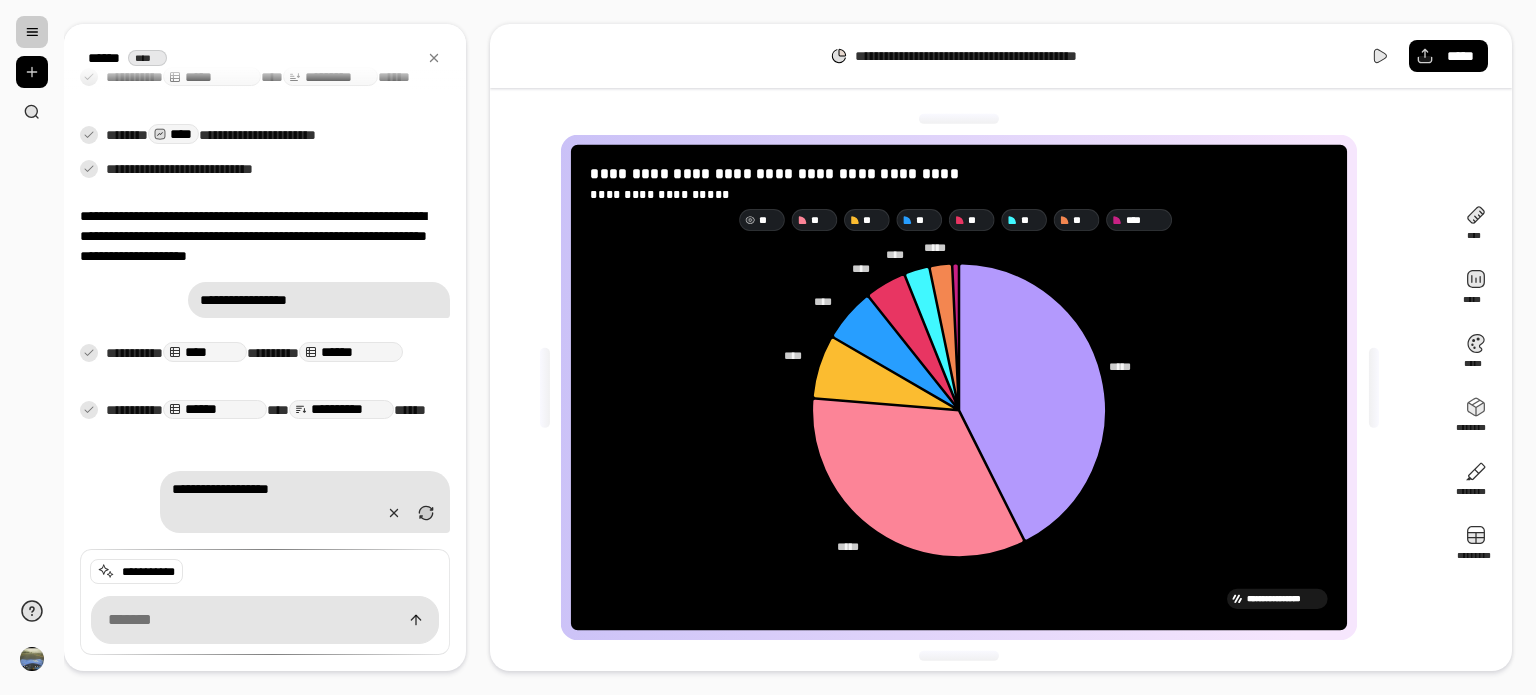 click on "**********" at bounding box center (265, 602) 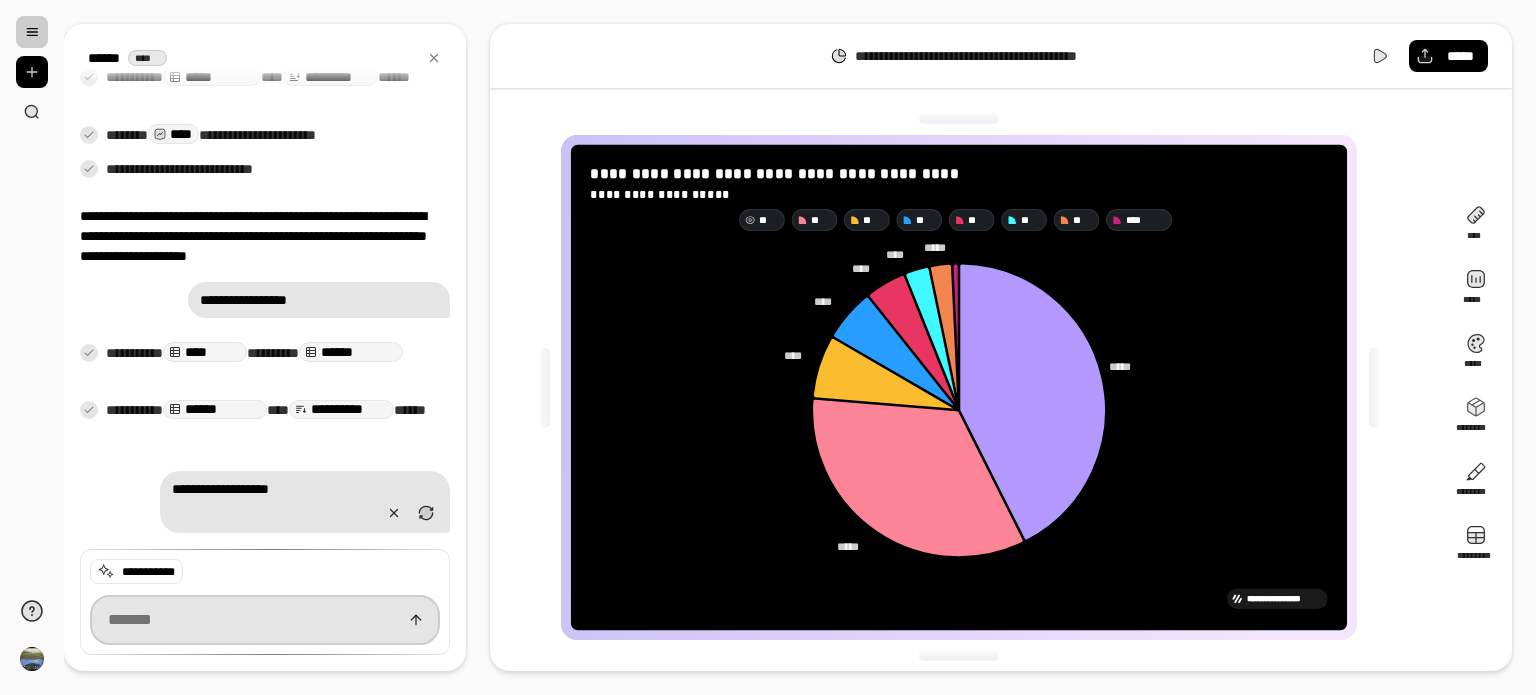 scroll, scrollTop: 389, scrollLeft: 0, axis: vertical 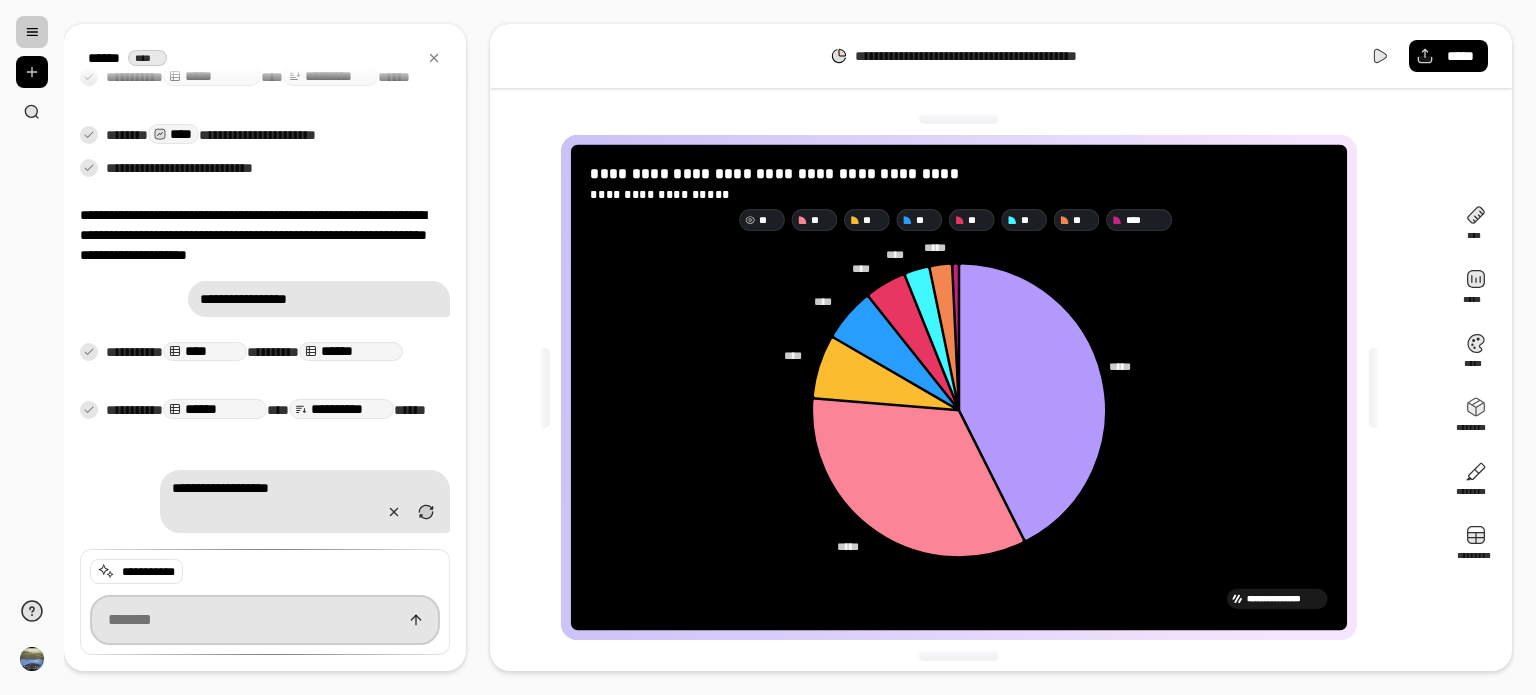 paste on "**********" 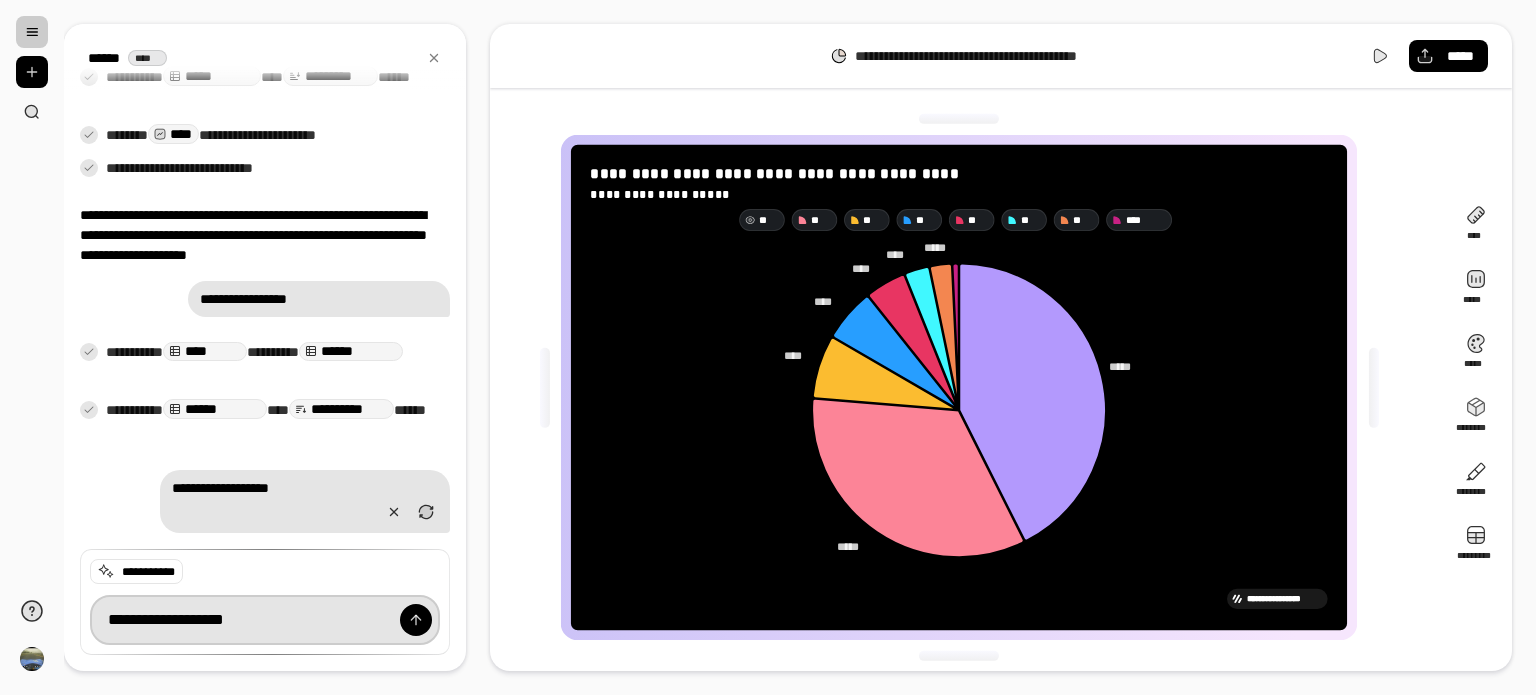 scroll, scrollTop: 0, scrollLeft: 20, axis: horizontal 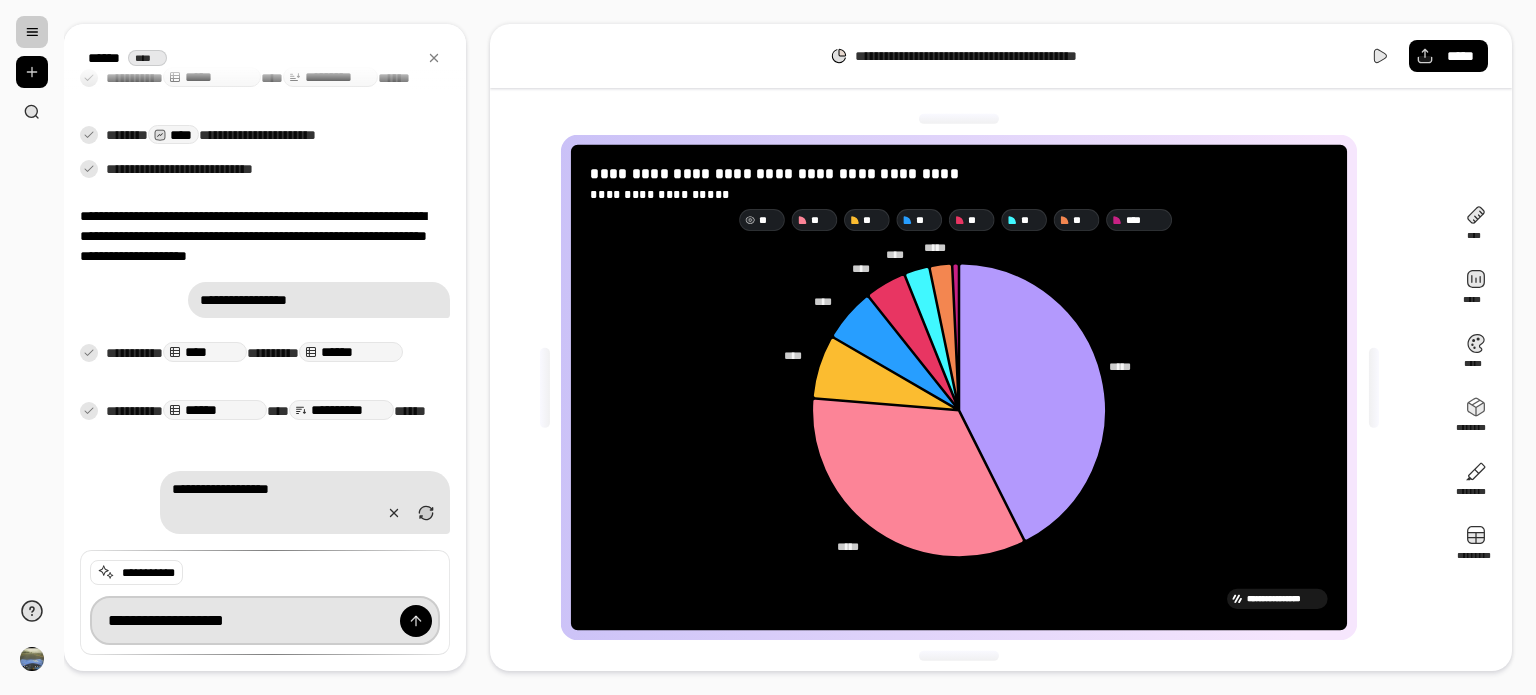 click on "**********" at bounding box center [265, 620] 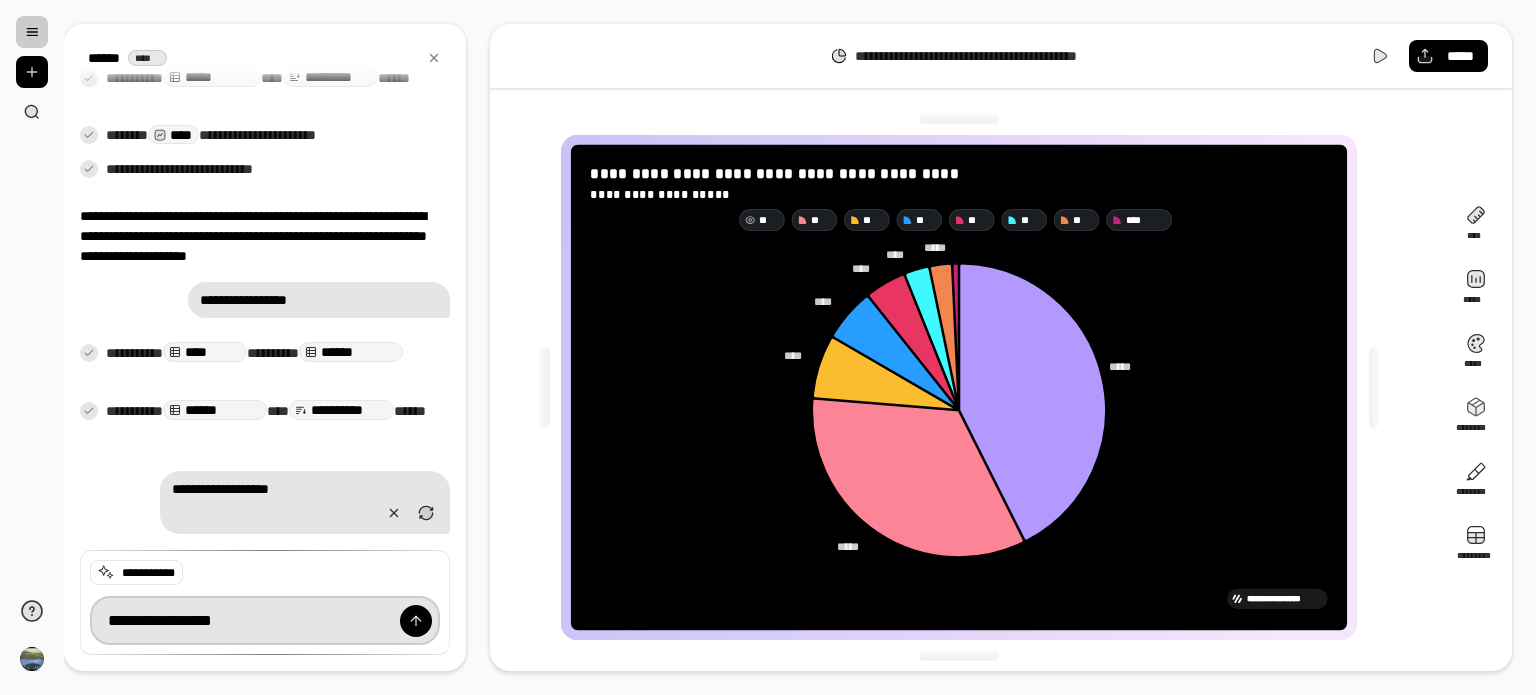 scroll, scrollTop: 0, scrollLeft: 0, axis: both 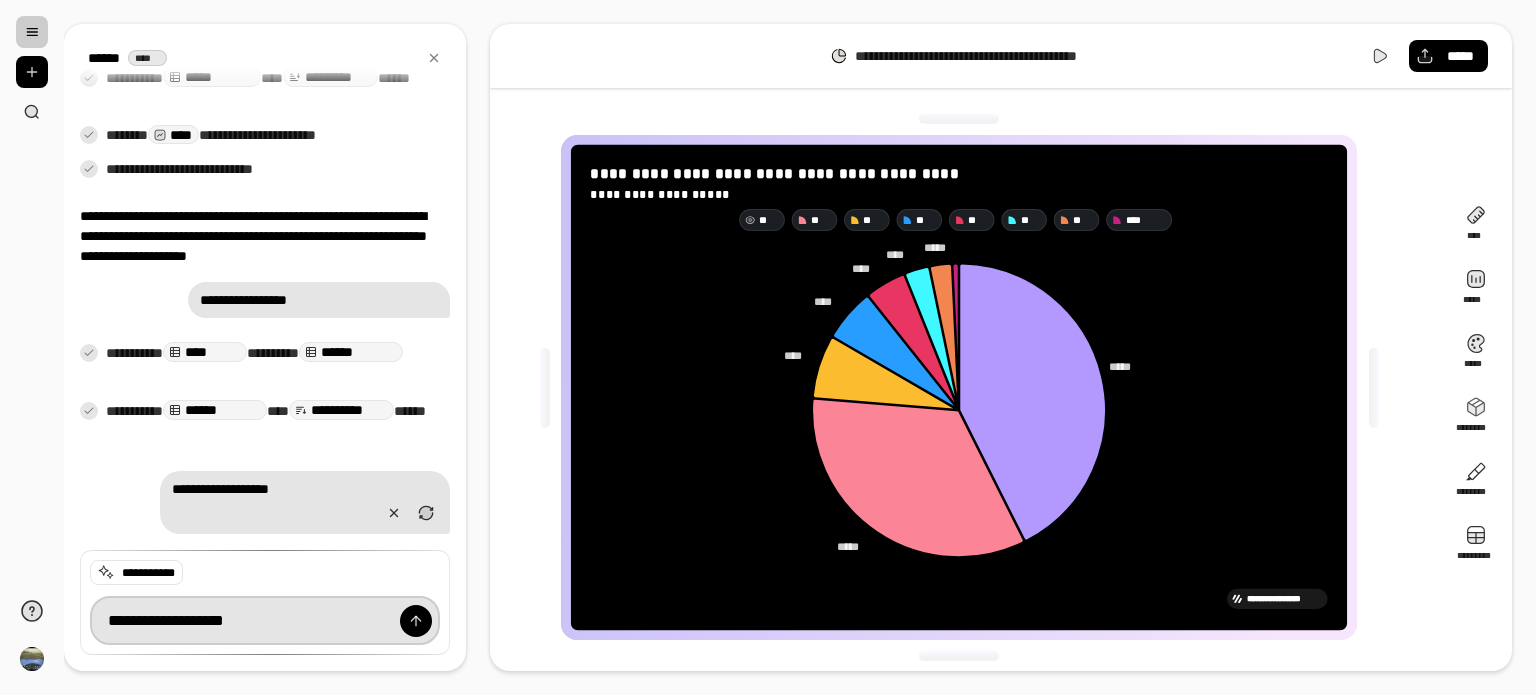 type on "**********" 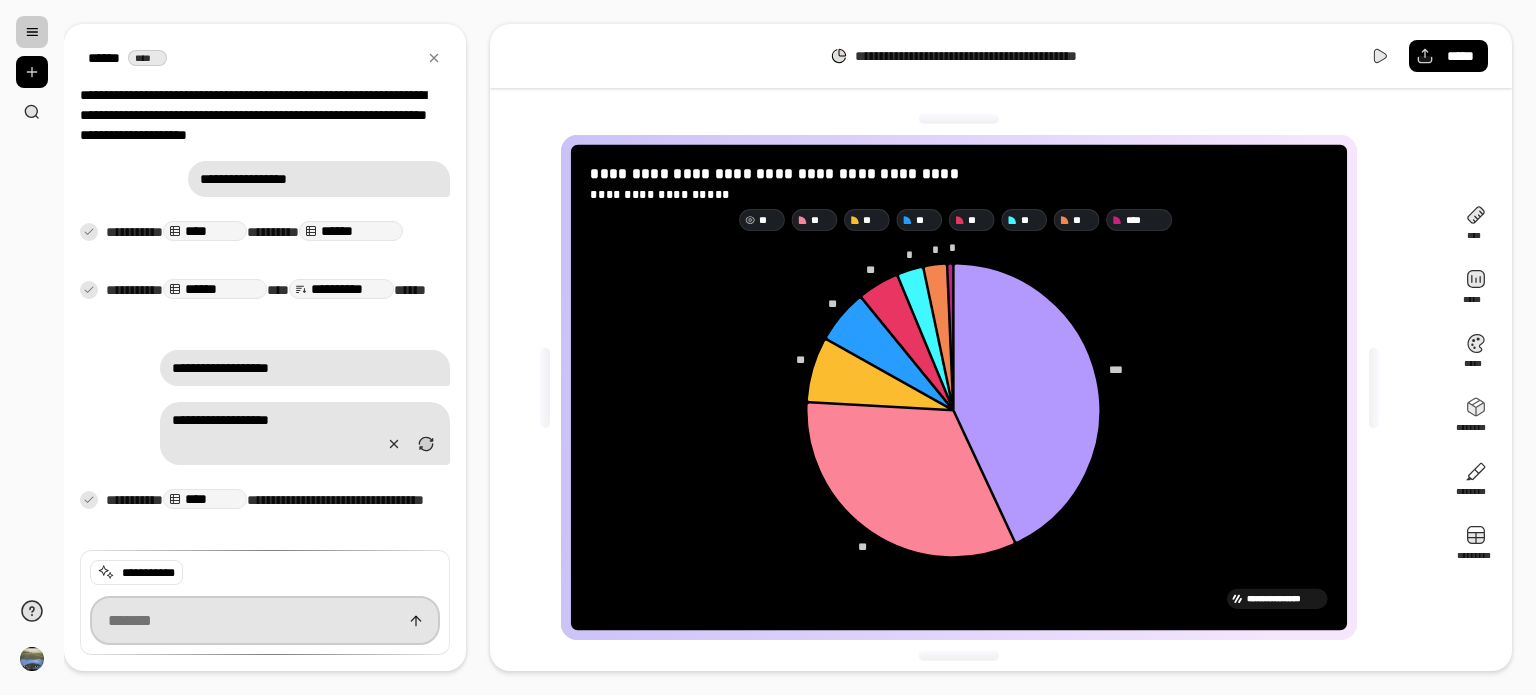 scroll, scrollTop: 546, scrollLeft: 0, axis: vertical 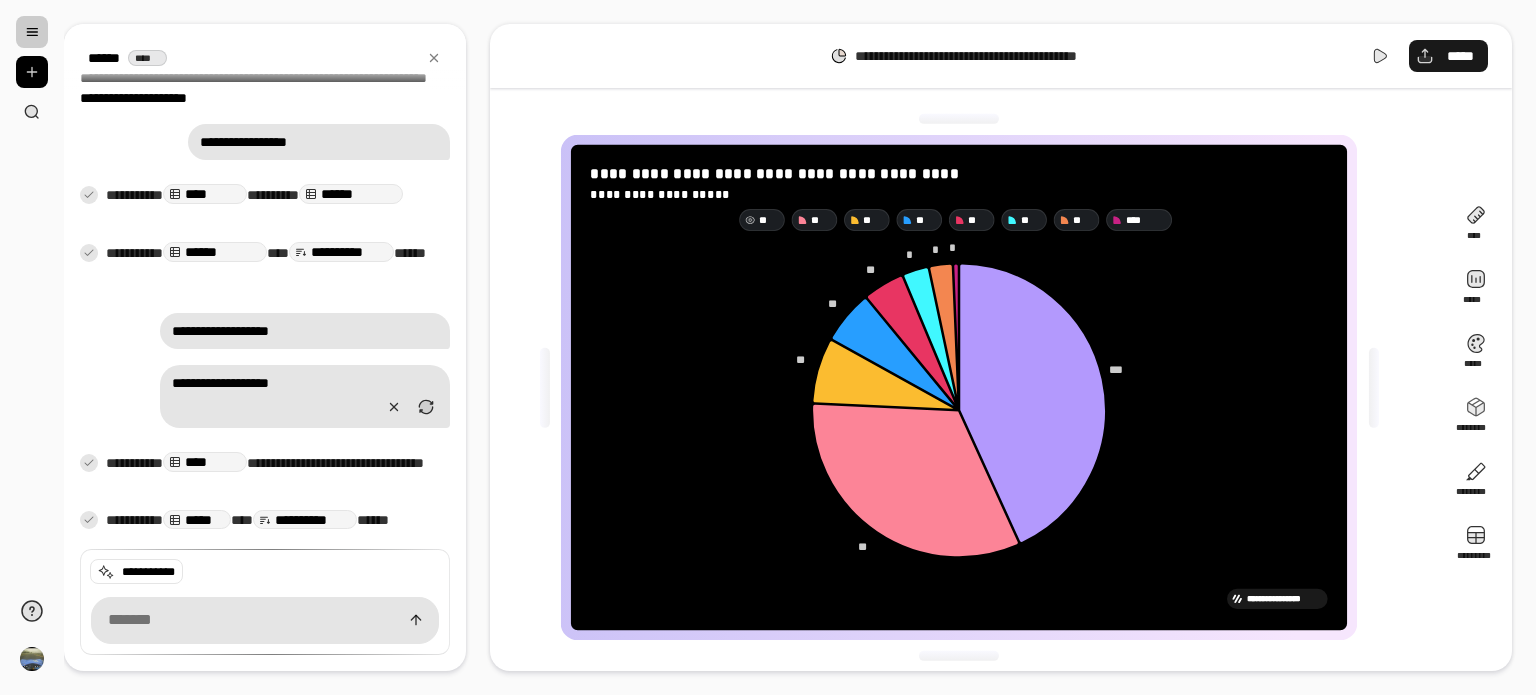click on "*****" at bounding box center (1460, 56) 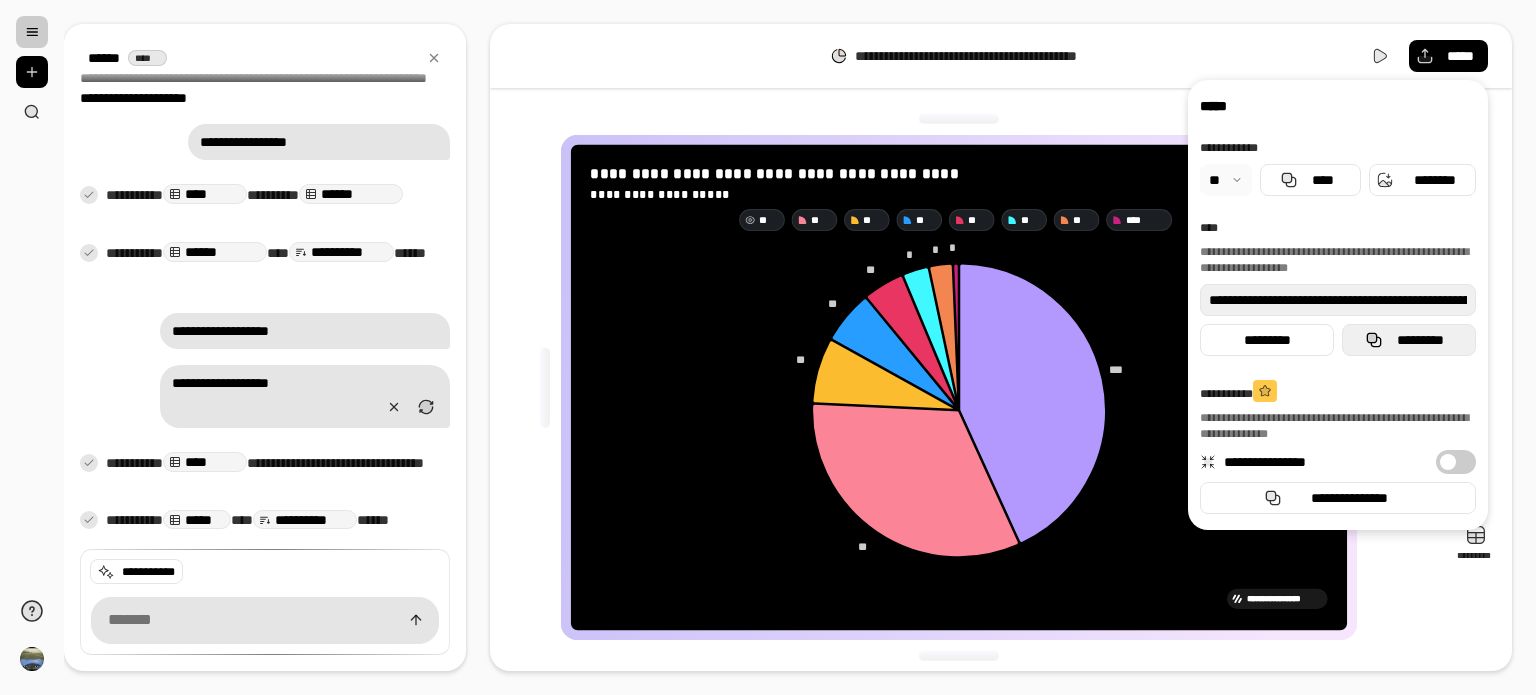 click on "*********" at bounding box center (1421, 340) 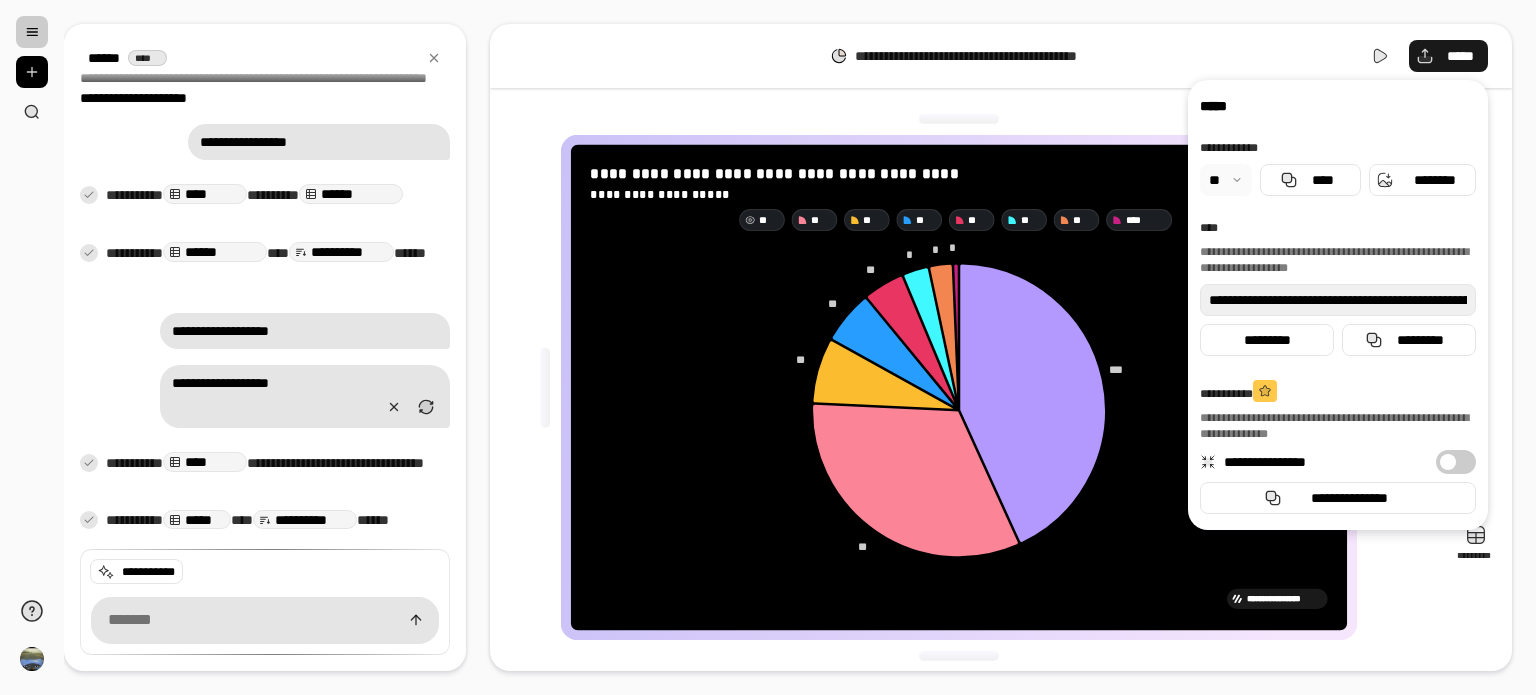 click on "*****" at bounding box center [1448, 56] 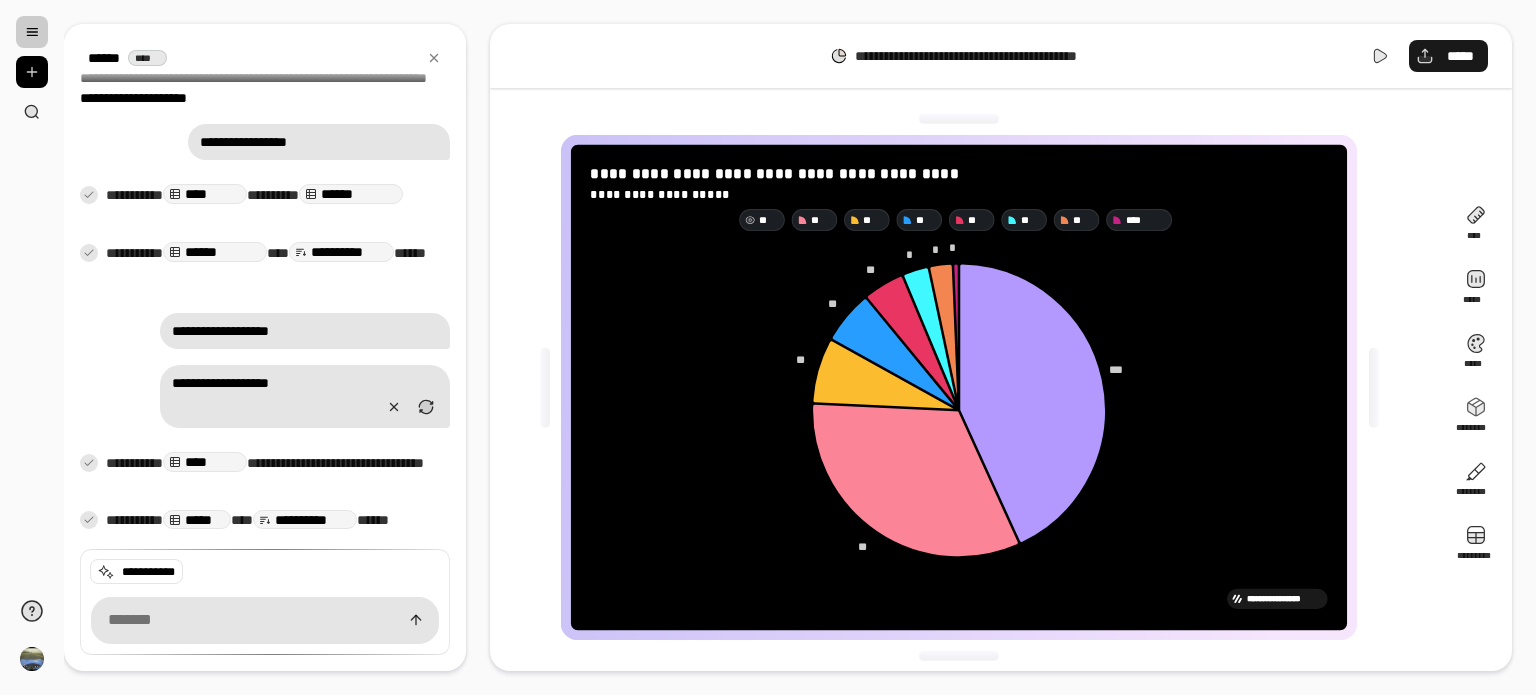 click on "*****" at bounding box center [1460, 56] 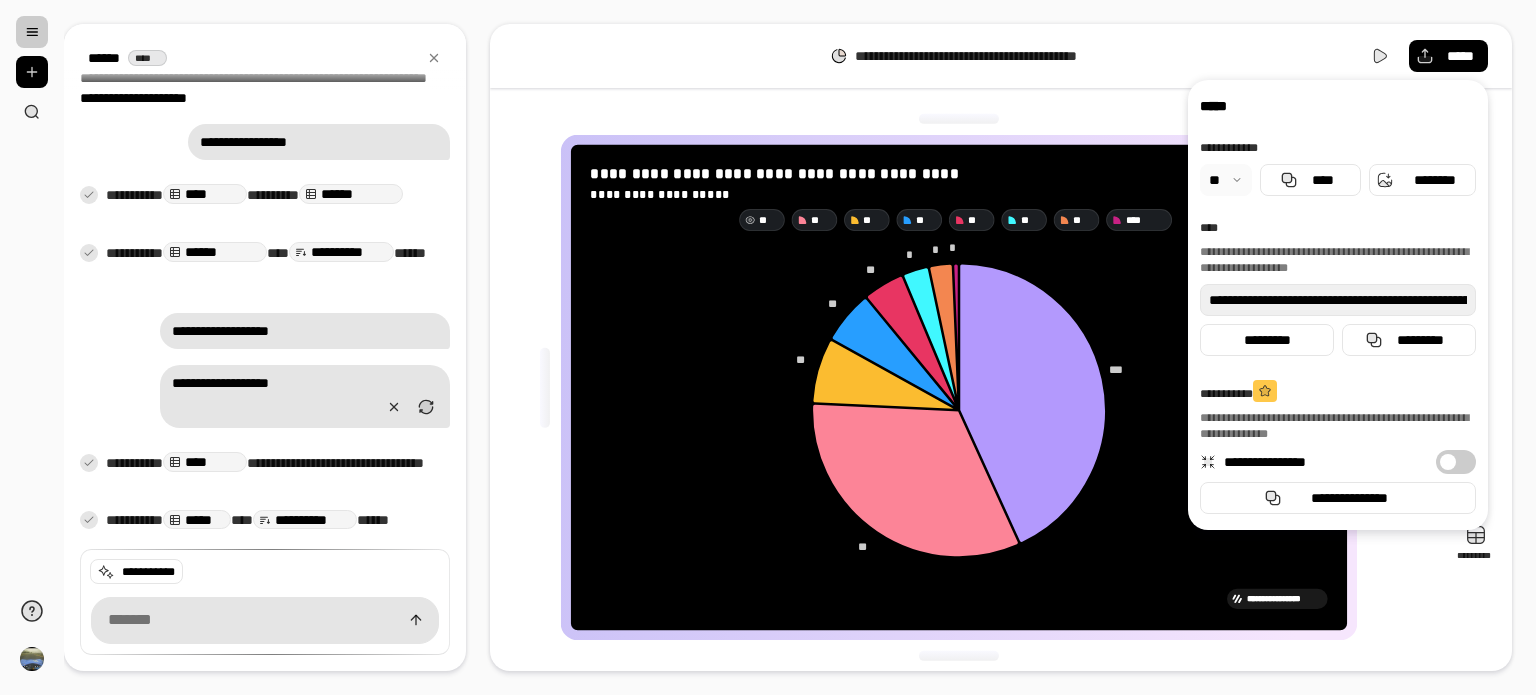 click on "**********" at bounding box center (1338, 168) 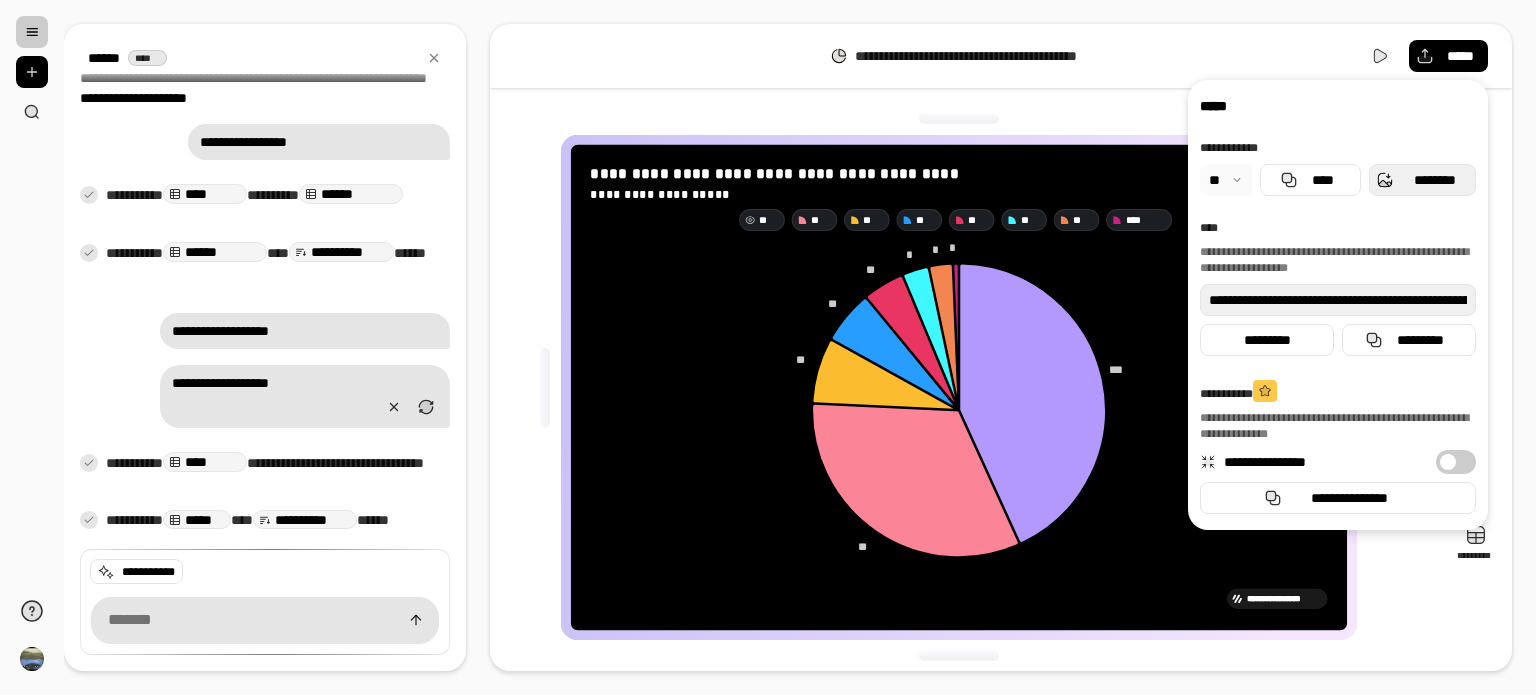 click on "********" at bounding box center [1434, 180] 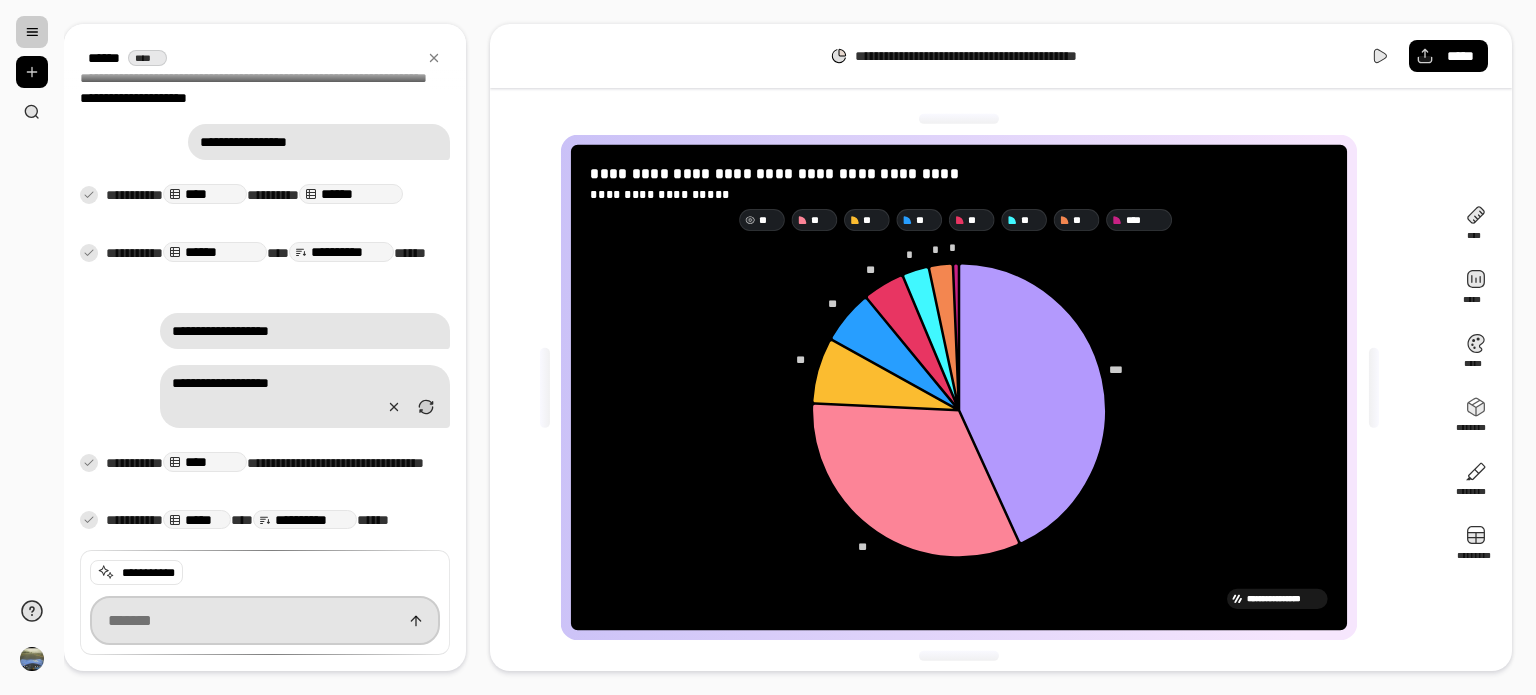 click at bounding box center [265, 620] 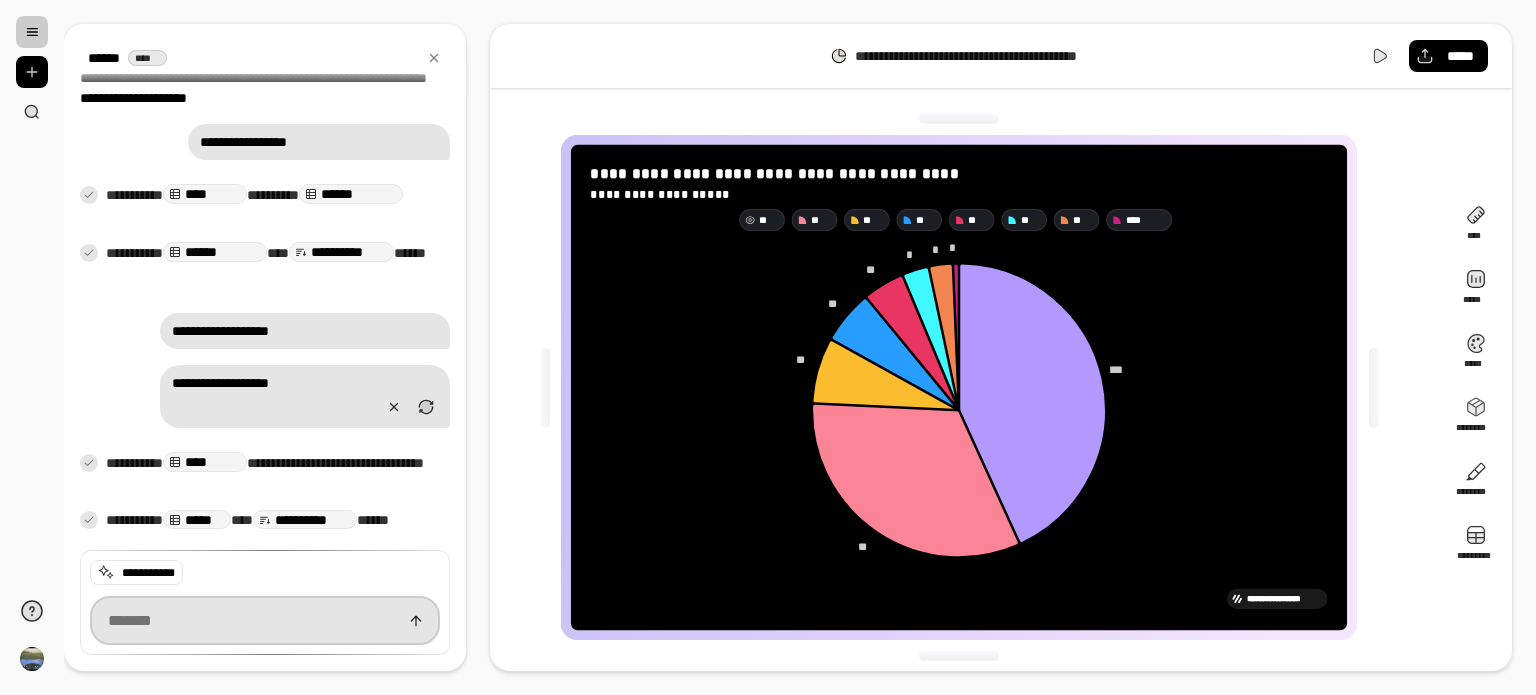 click at bounding box center (265, 620) 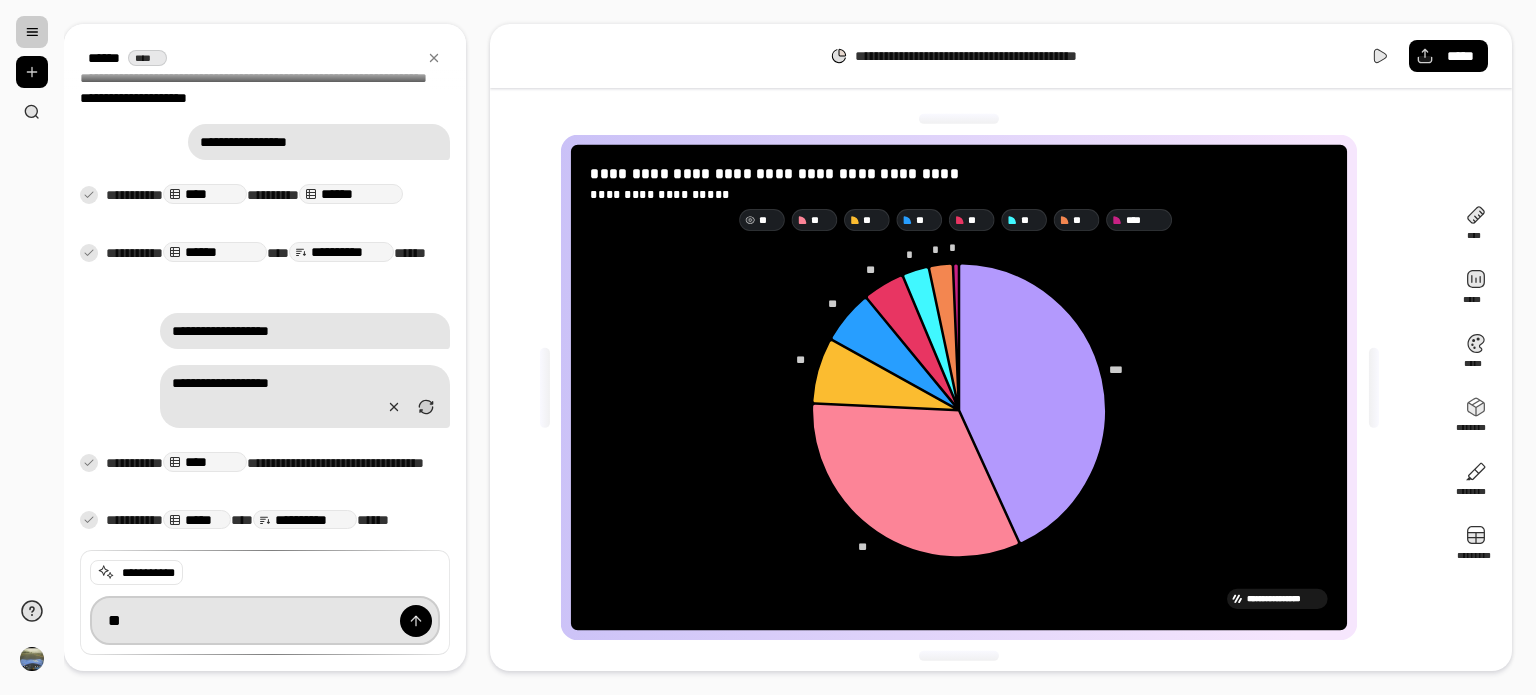 type on "*" 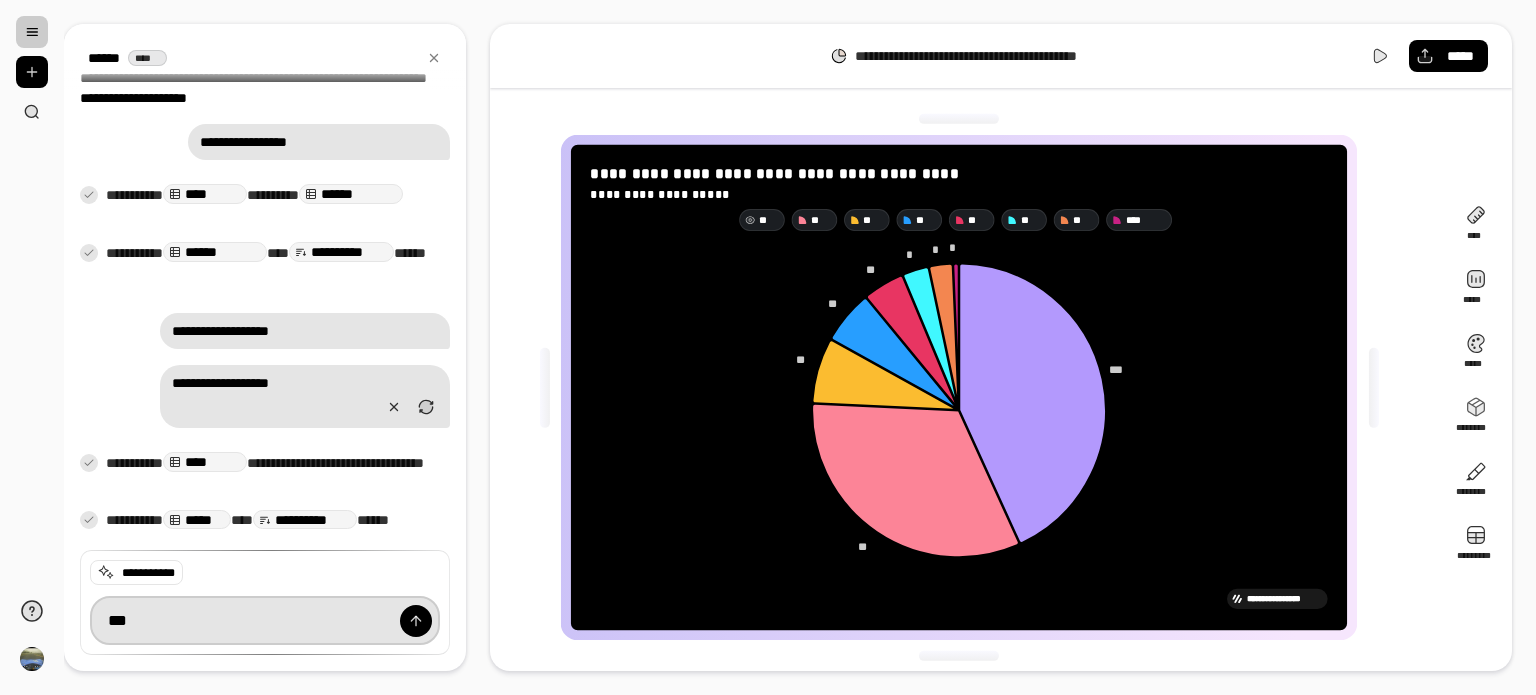 type on "*" 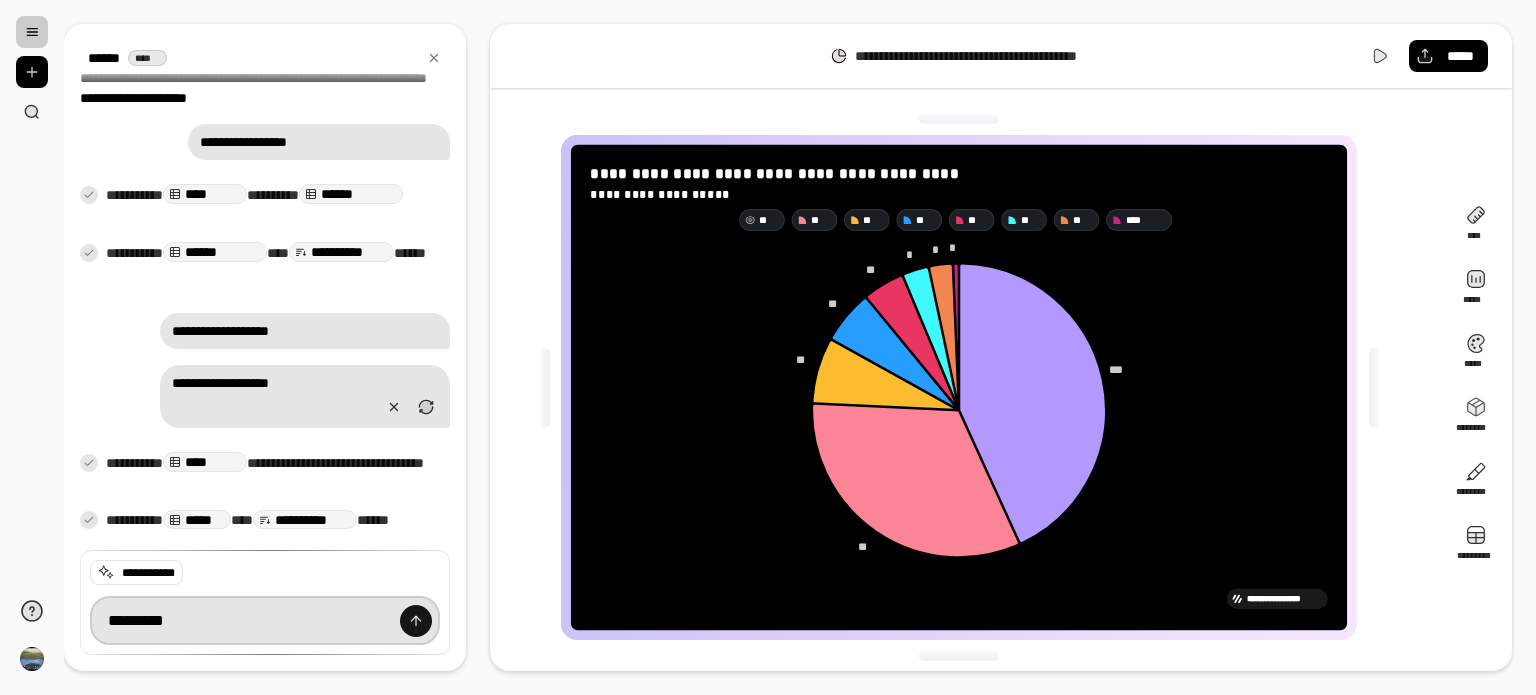 type on "*********" 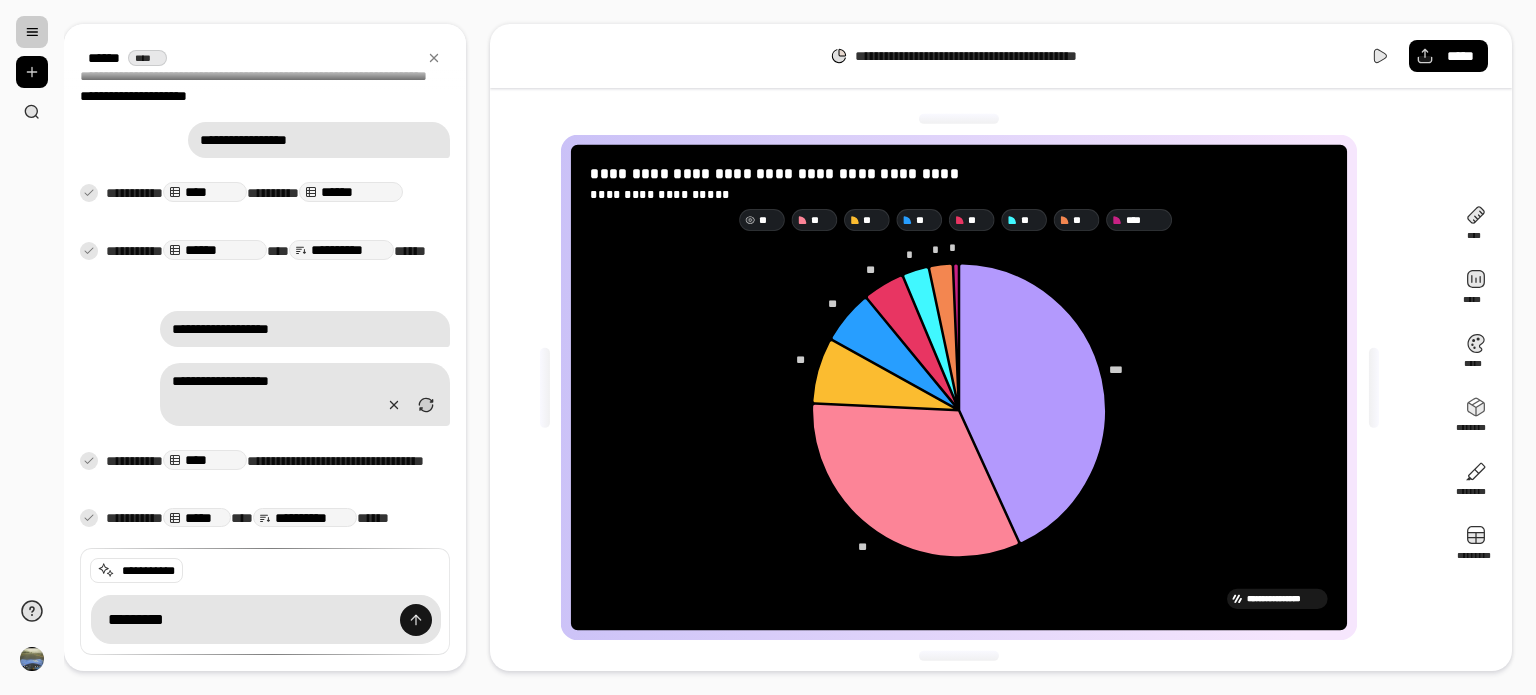 click at bounding box center (416, 620) 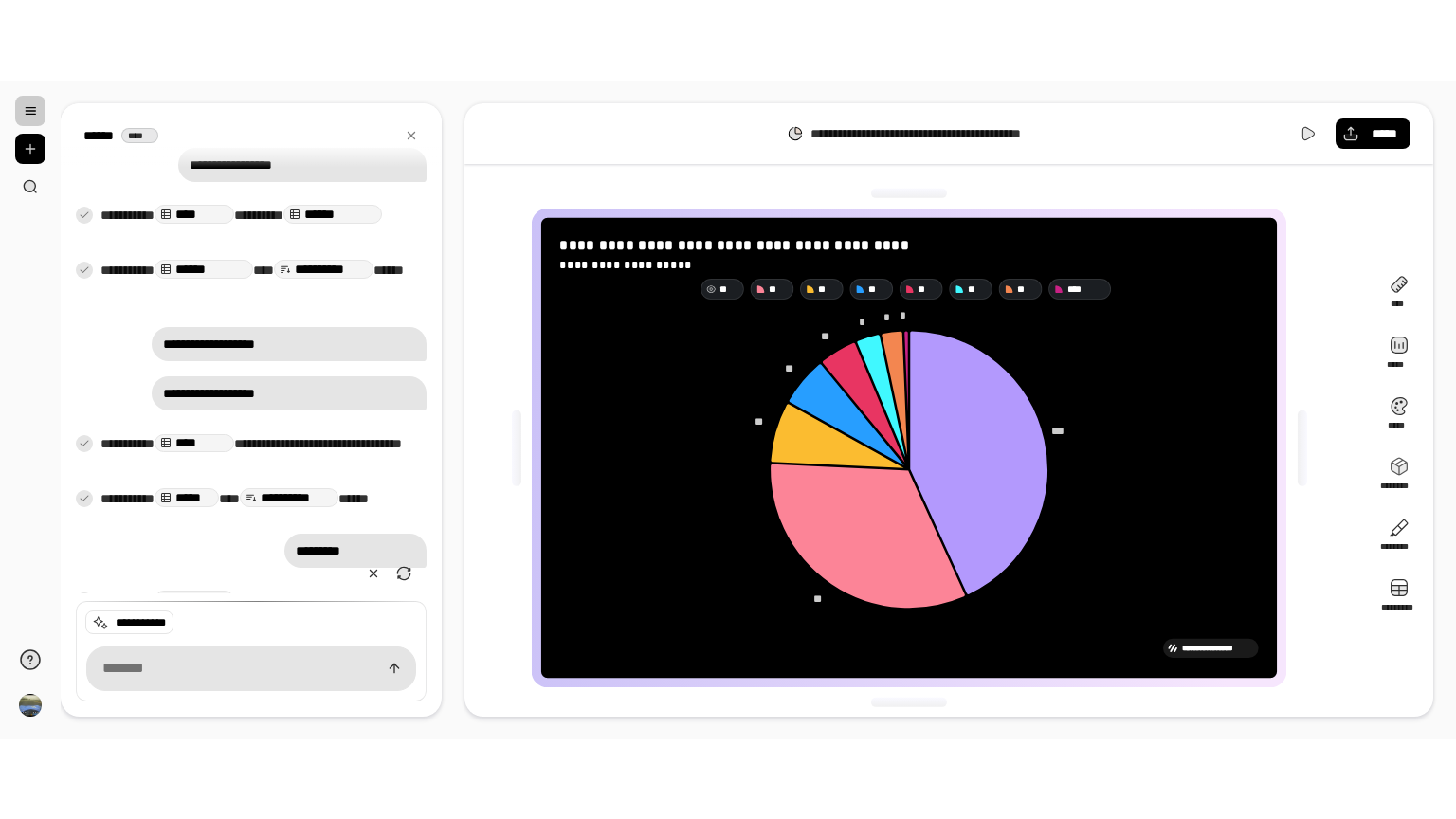 scroll, scrollTop: 675, scrollLeft: 0, axis: vertical 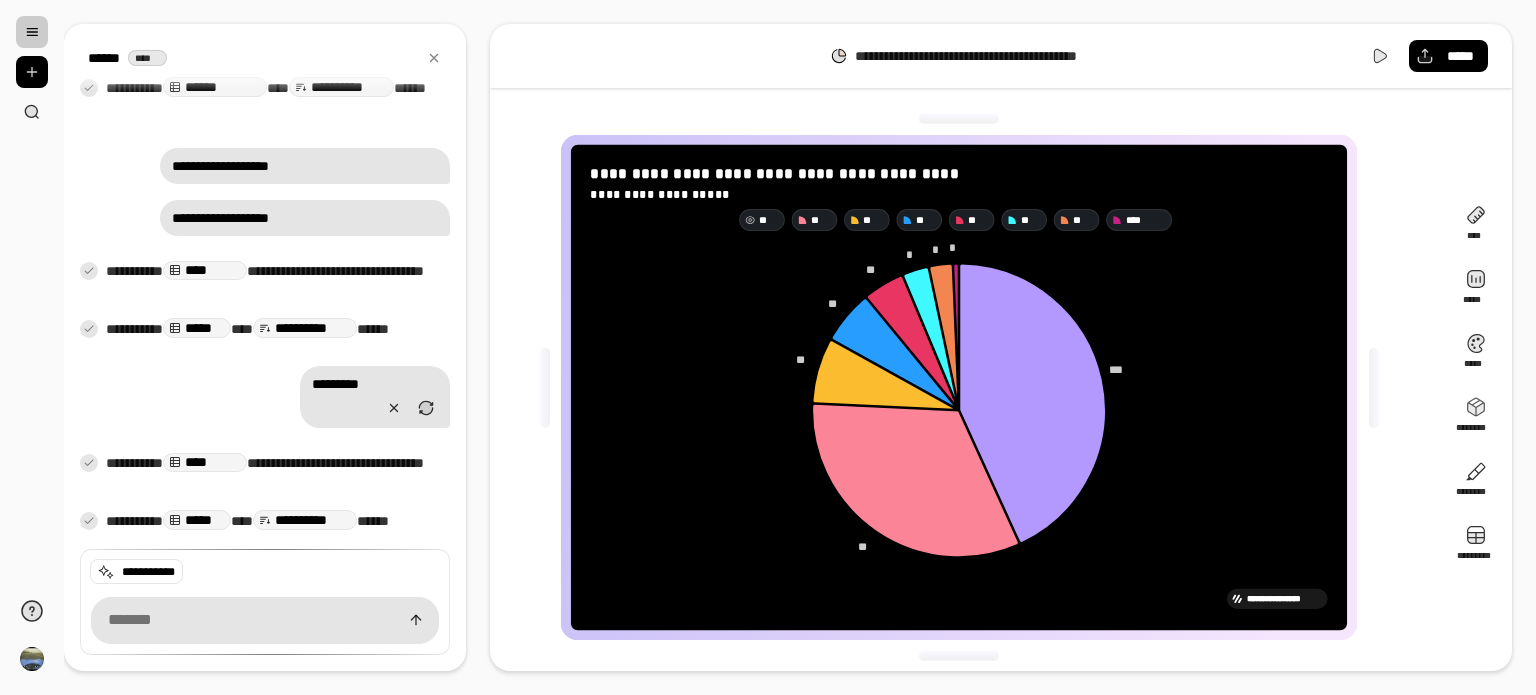 click on "**" at bounding box center (763, 220) 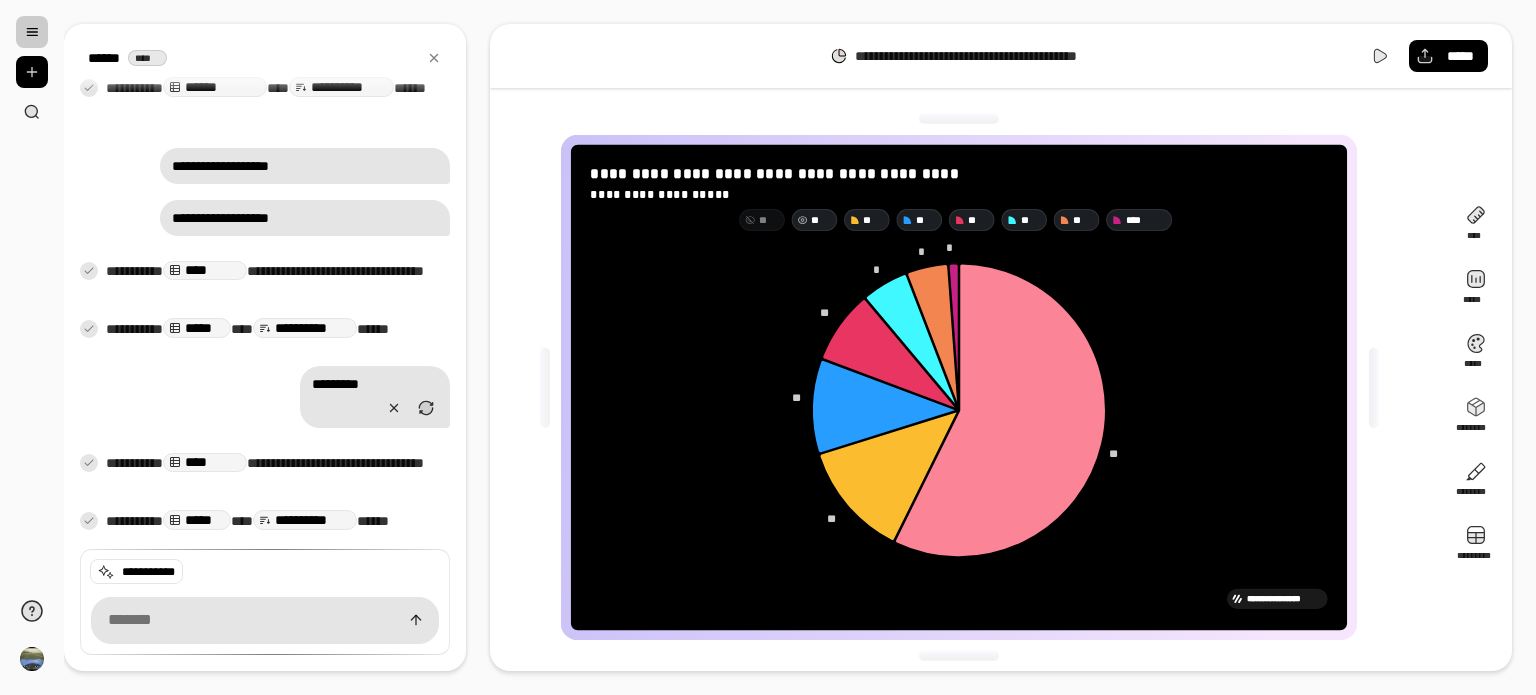 click on "**" at bounding box center [821, 219] 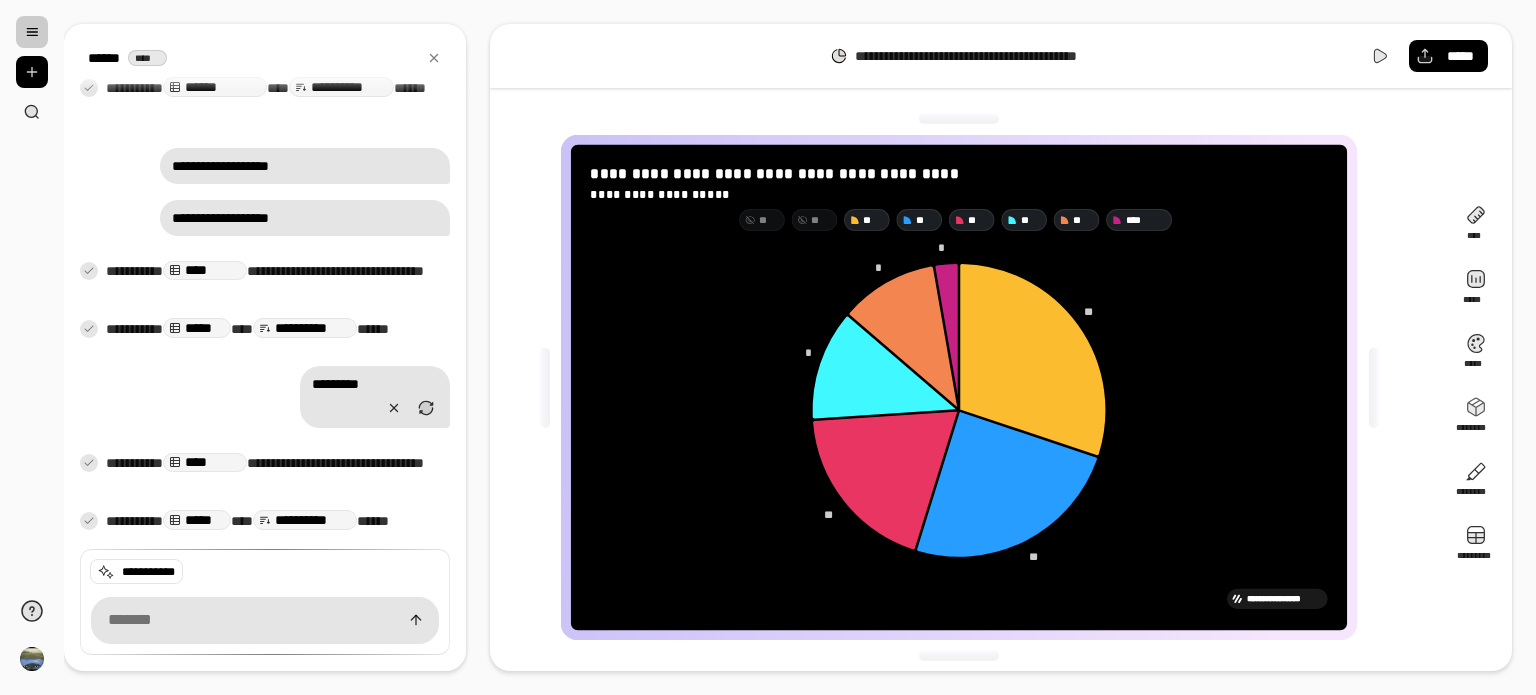 click on "**" at bounding box center [821, 219] 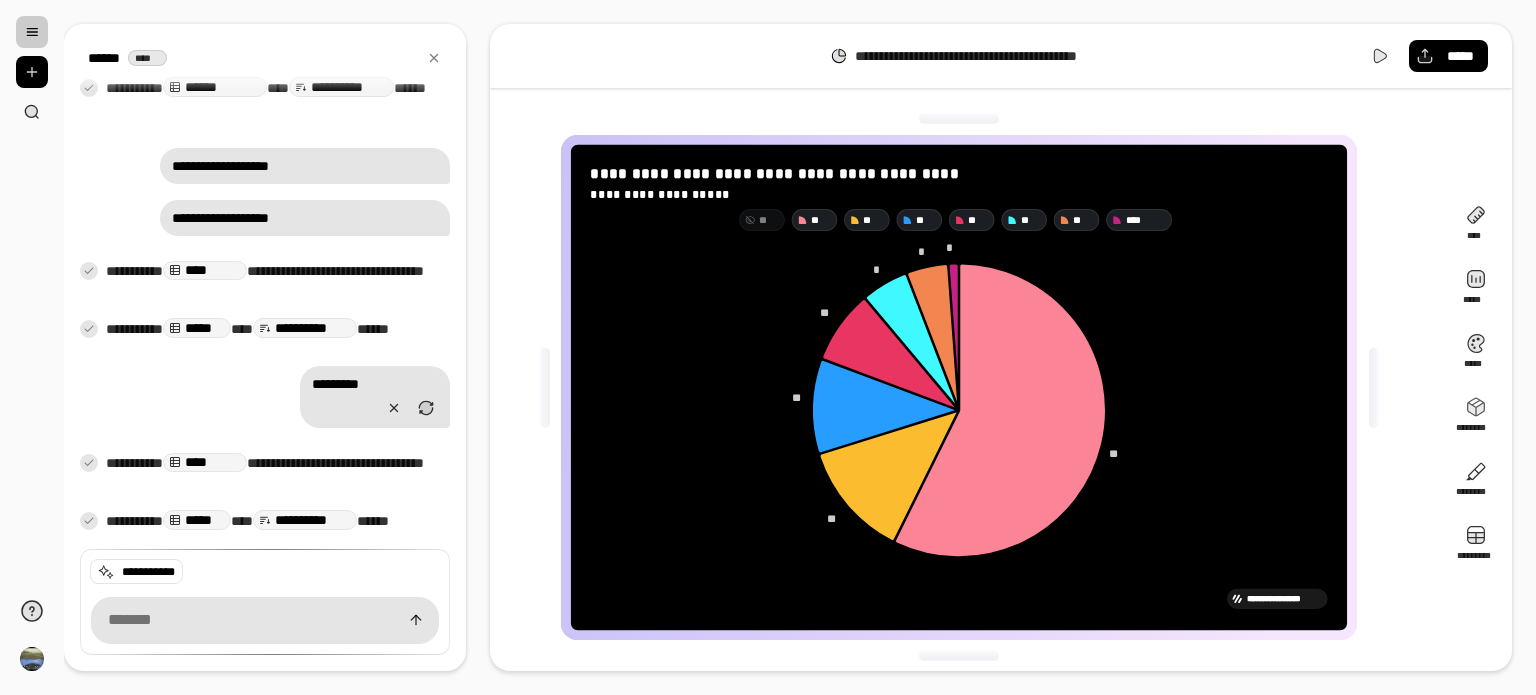 click on "**" at bounding box center (769, 219) 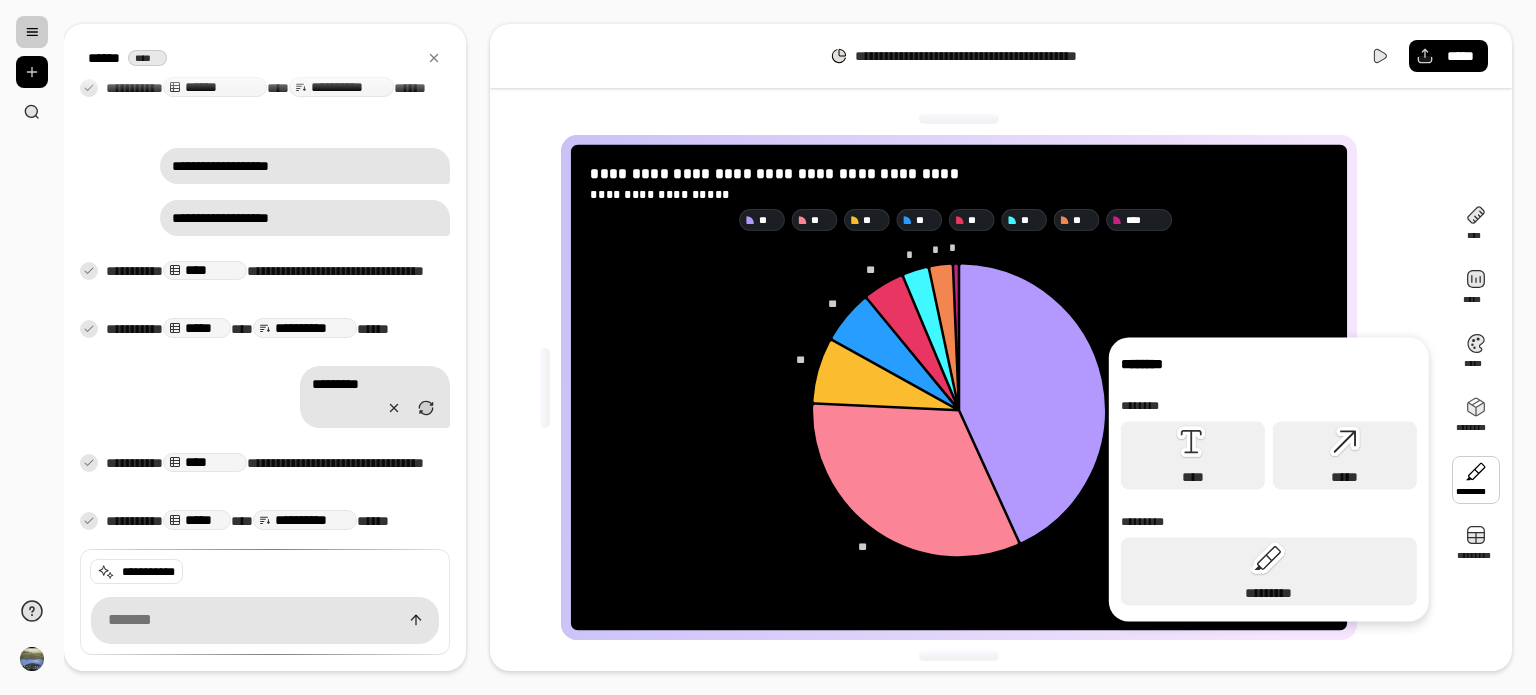 click at bounding box center [1476, 480] 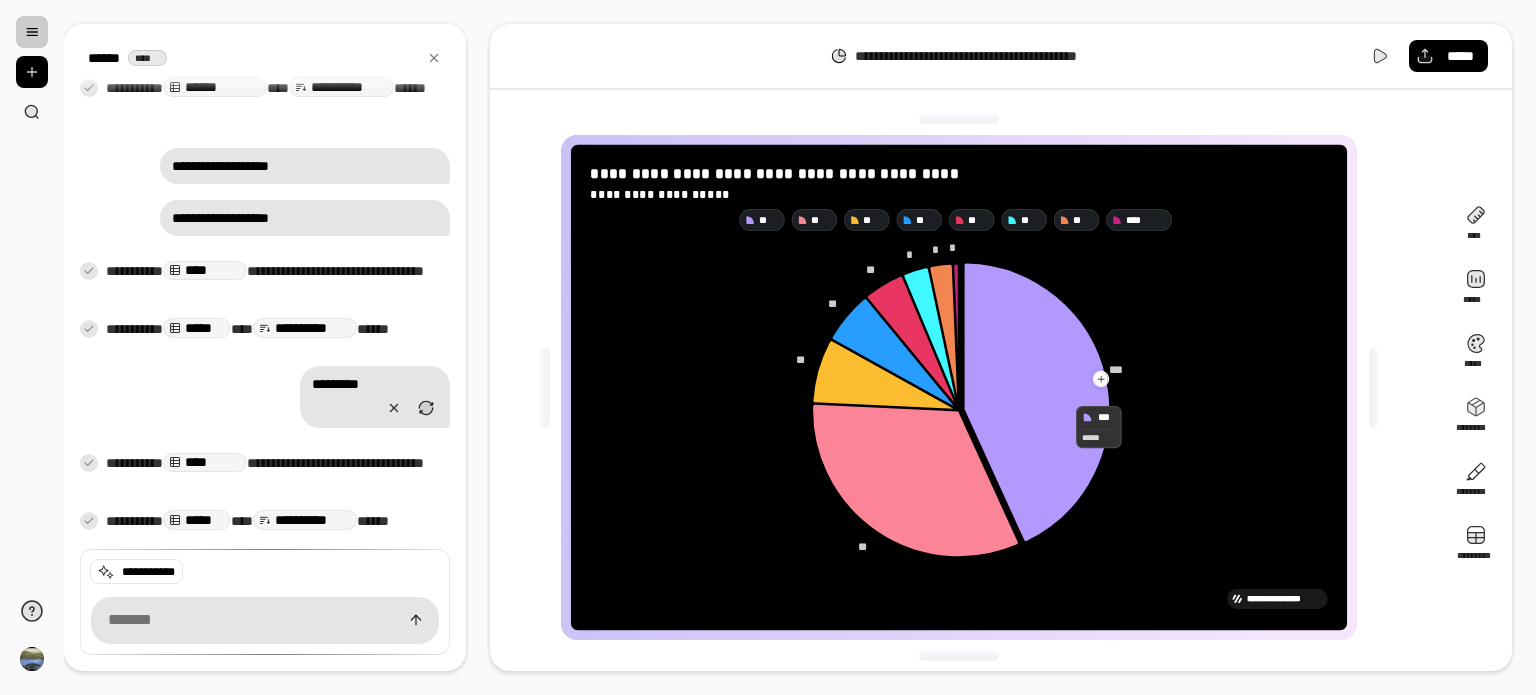 click 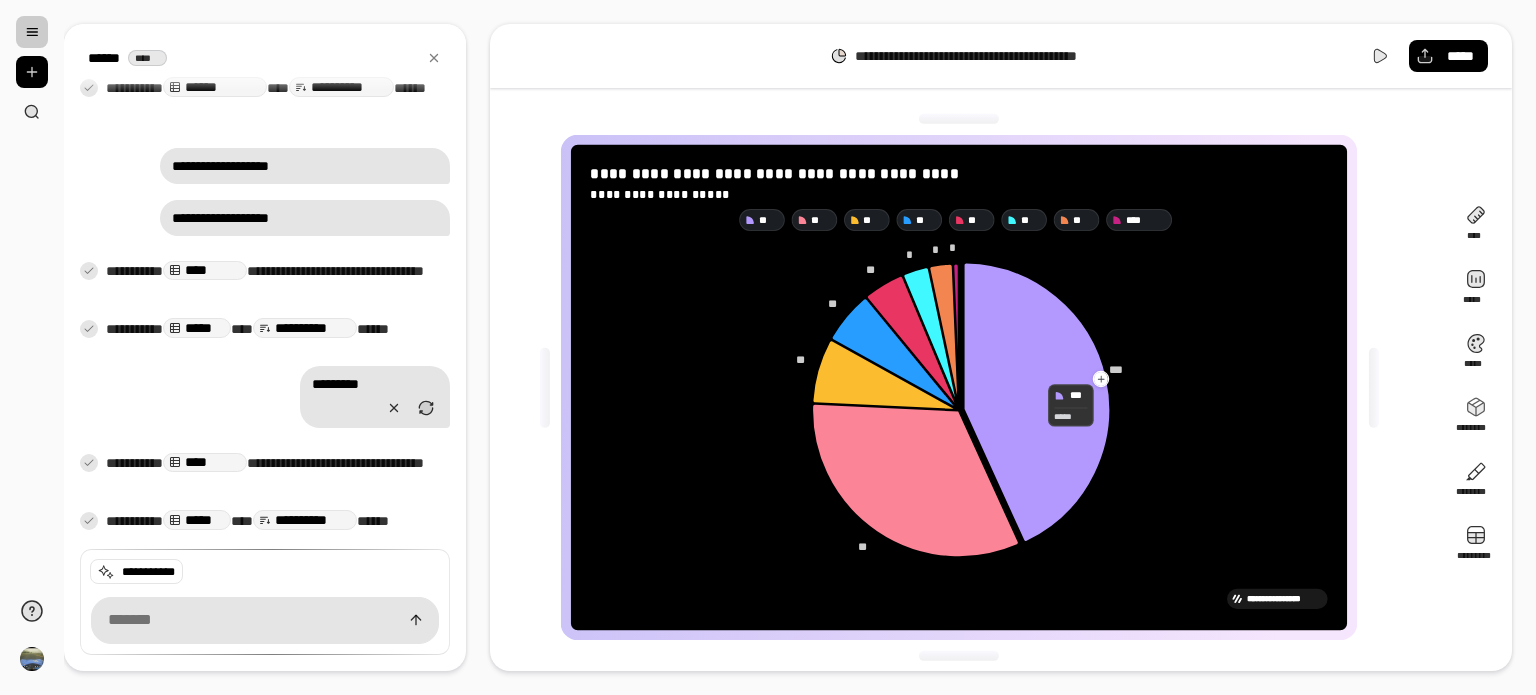 click 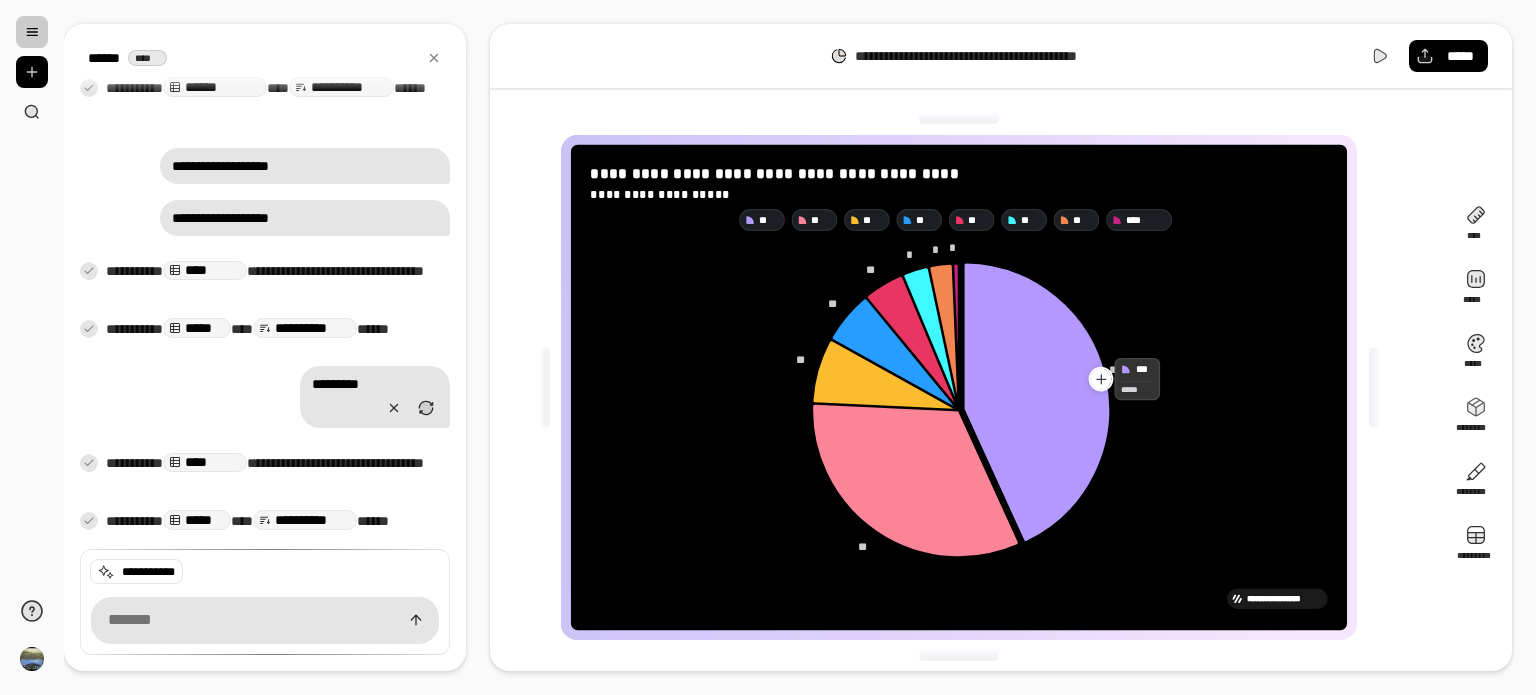 click 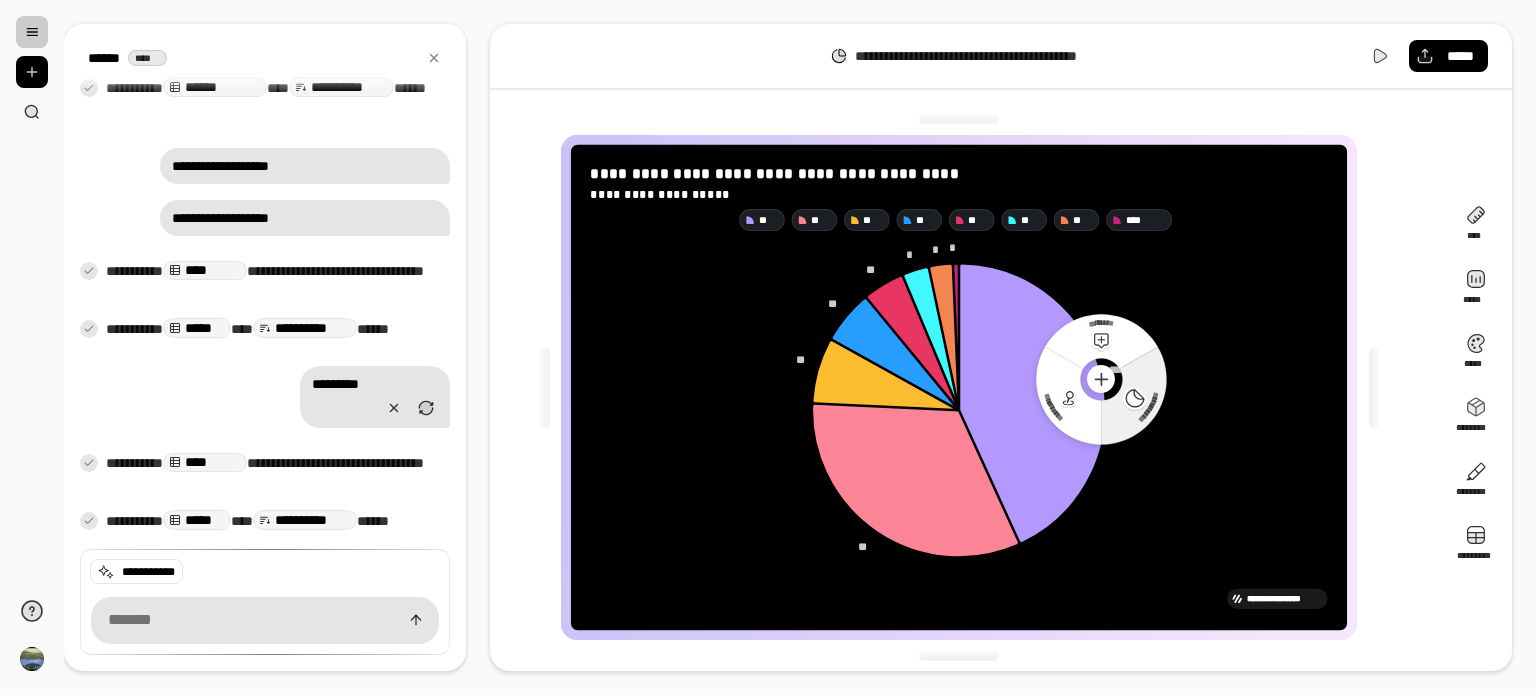 click on "**********" 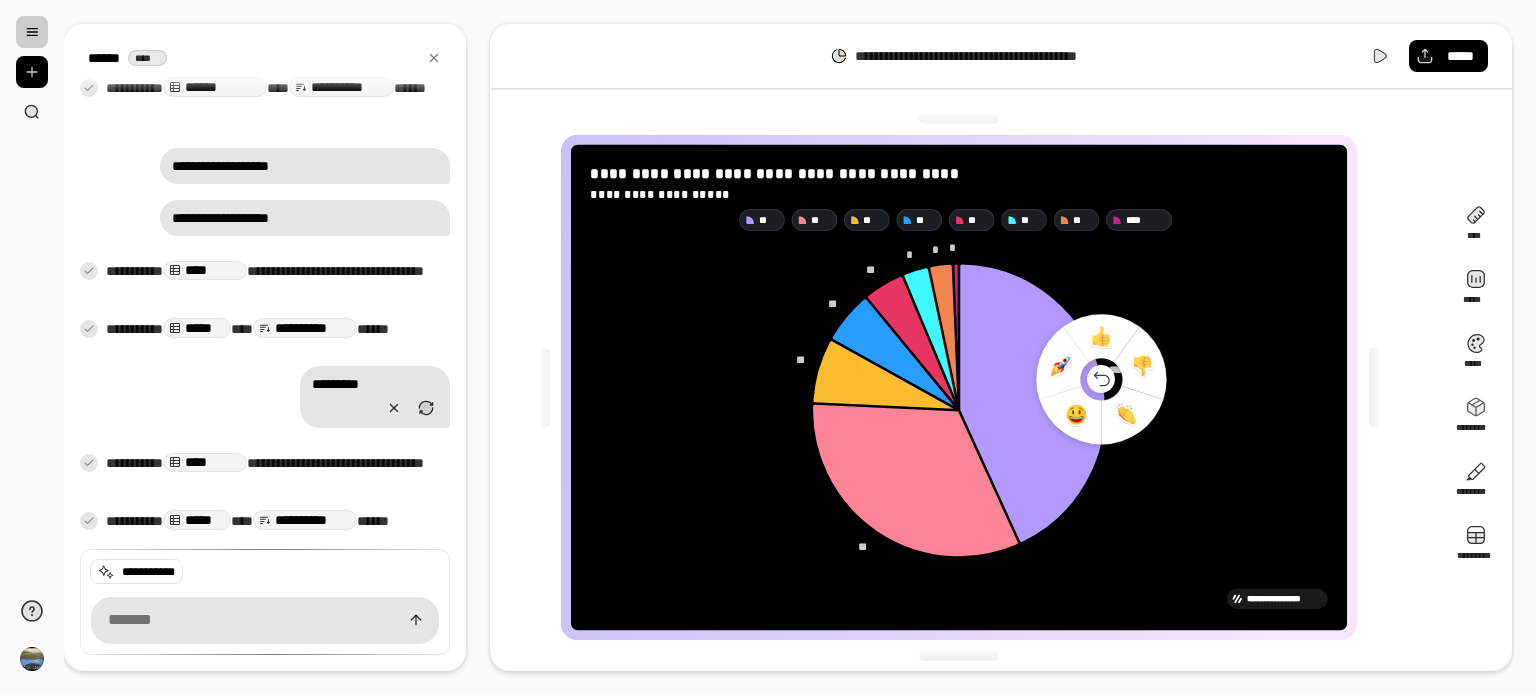 click 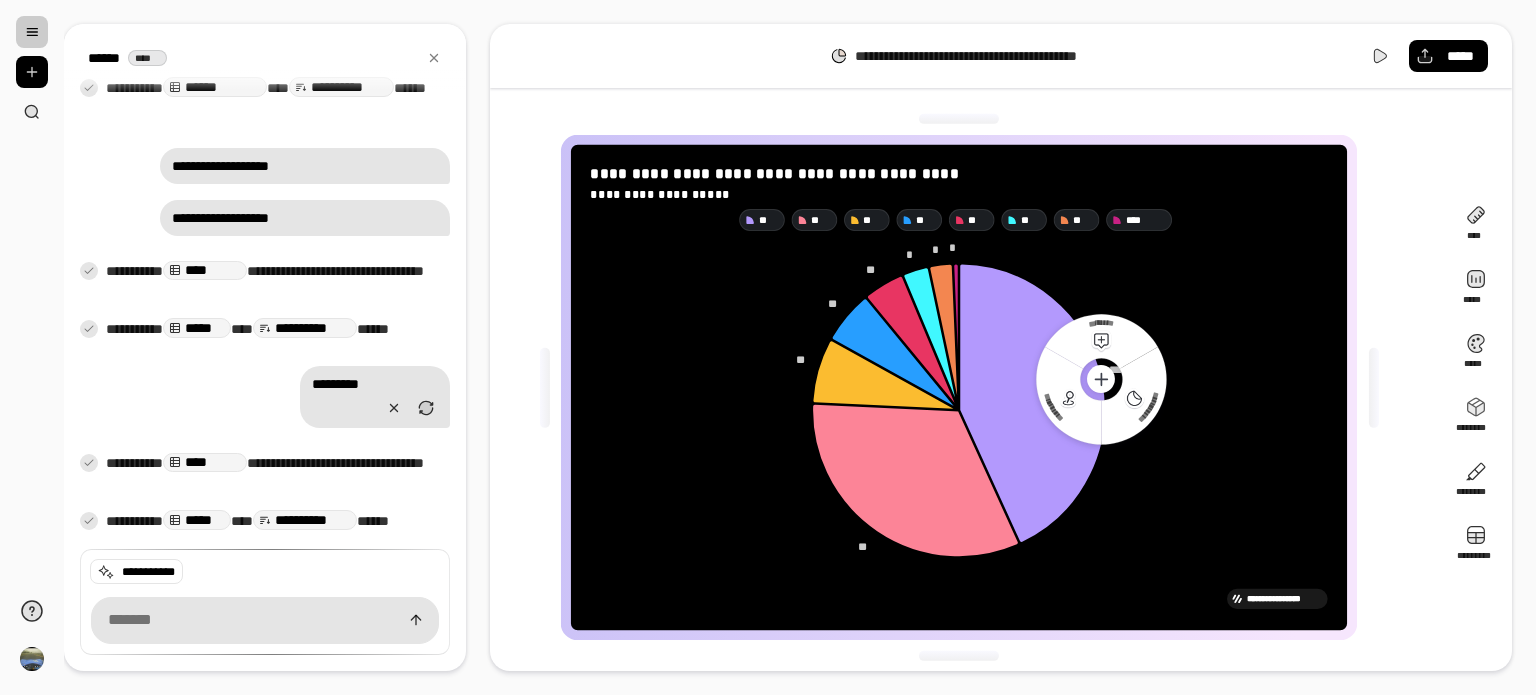 click 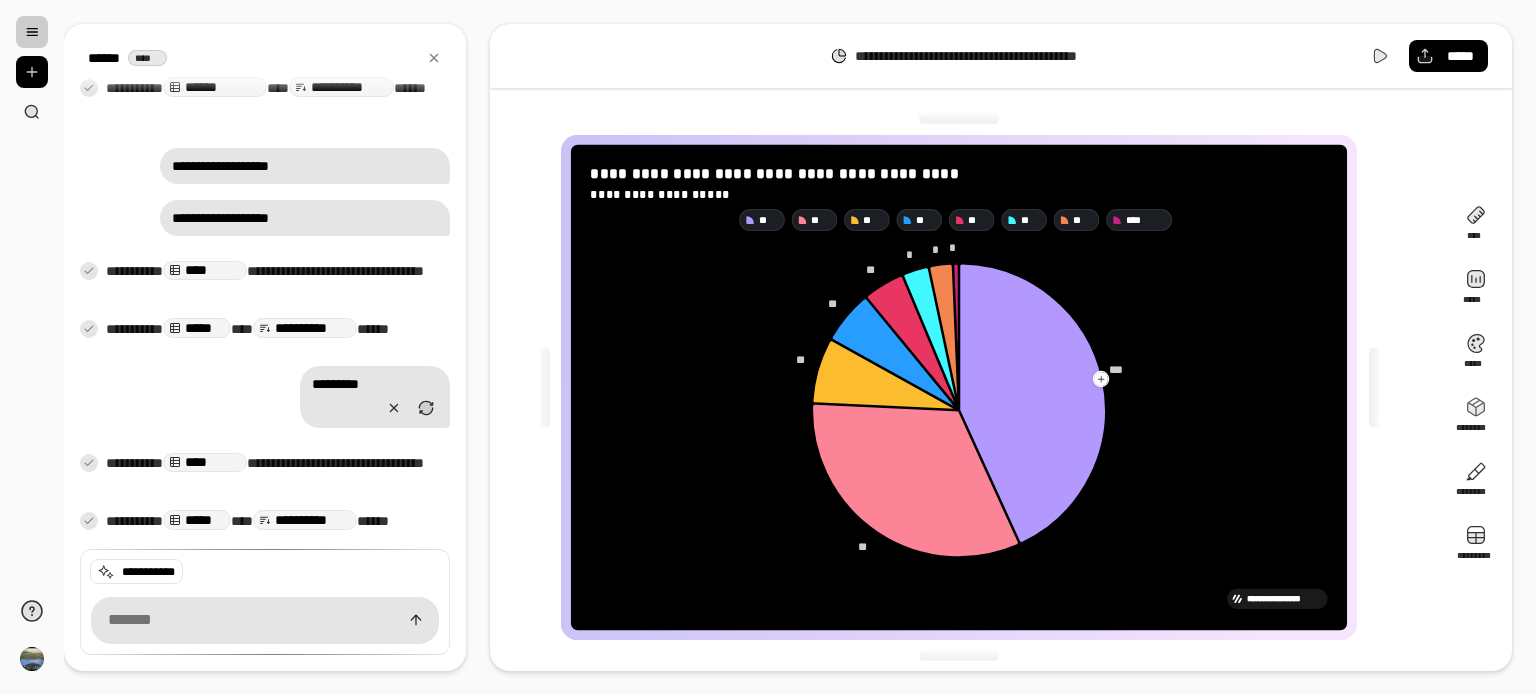 click on "**********" at bounding box center [967, 387] 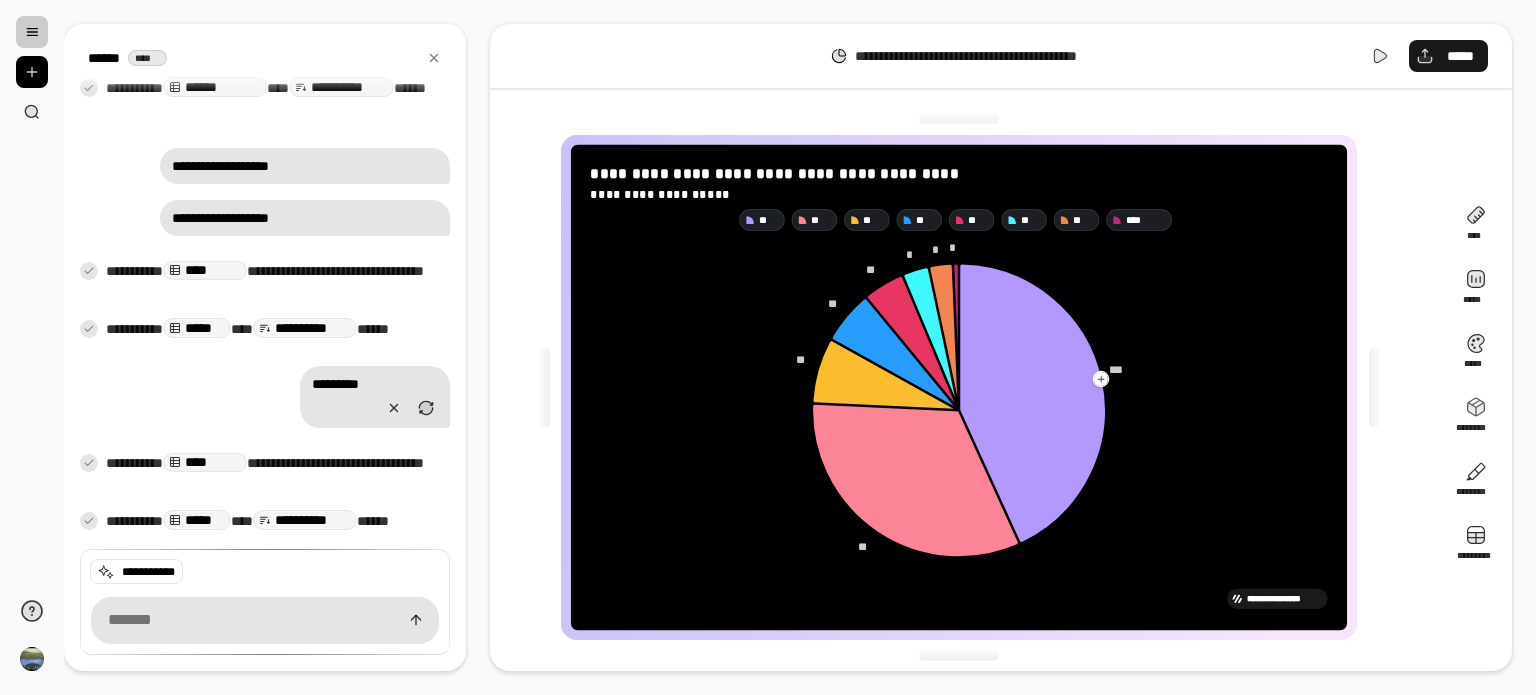 click on "*****" at bounding box center [1460, 56] 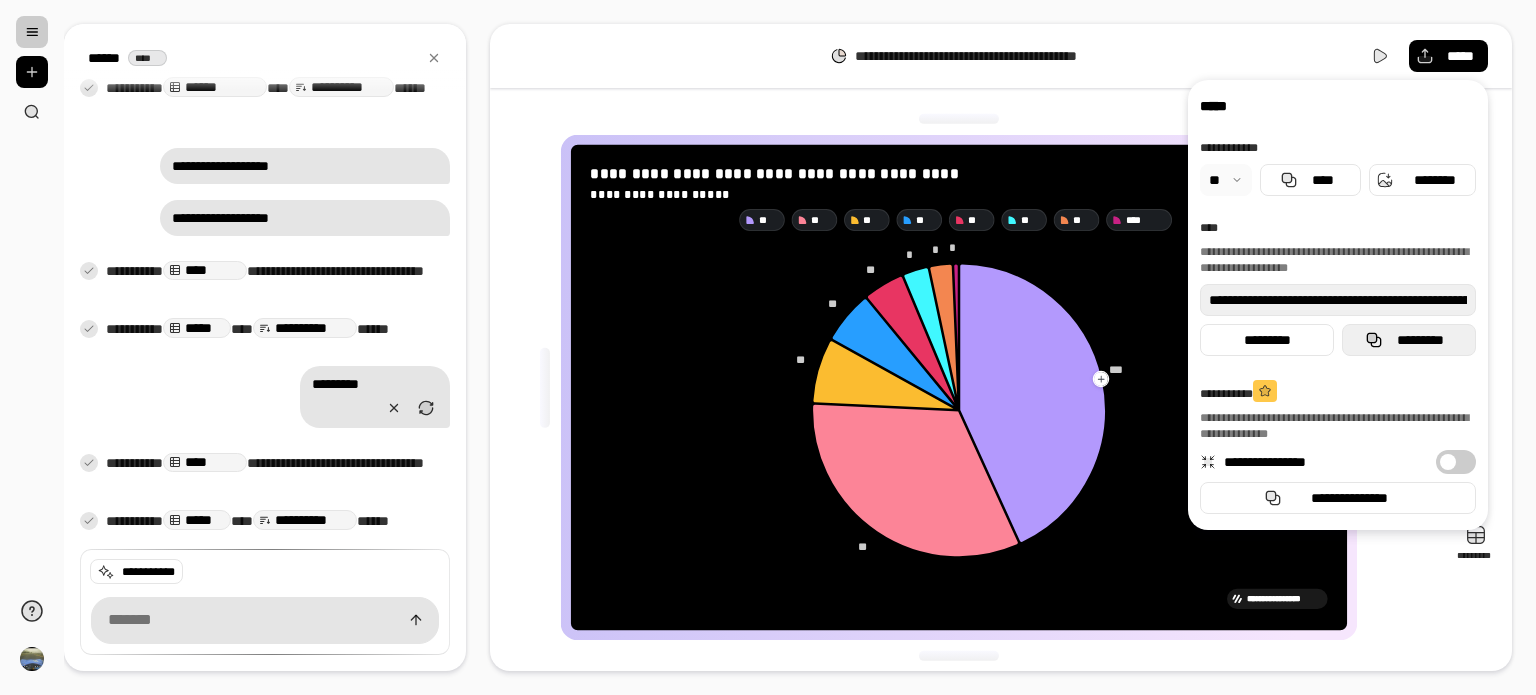 click on "*********" at bounding box center (1421, 340) 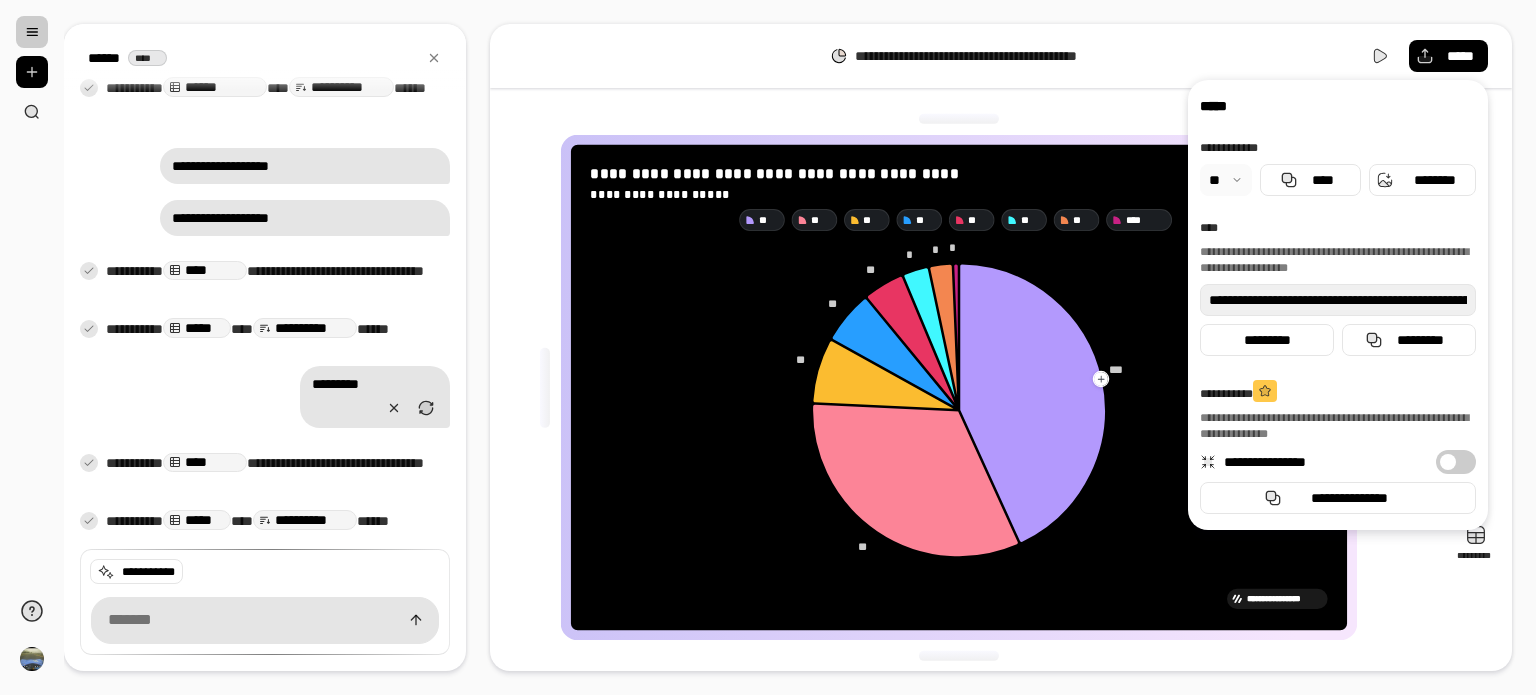 click 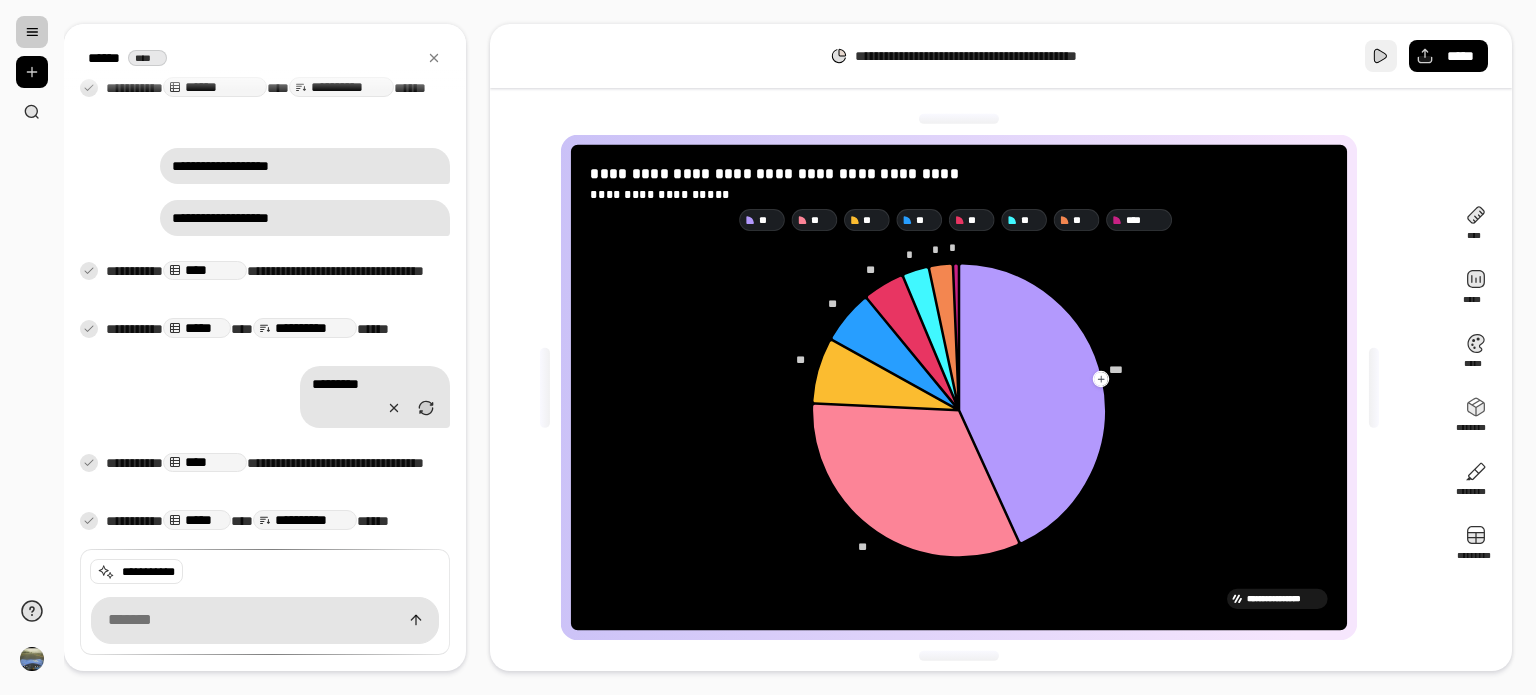 click at bounding box center (1381, 56) 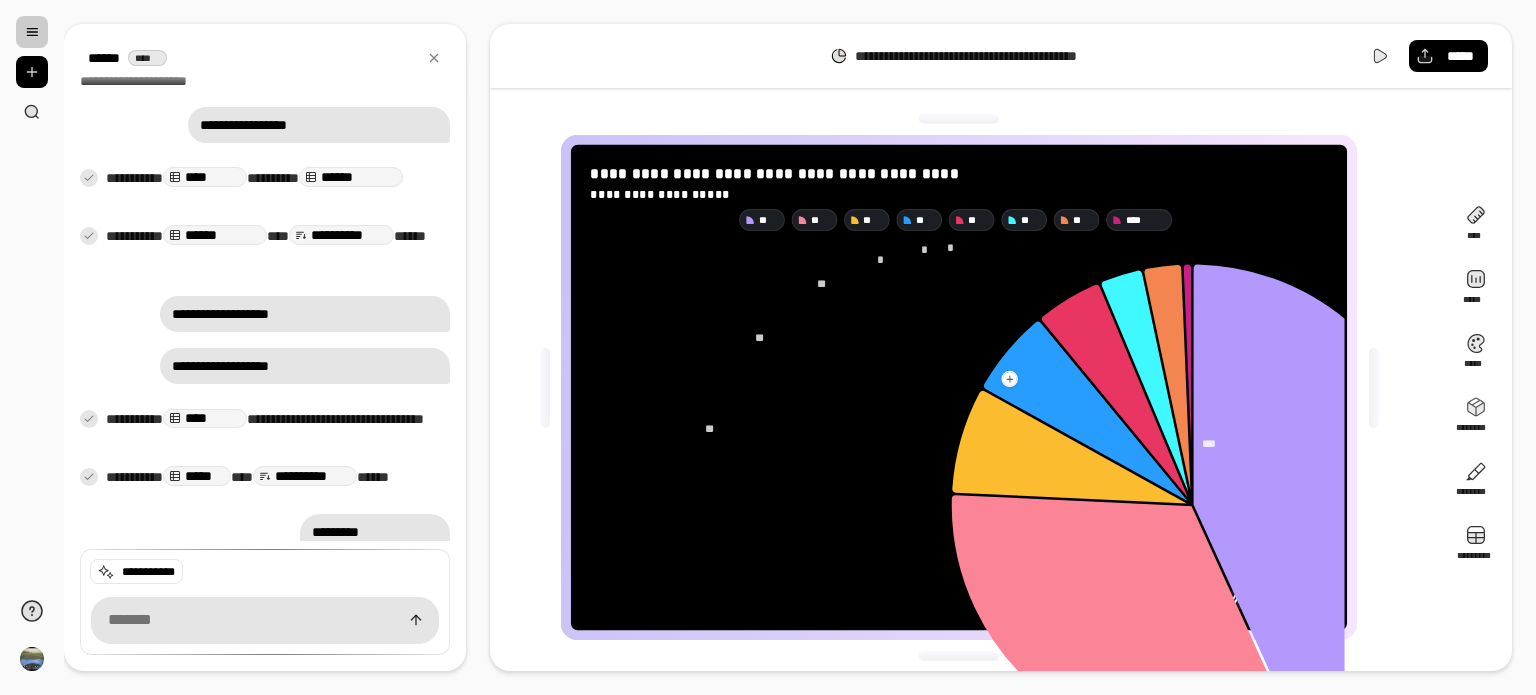 scroll, scrollTop: 712, scrollLeft: 0, axis: vertical 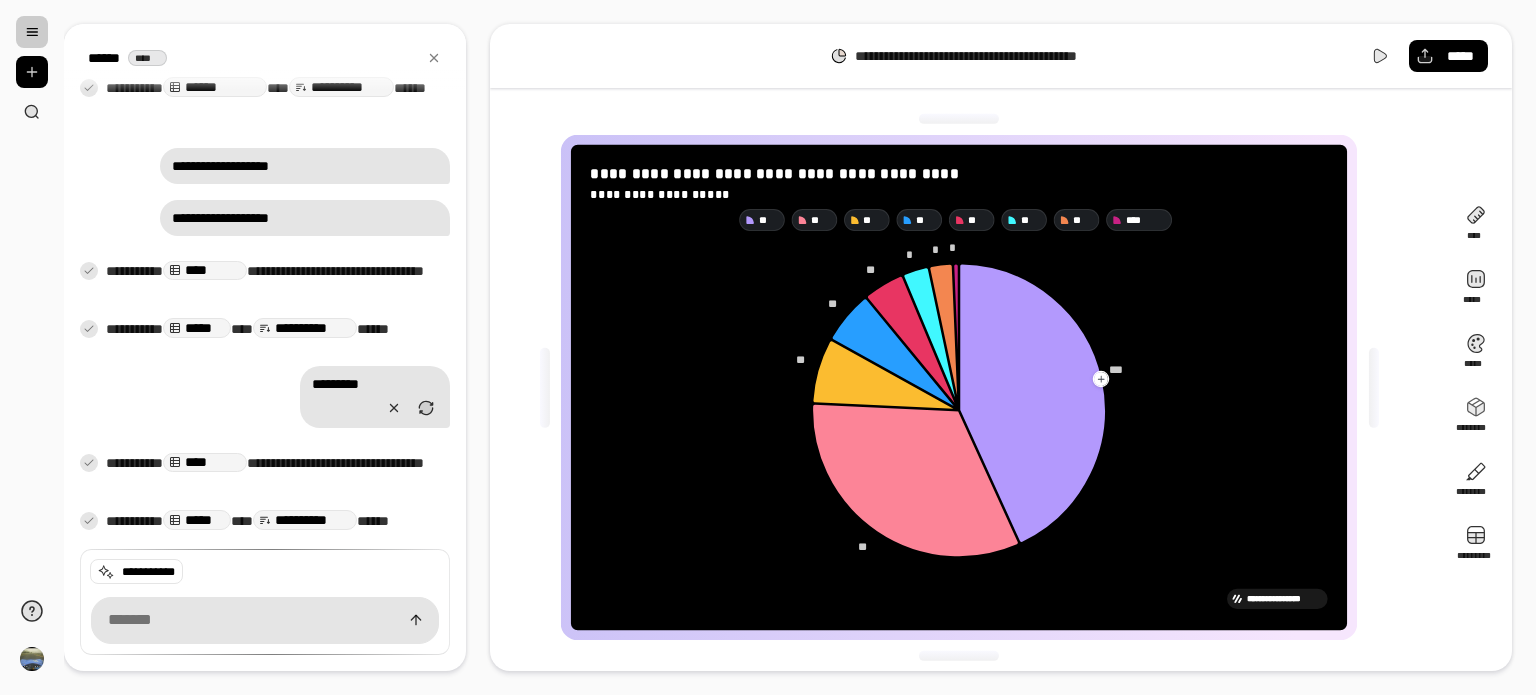 click on "**********" at bounding box center [270, 522] 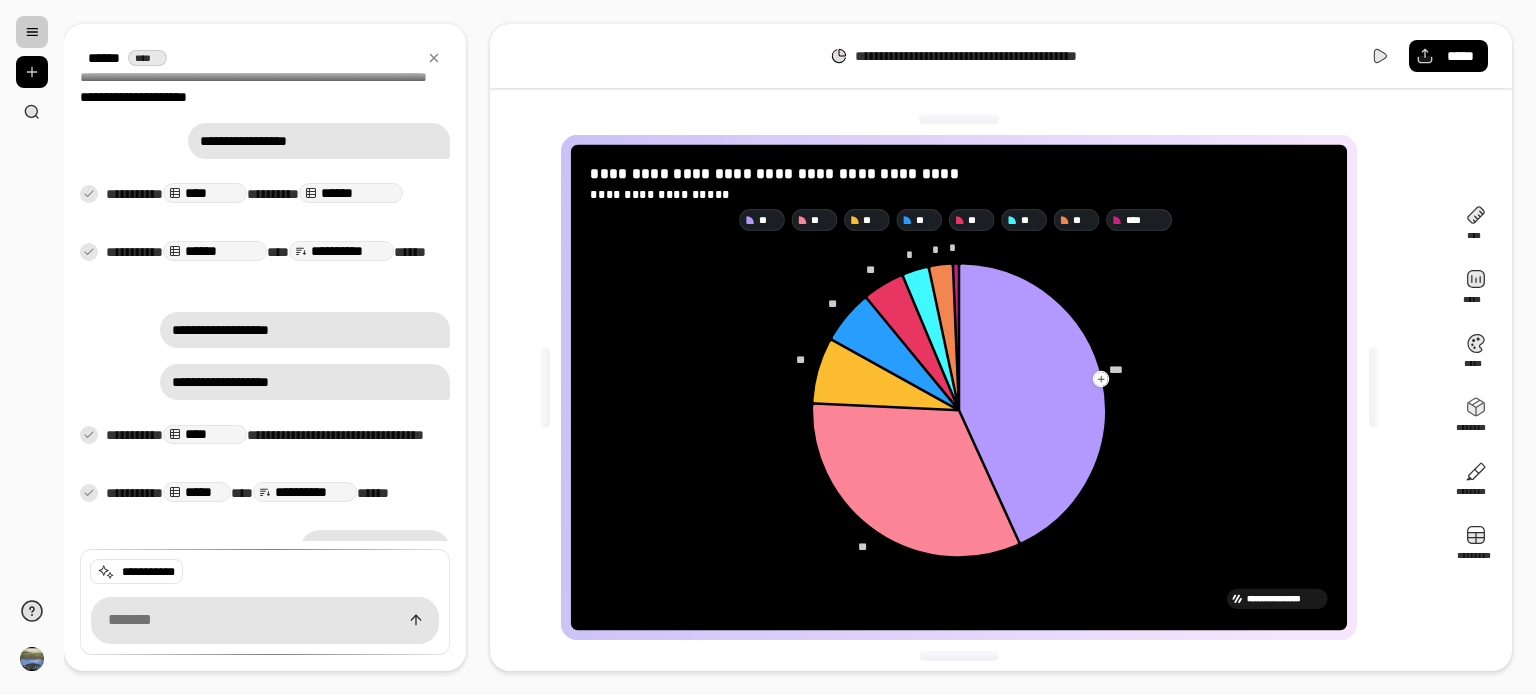 scroll, scrollTop: 512, scrollLeft: 0, axis: vertical 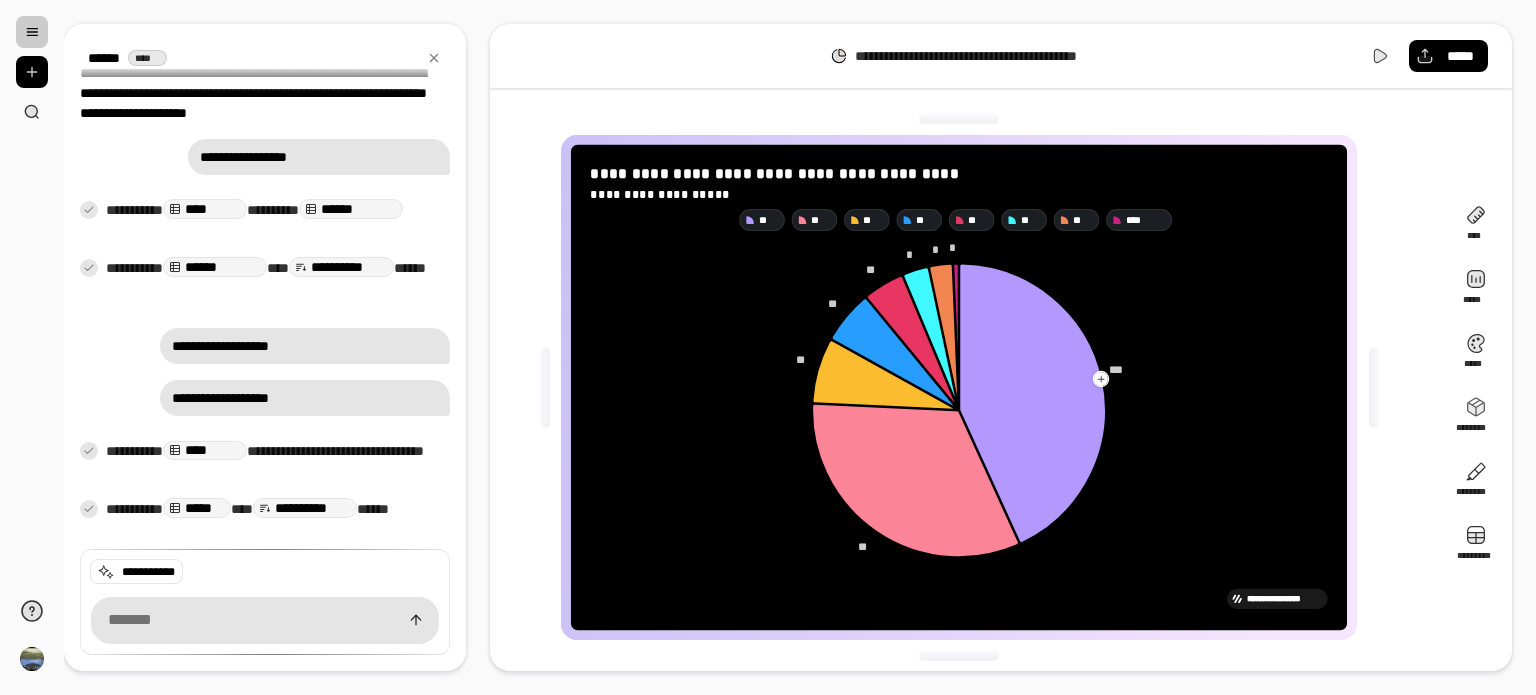 click 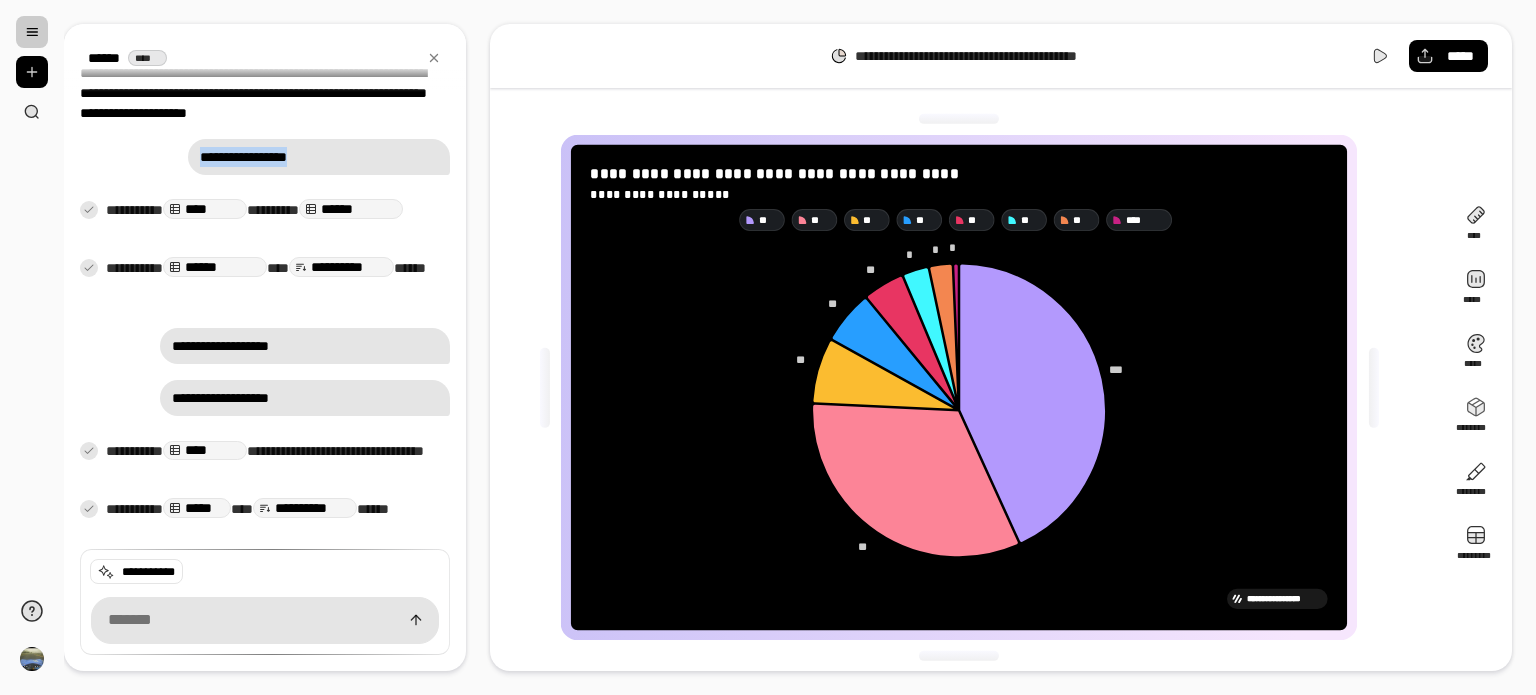 drag, startPoint x: 187, startPoint y: 178, endPoint x: 448, endPoint y: 190, distance: 261.27573 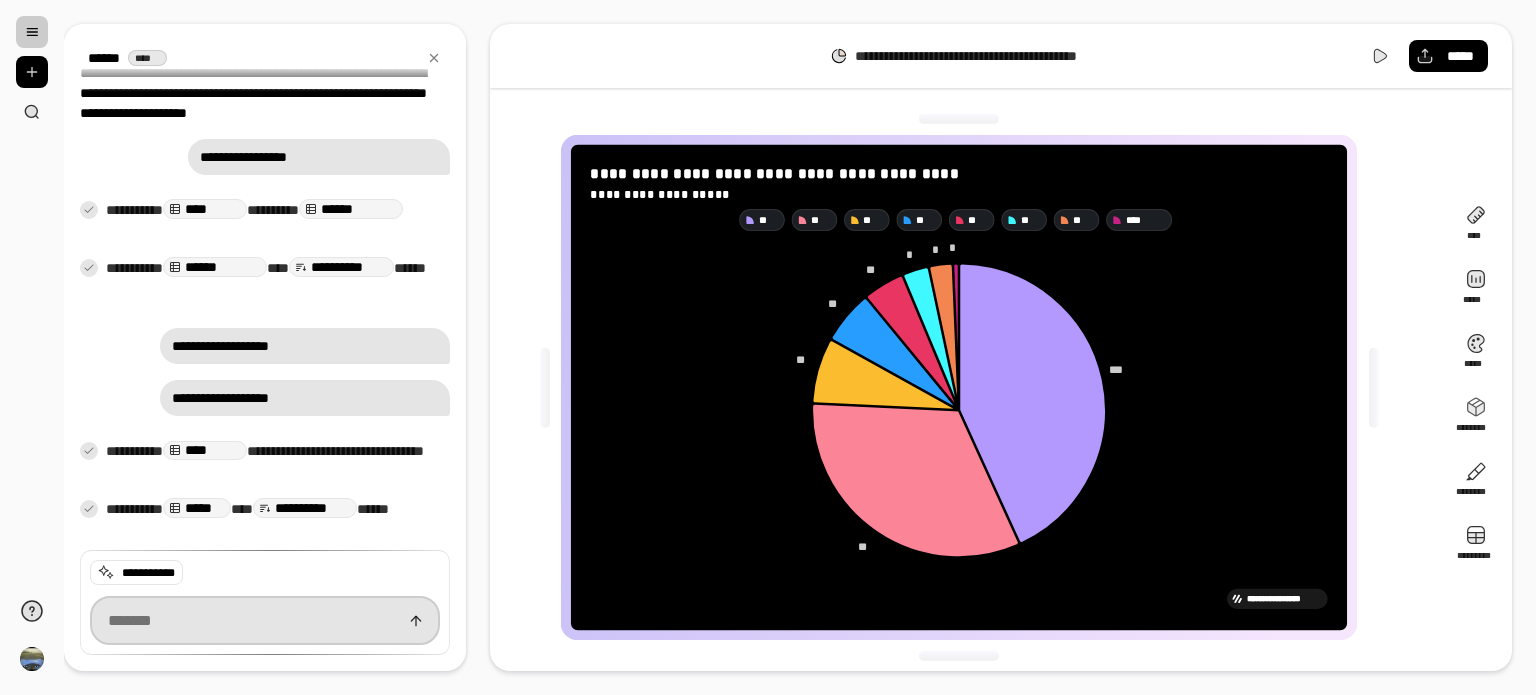 click at bounding box center (265, 620) 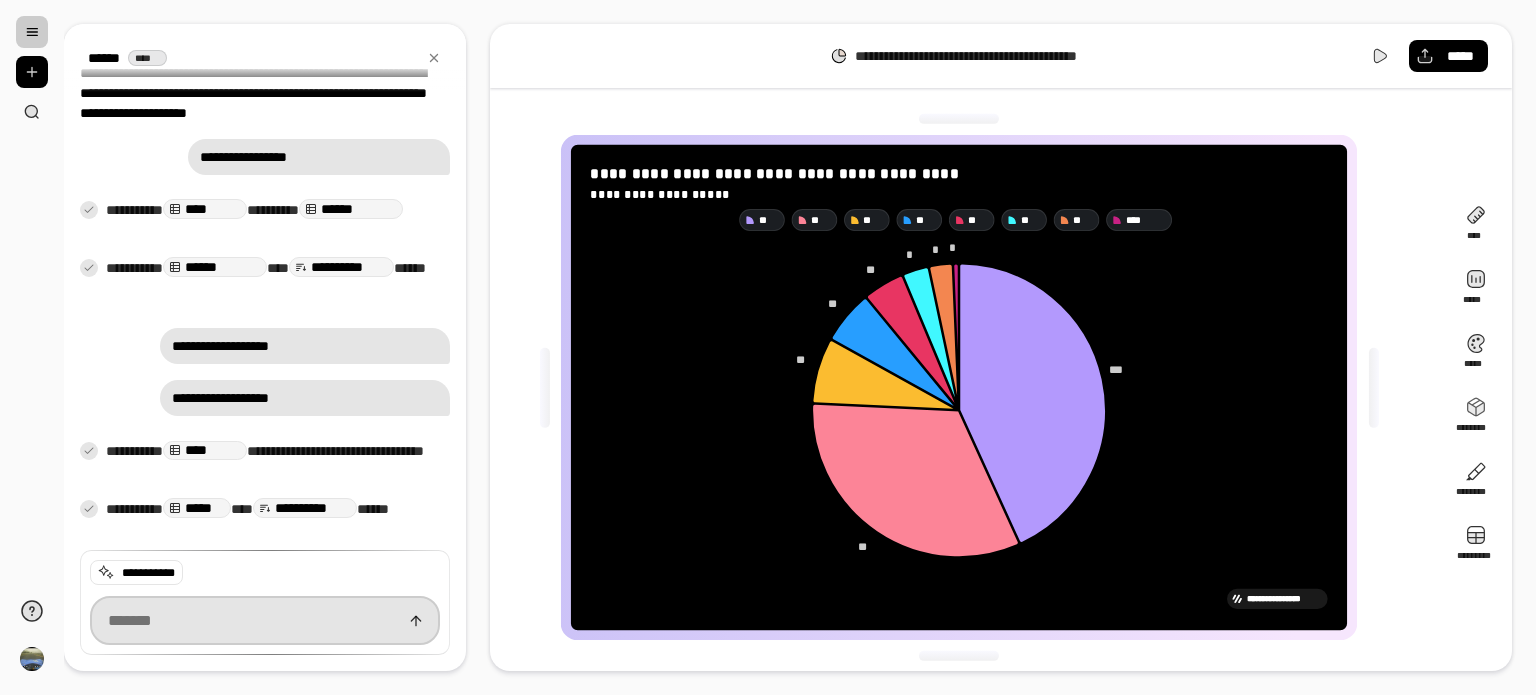 paste on "**********" 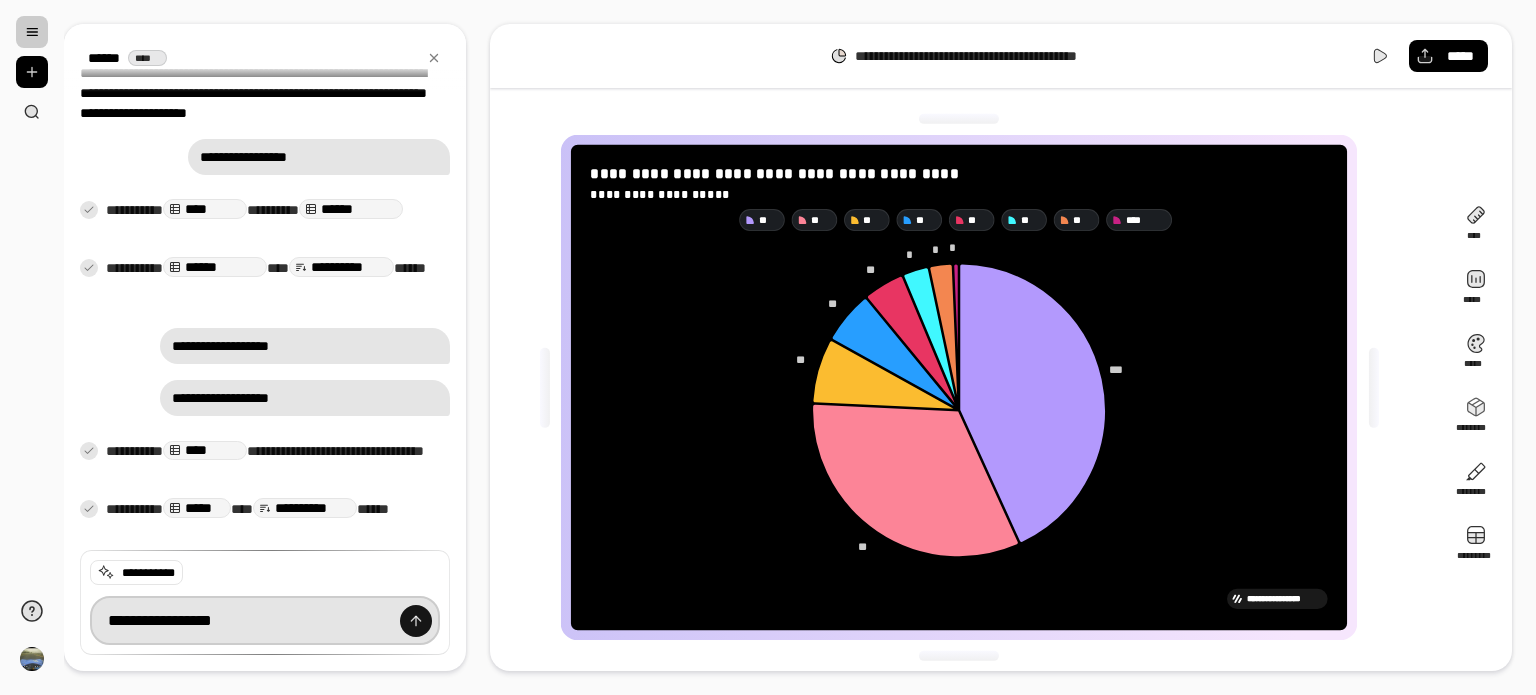 type on "**********" 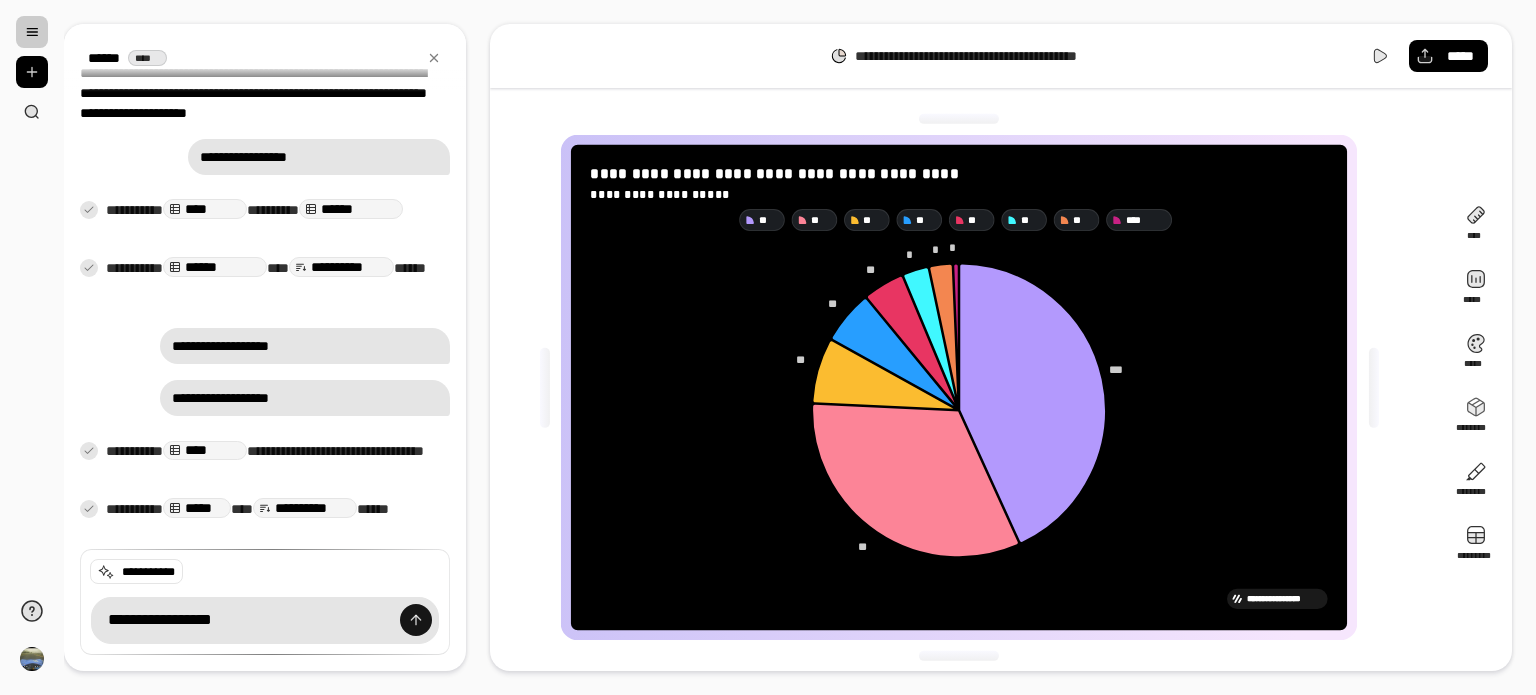 click at bounding box center [416, 620] 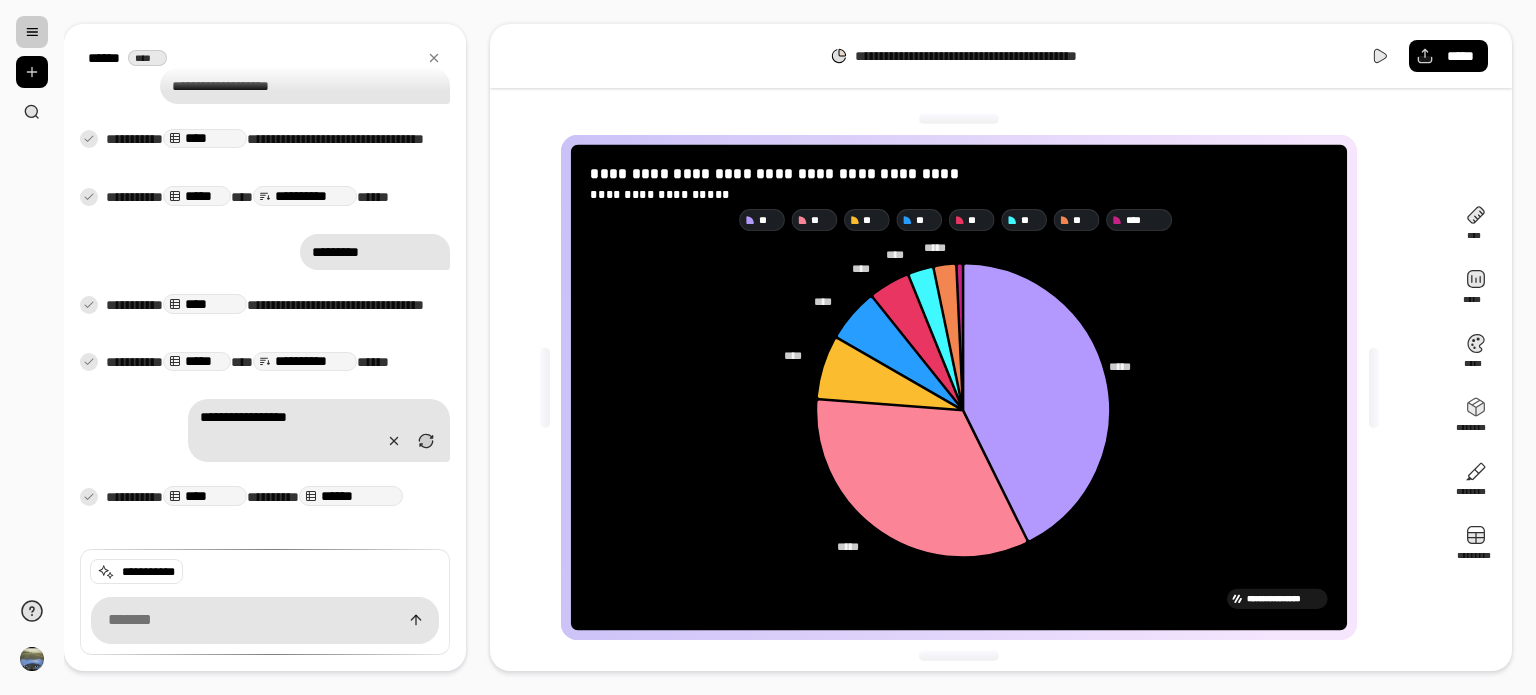 scroll, scrollTop: 902, scrollLeft: 0, axis: vertical 